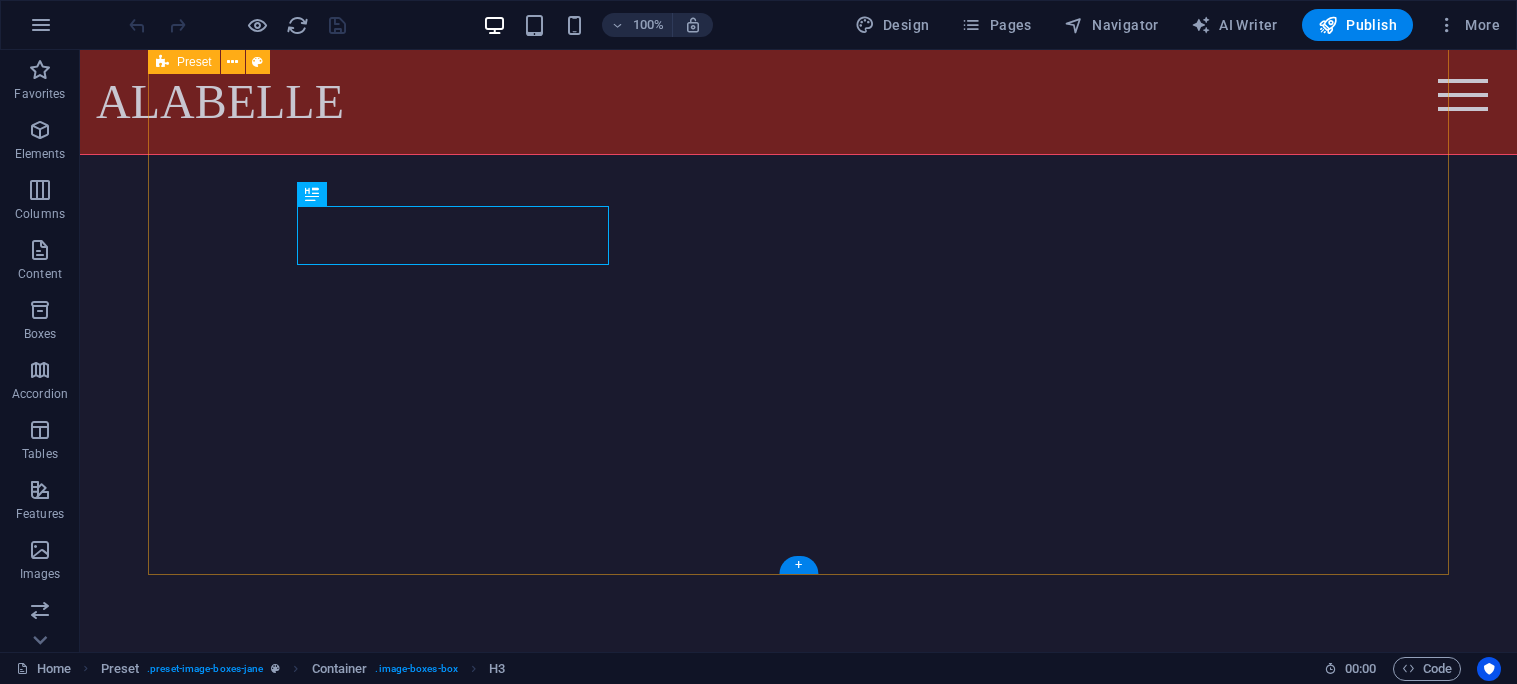 scroll, scrollTop: 801, scrollLeft: 0, axis: vertical 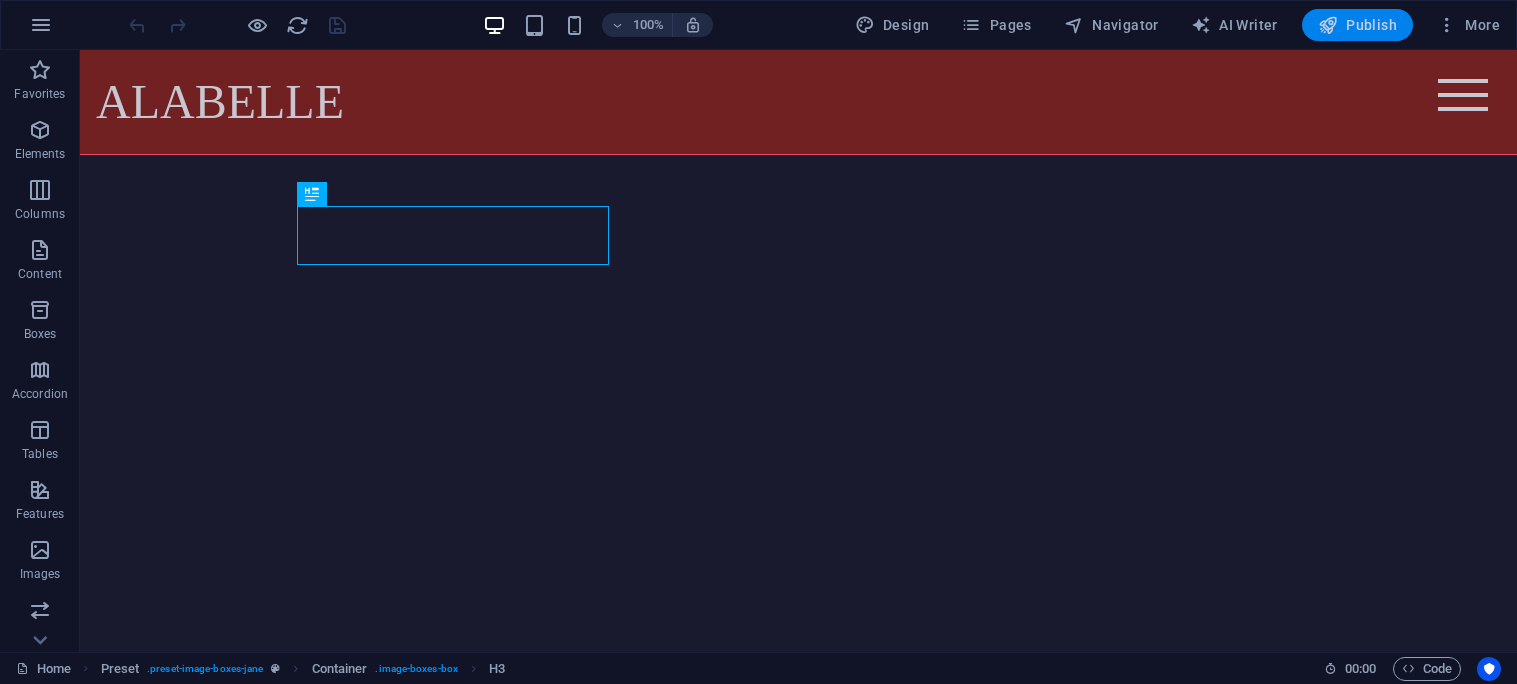 click on "Publish" at bounding box center [1357, 25] 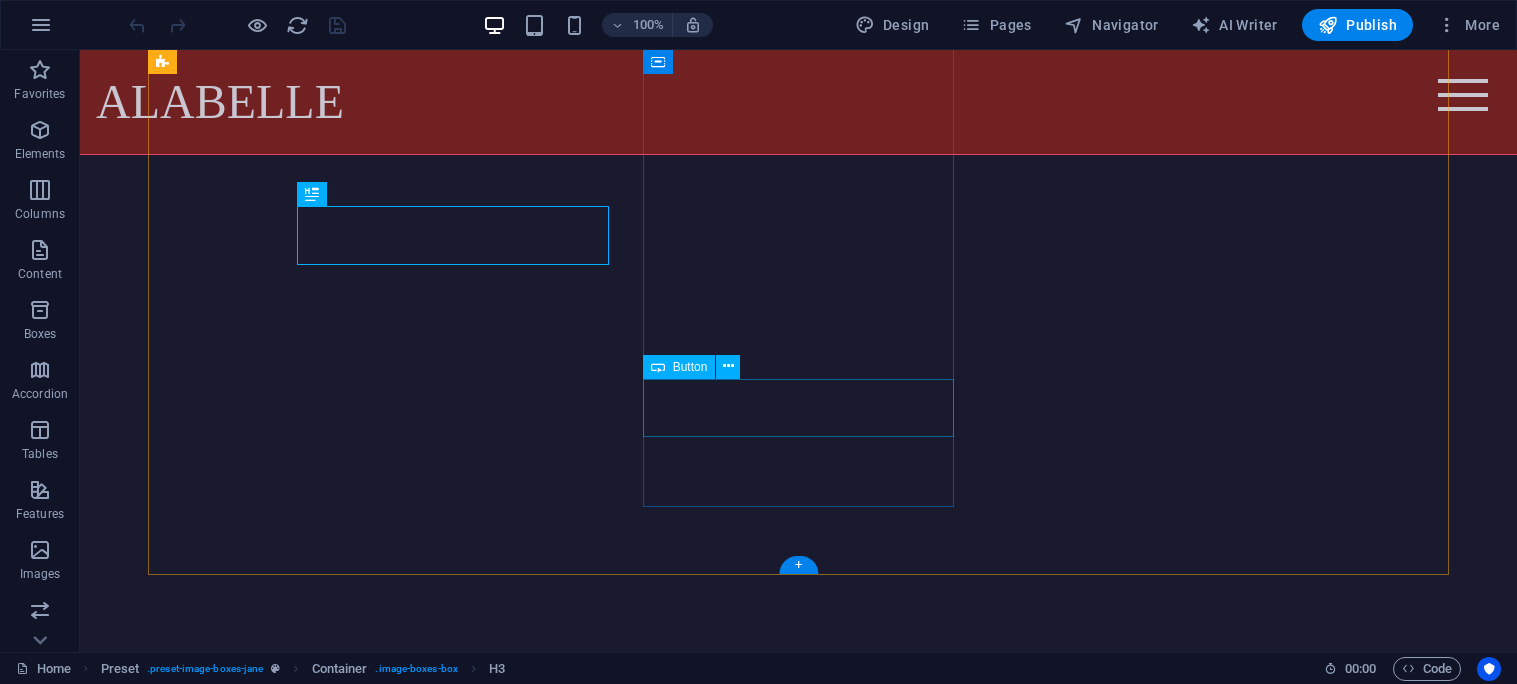 scroll, scrollTop: 801, scrollLeft: 0, axis: vertical 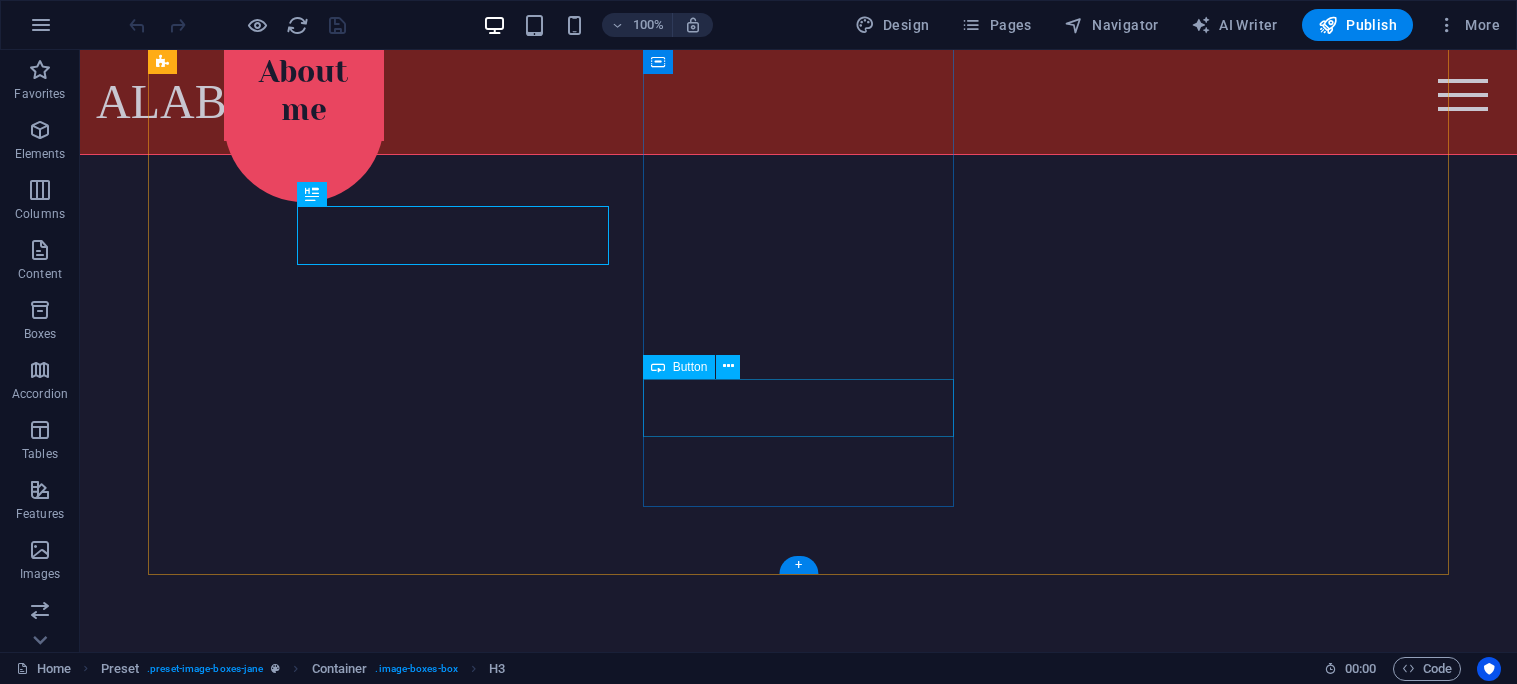click on "see more" at bounding box center [632, 2218] 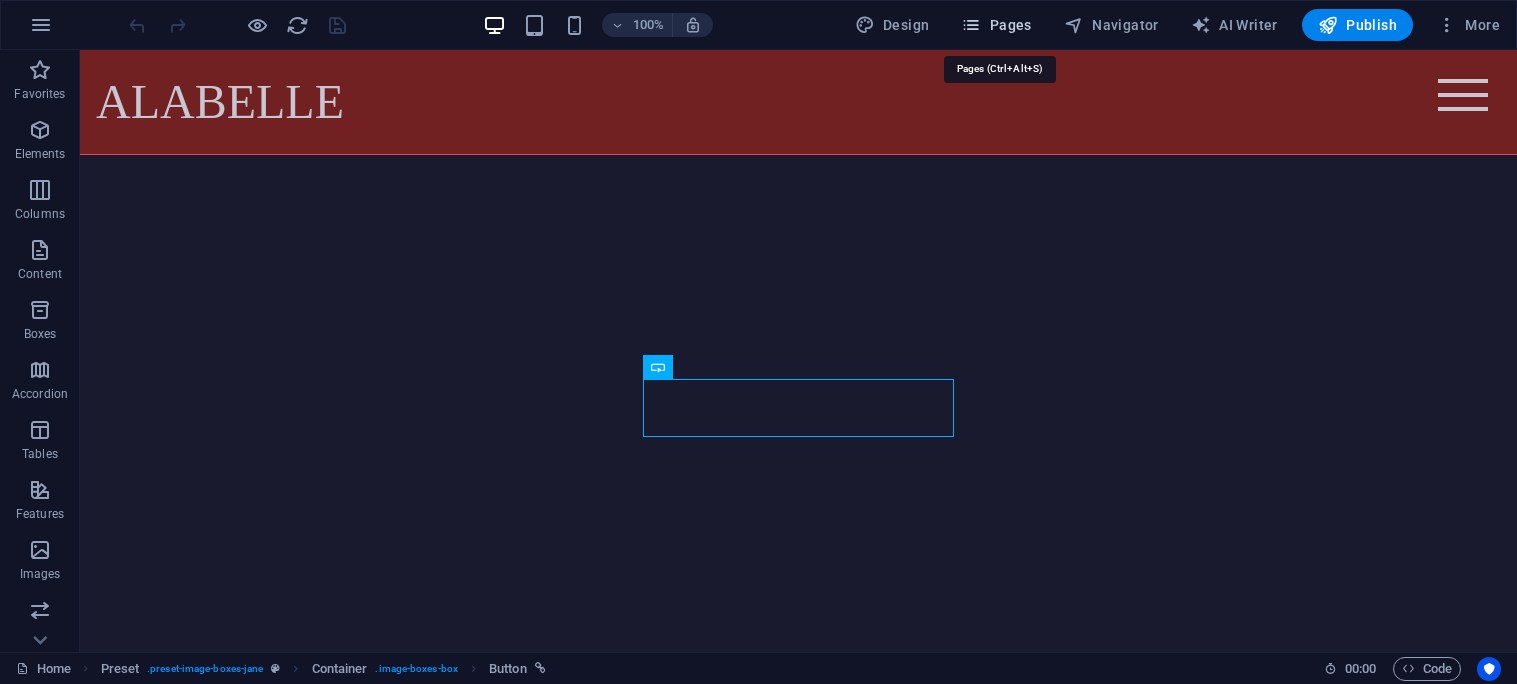 click on "Pages" at bounding box center (996, 25) 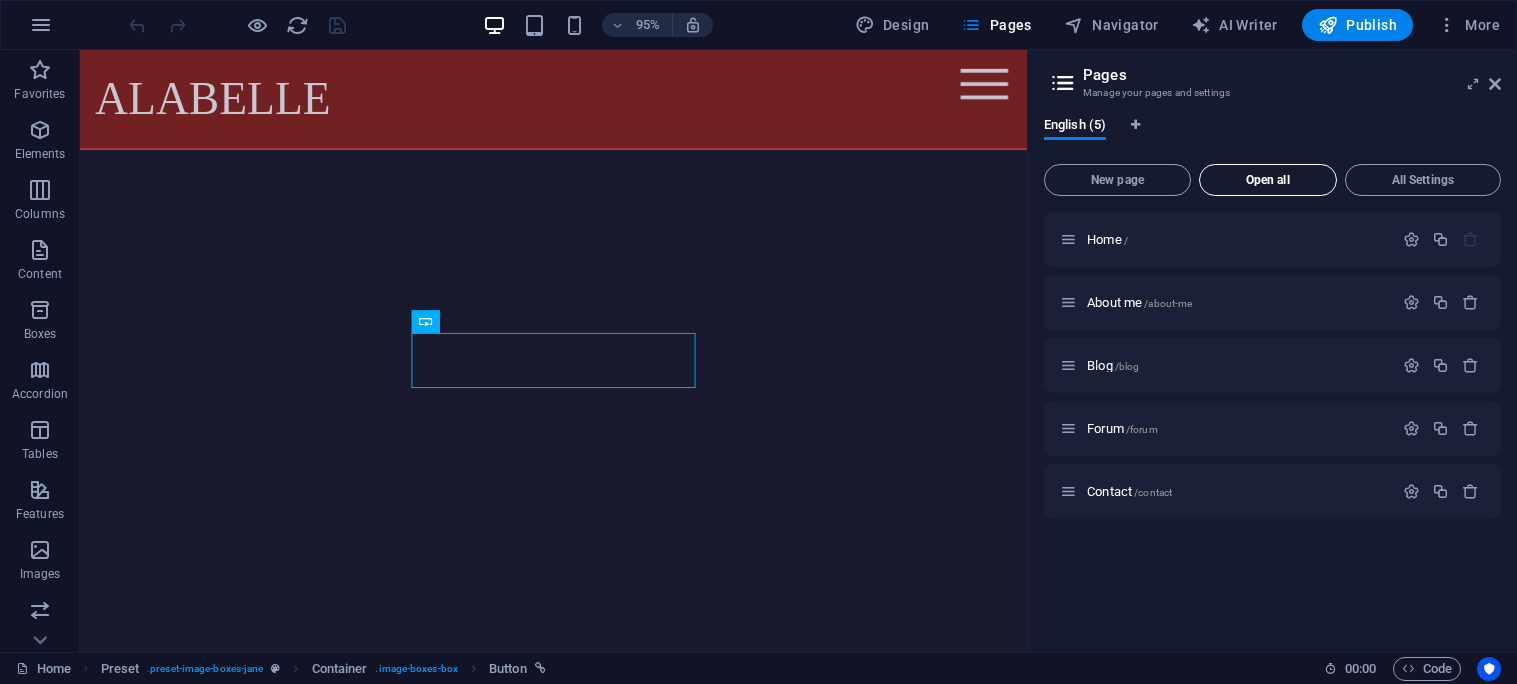 click on "Open all" at bounding box center [1268, 180] 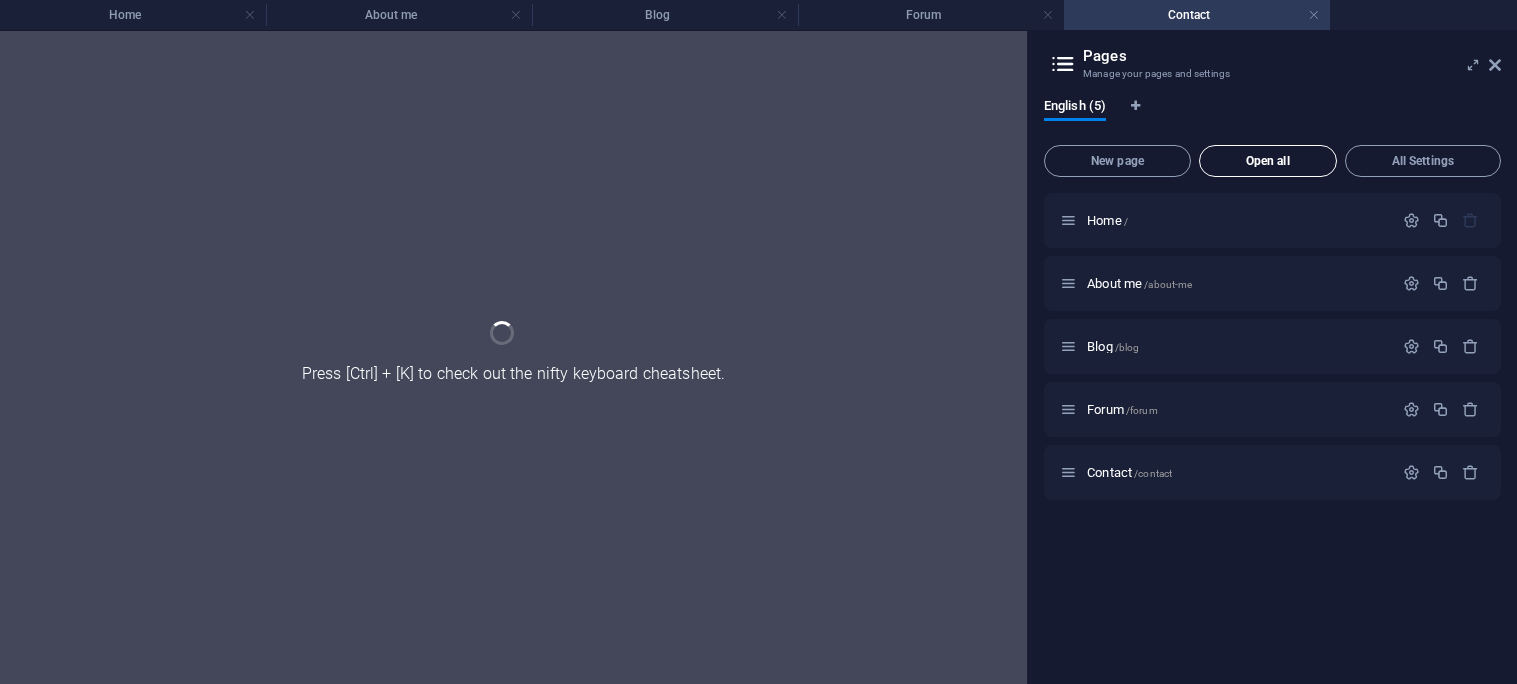 scroll, scrollTop: 0, scrollLeft: 0, axis: both 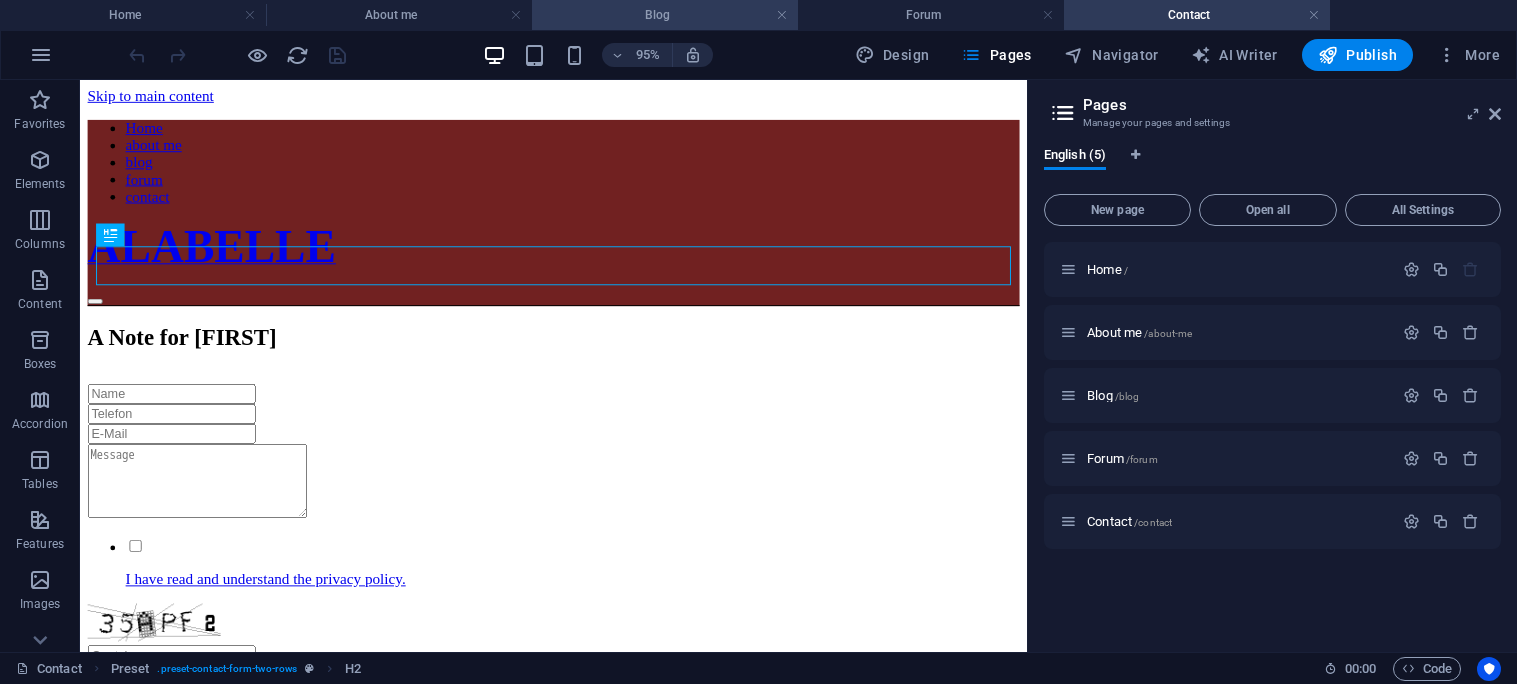 click on "Blog" at bounding box center (665, 15) 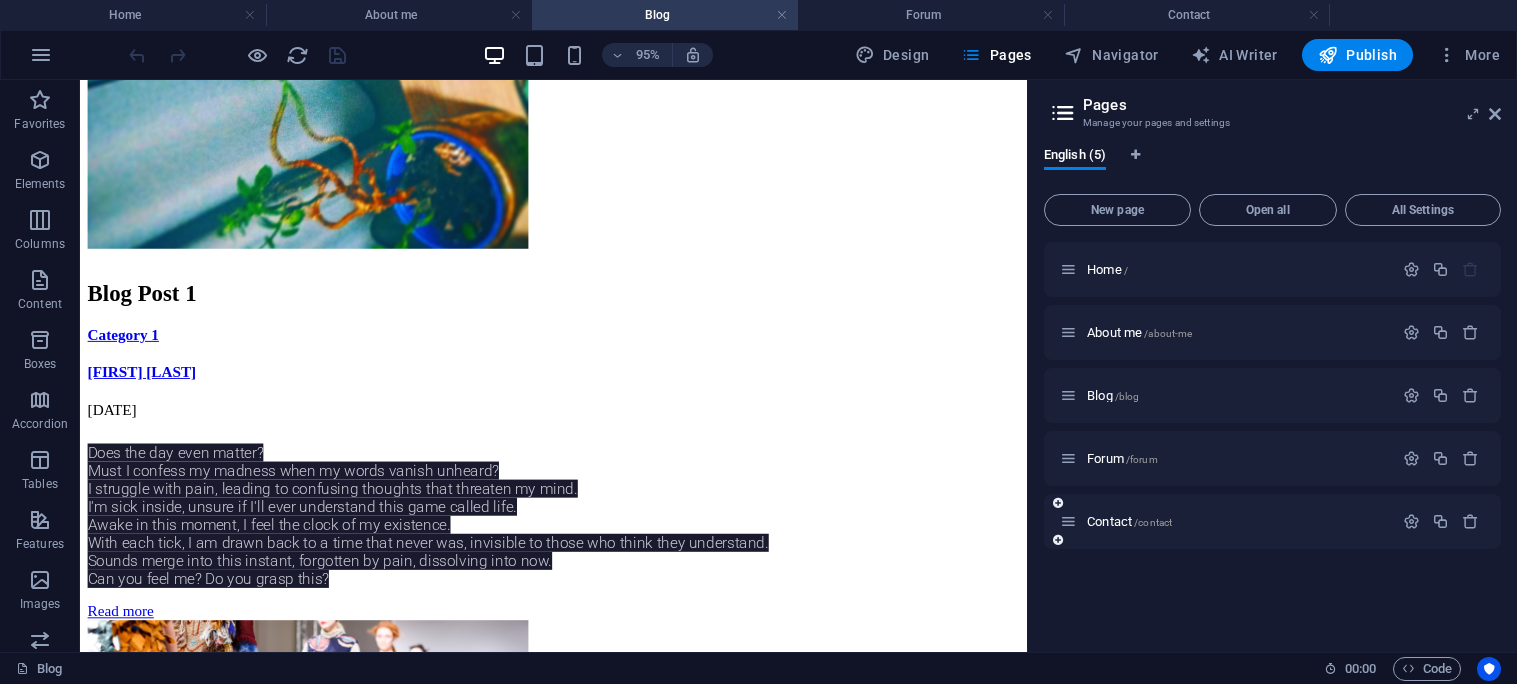 scroll, scrollTop: 424, scrollLeft: 0, axis: vertical 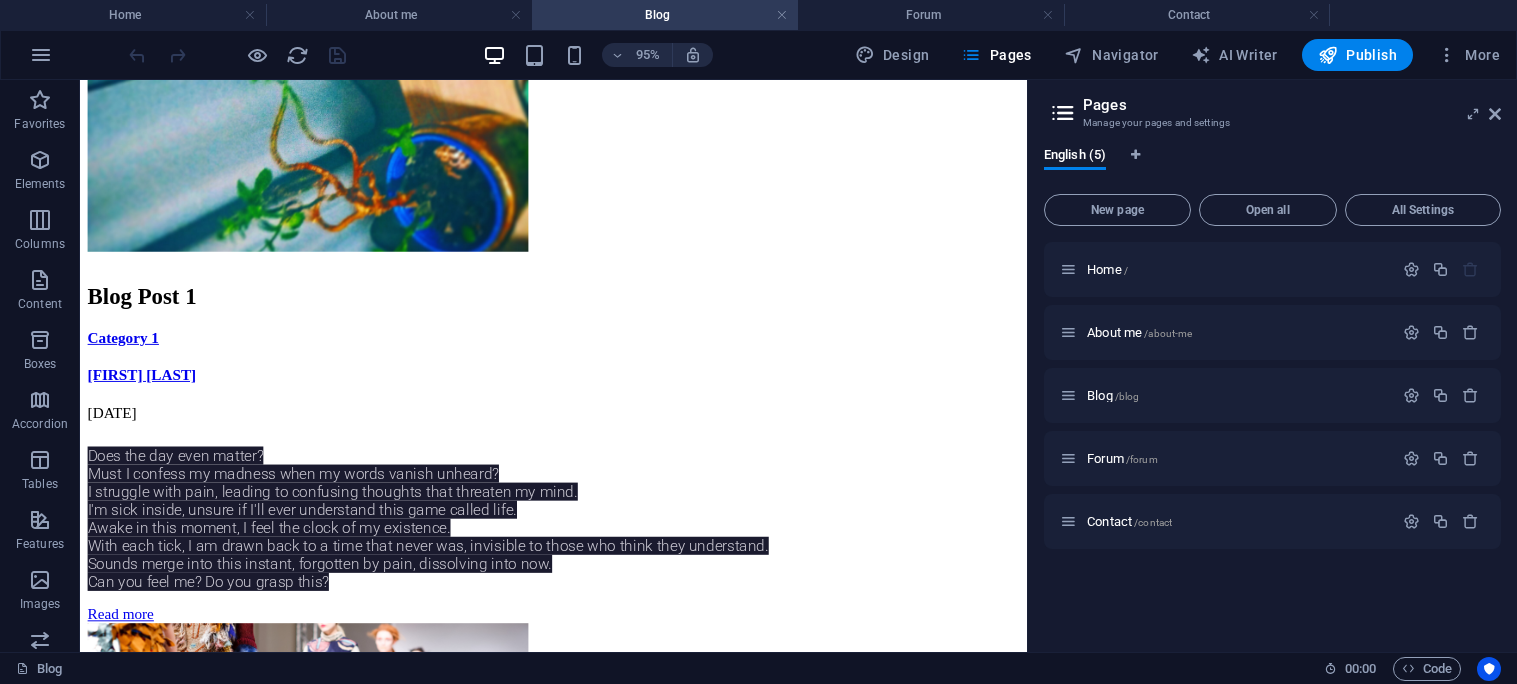 click on "[FIRST] [LAST] Blog Post 1 Category 1 [FIRST] [LAST] [MM]/[DD]/[YYYY] Does the day even matter? Must I confess my madness when my words vanish unheard? I struggle with pain, leading to confusing thoughts that threaten my mind. I'm sick inside, unsure if I'll ever understand this game called life. Awake in this moment, I feel the clock of my existence. With each tick, I am drawn back to a time that never was, invisible to those who think they understand. Sounds merge into this instant, forgotten by pain, dissolving into now. Can you feel me? Do you grasp this? Read more Blog Post 5 Category 1 [FIRST] [LAST] [MM]/[DD]/[YYYY] Elit lobortis feugiat, congue faucibus cras eu tellus, porta litora quisque curabitur, etiam porta. Interdum amet gravida sed donec tempor non, aliquam ut lacinia. Facilisis imperdiet dolor eu? Read more  previous Next" at bounding box center [578, 2519] 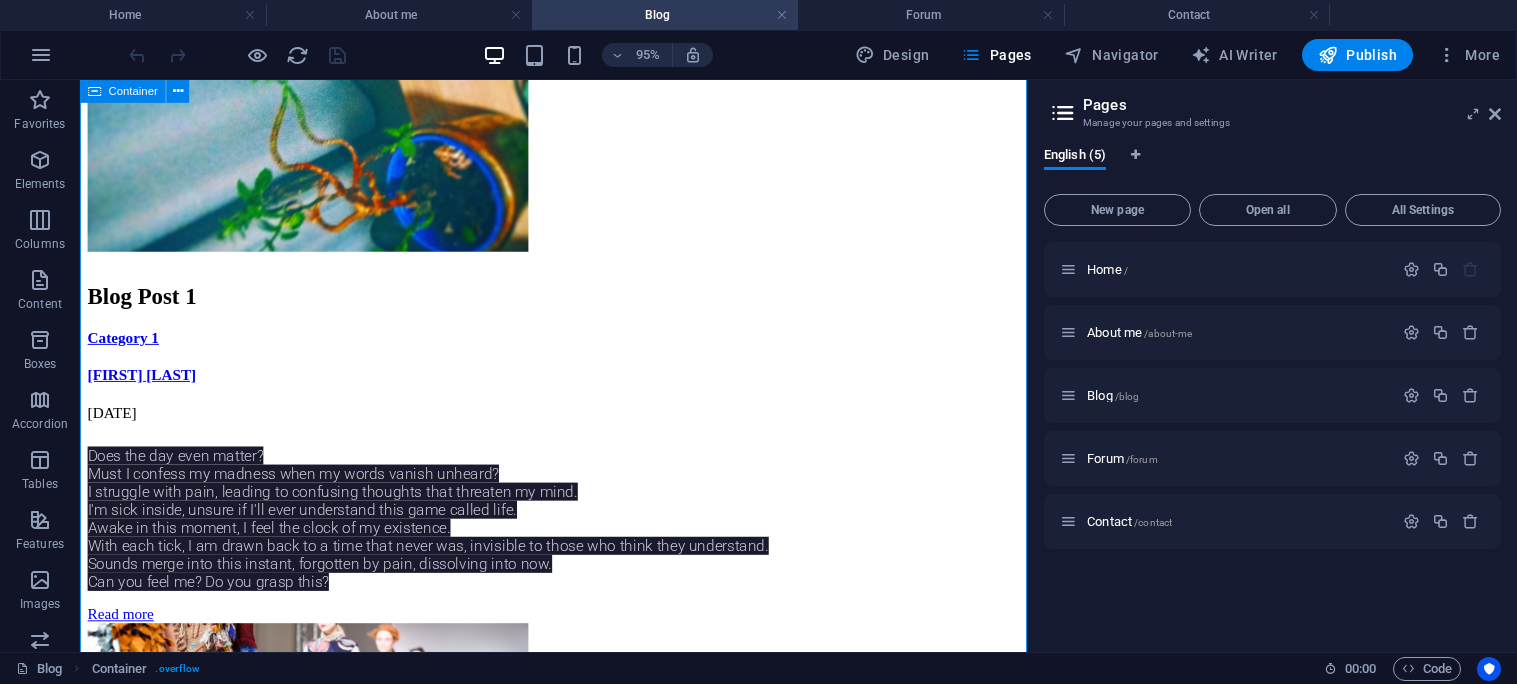 click on "Next" at bounding box center (578, 5116) 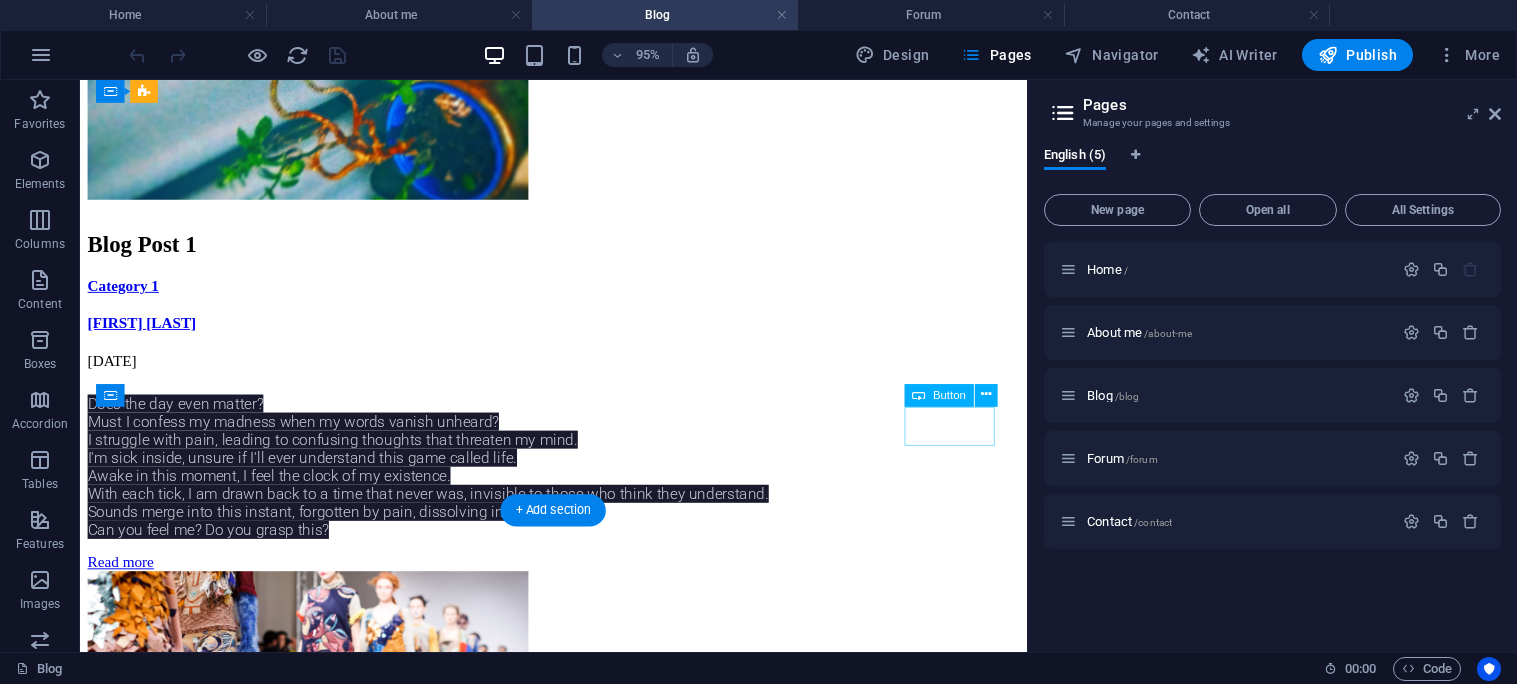 scroll, scrollTop: 807, scrollLeft: 0, axis: vertical 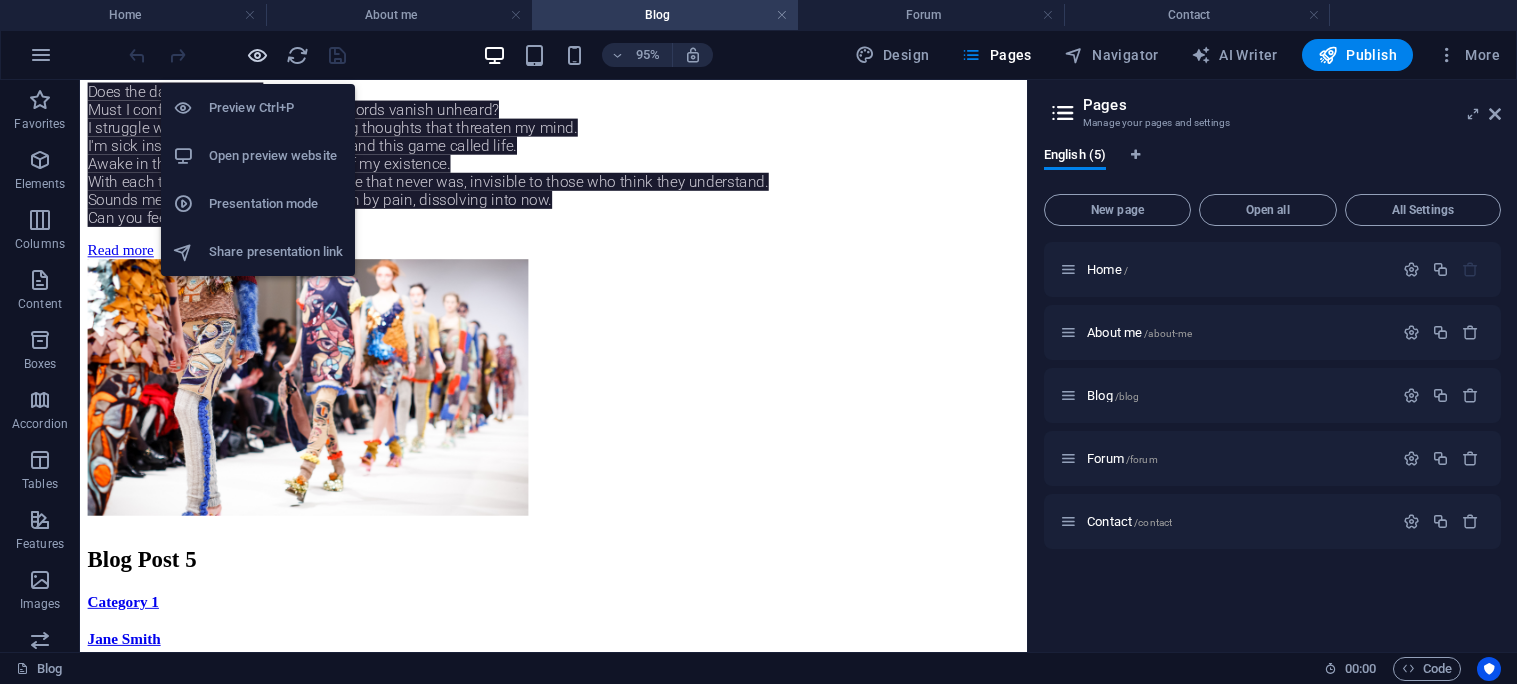 click at bounding box center (257, 55) 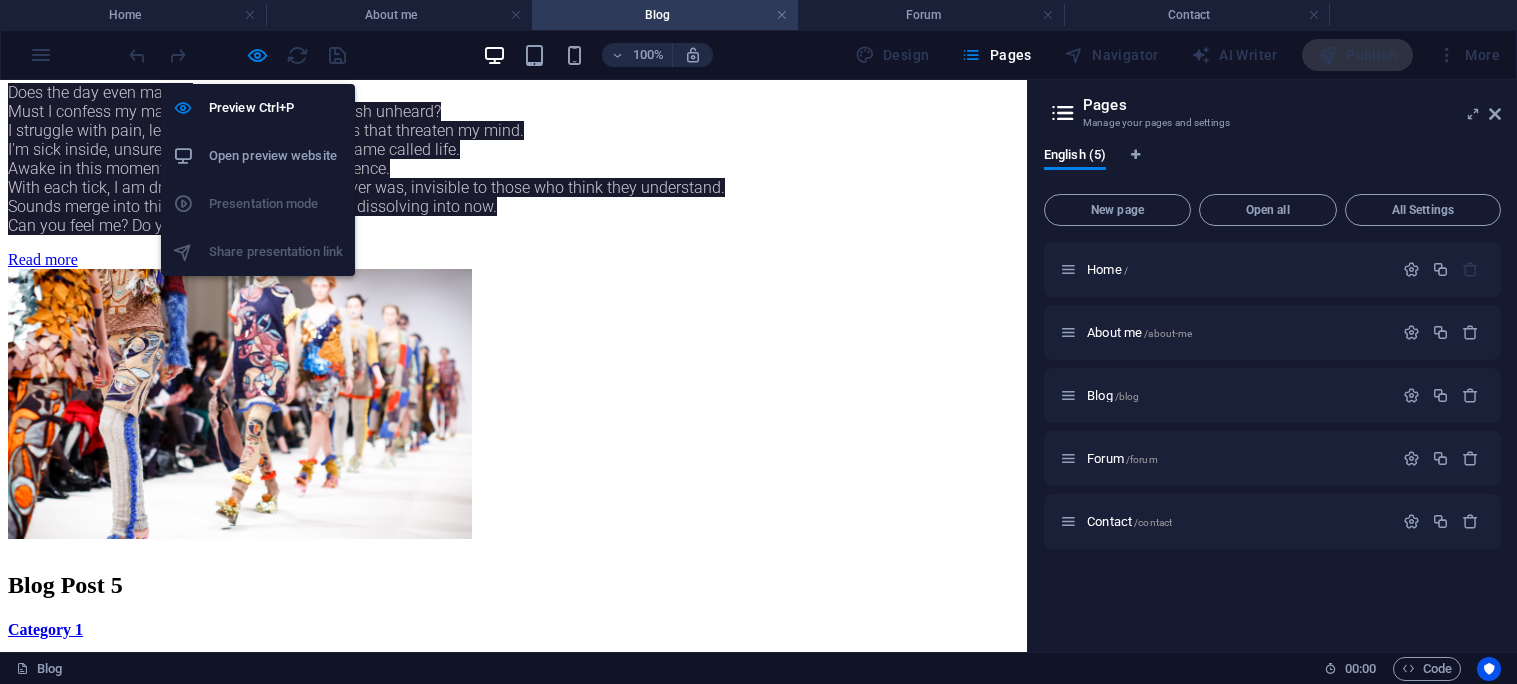 click on "Open preview website" at bounding box center (276, 156) 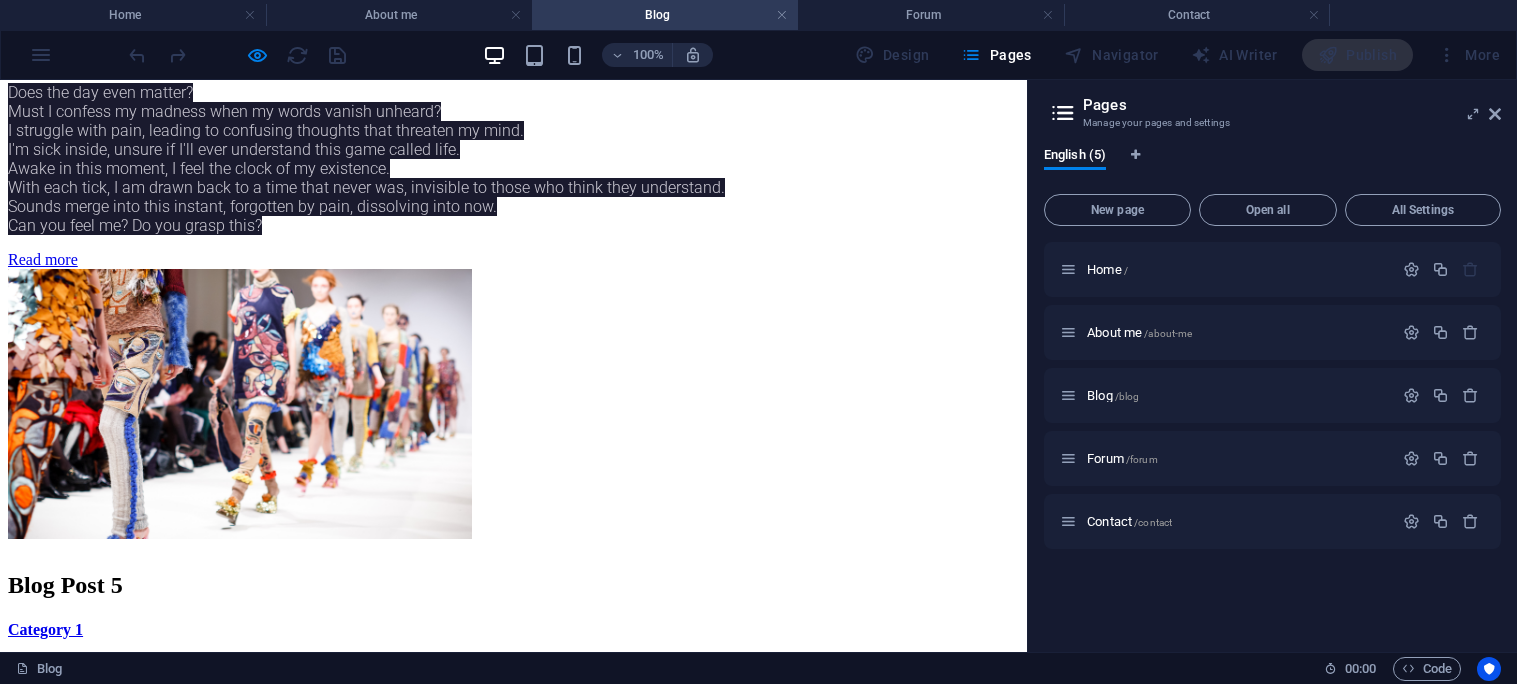 click at bounding box center [513, -499] 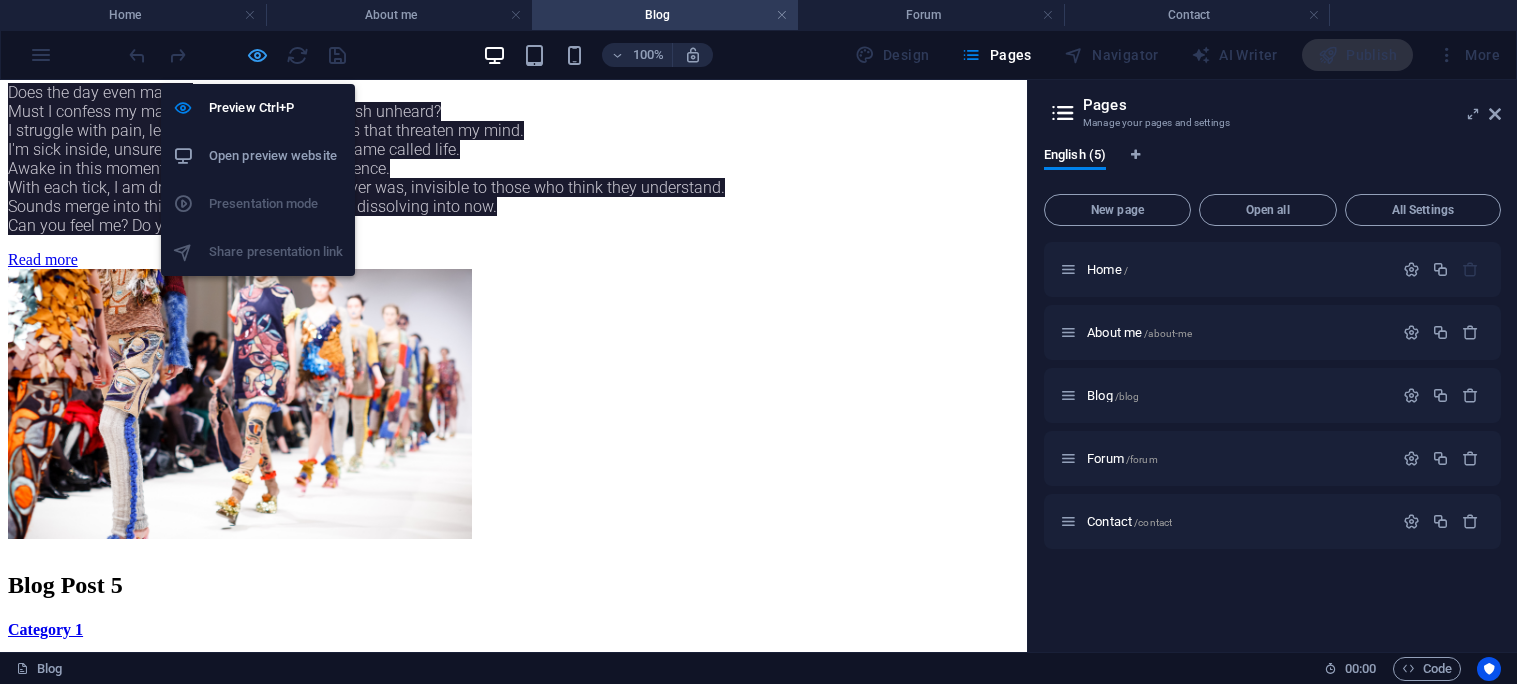 click at bounding box center (257, 55) 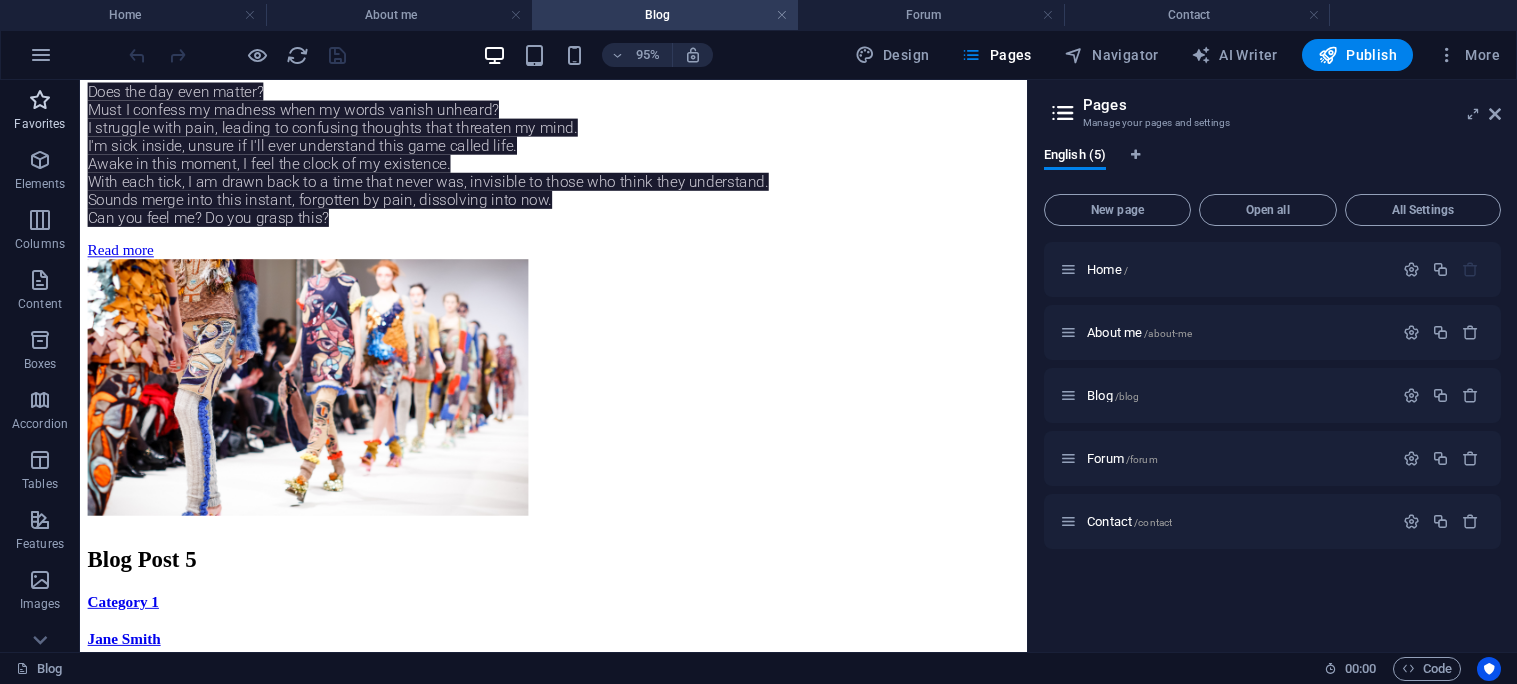 click on "Favorites" at bounding box center (39, 124) 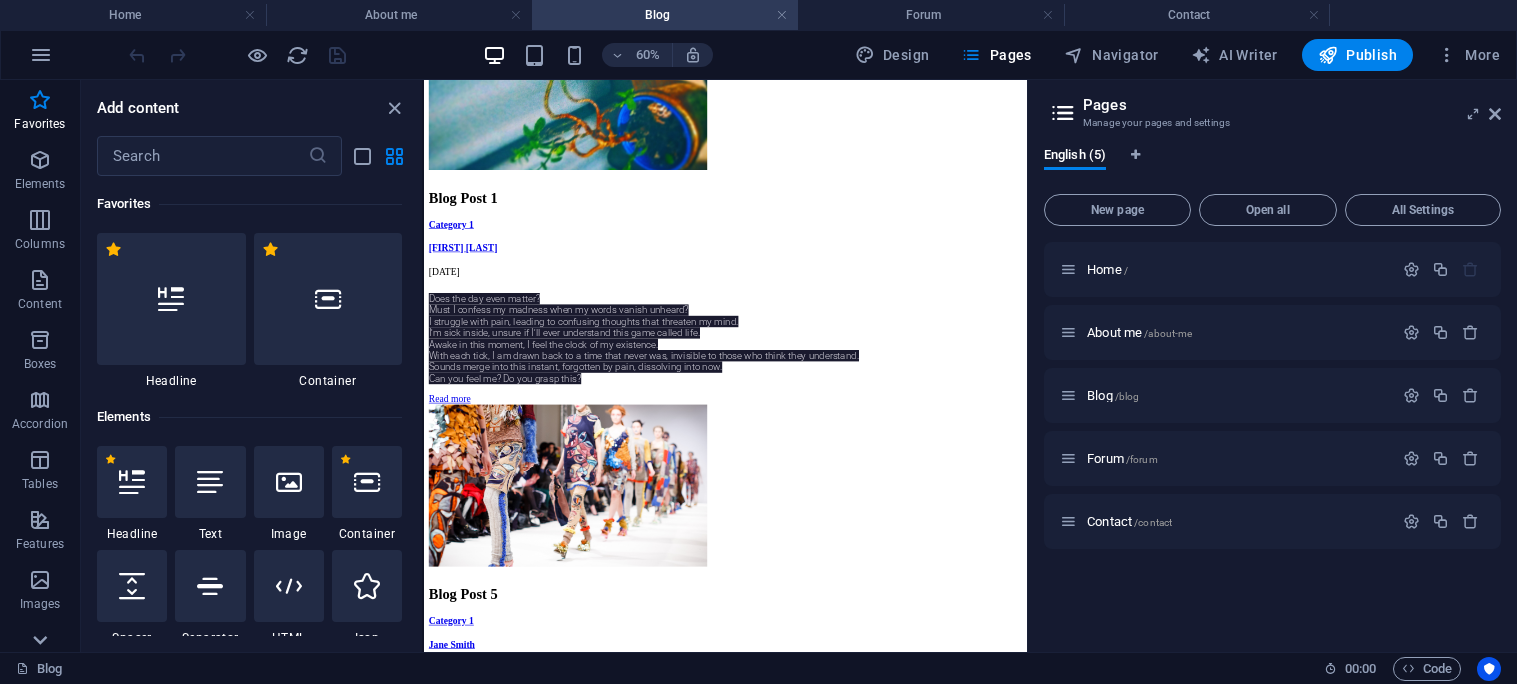 click 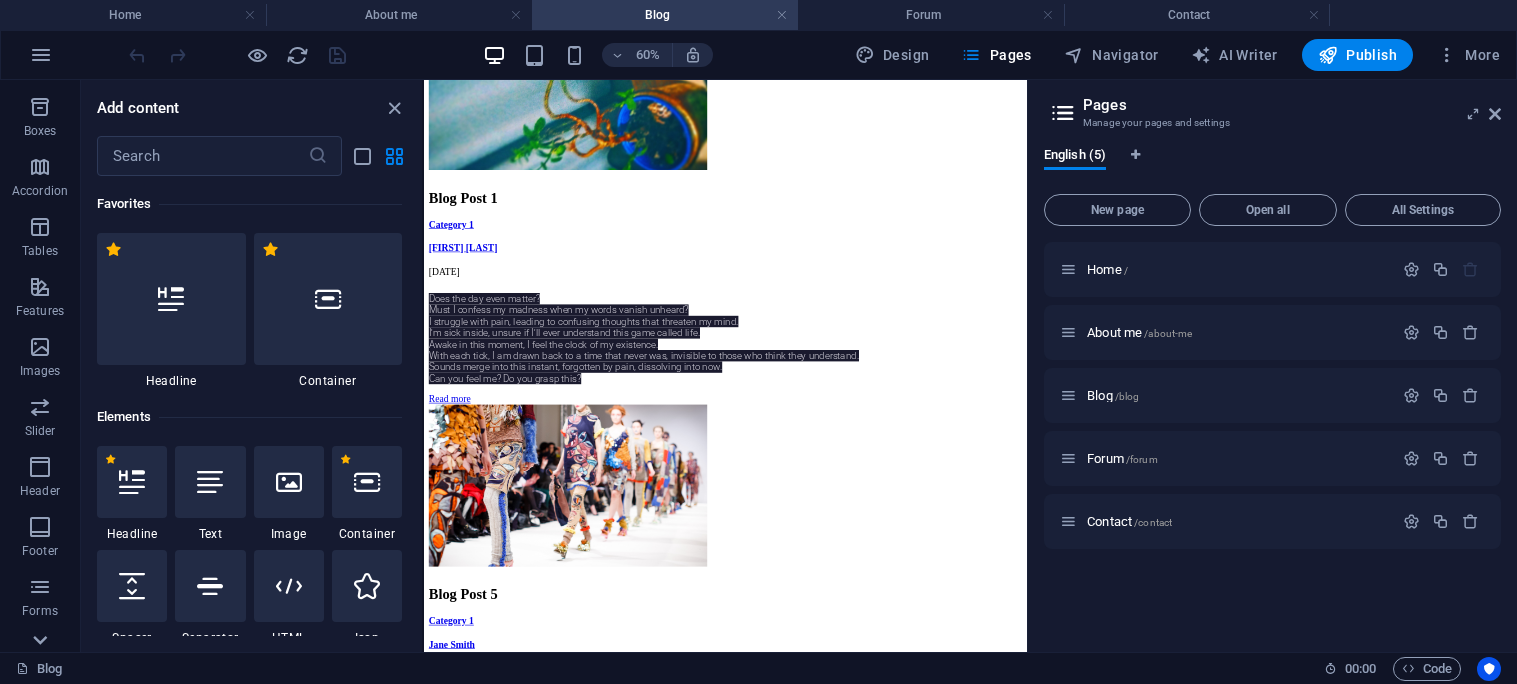 scroll, scrollTop: 327, scrollLeft: 0, axis: vertical 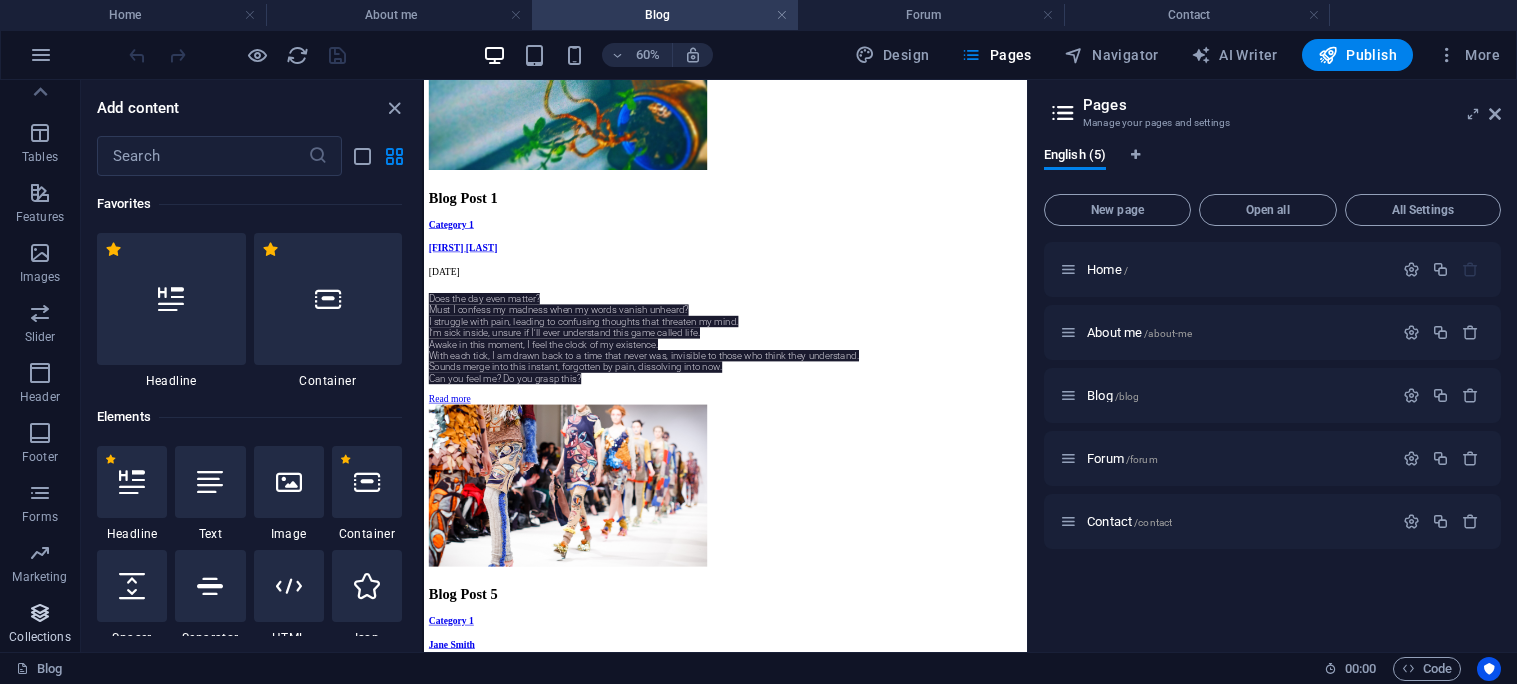 click at bounding box center (40, 613) 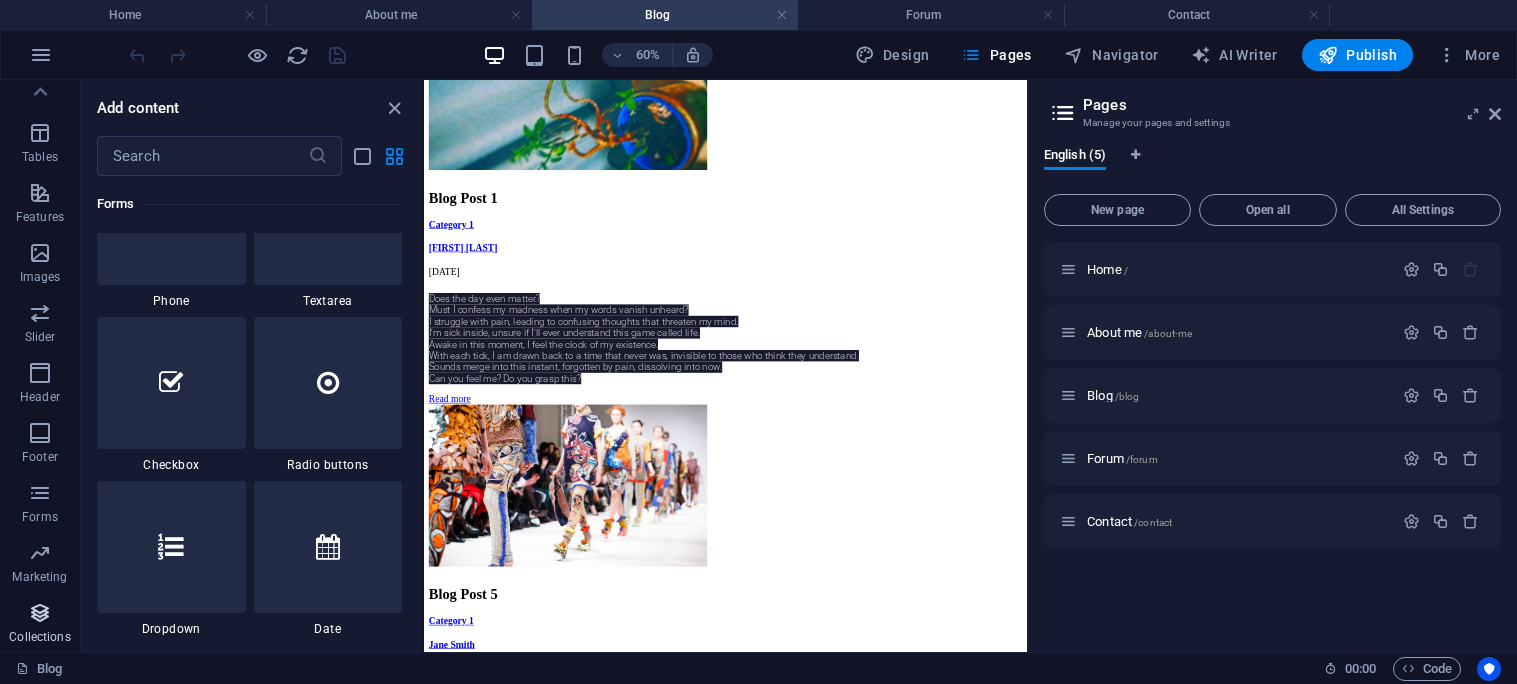 scroll, scrollTop: 18305, scrollLeft: 0, axis: vertical 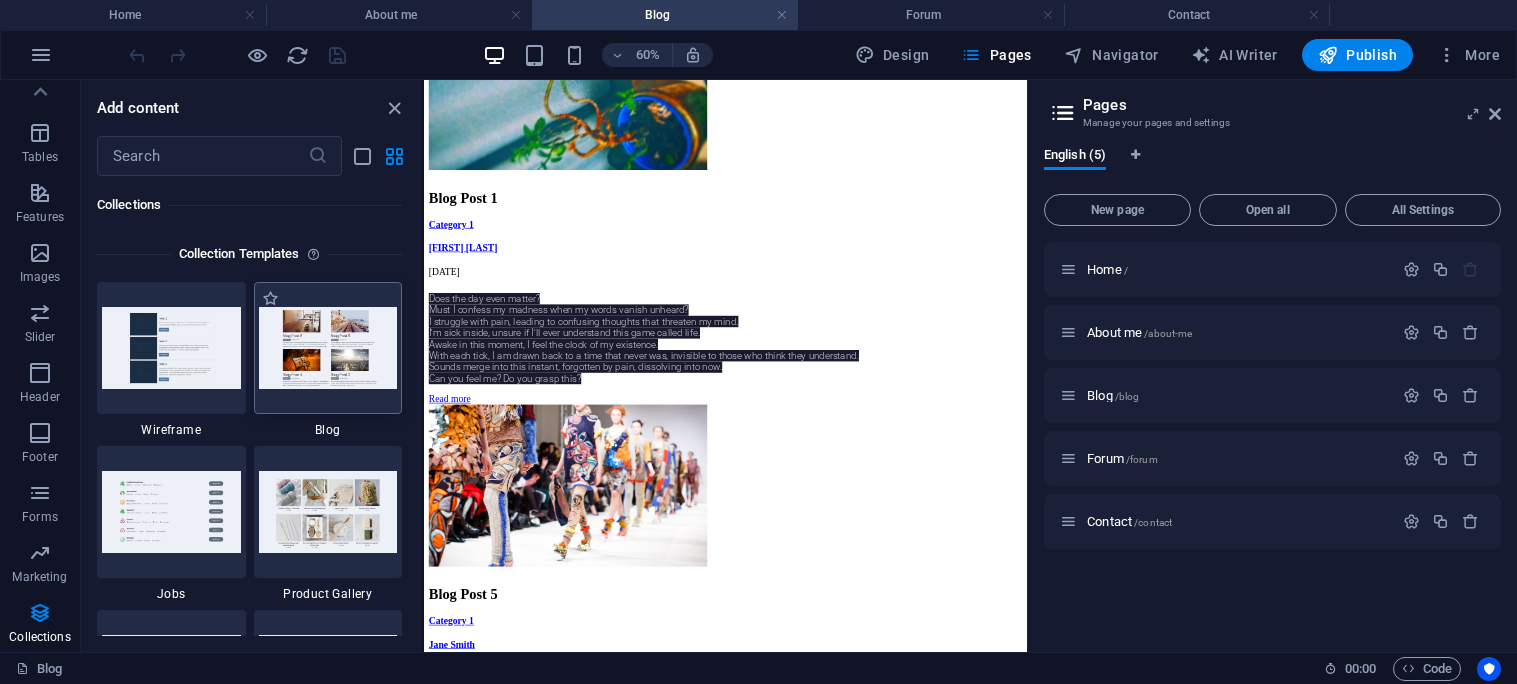 click at bounding box center (328, 347) 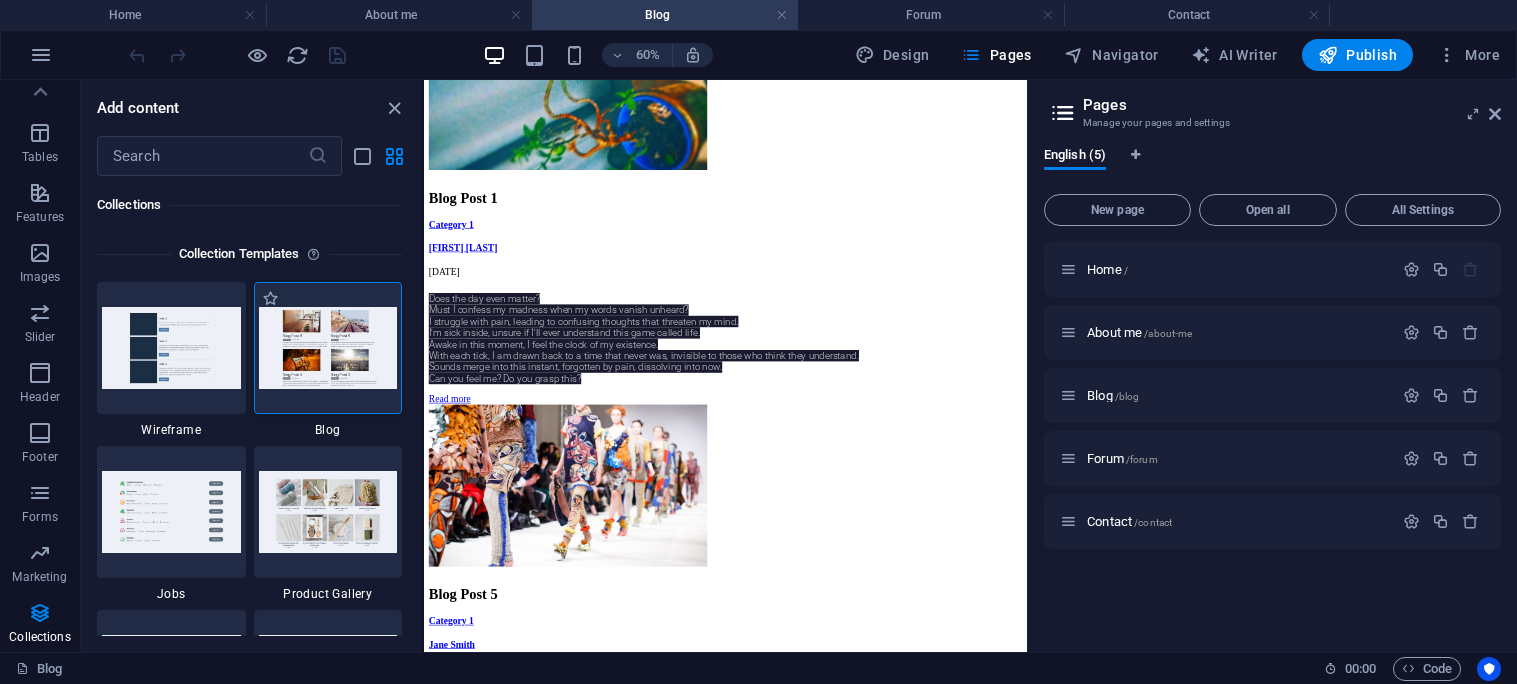 click at bounding box center (328, 347) 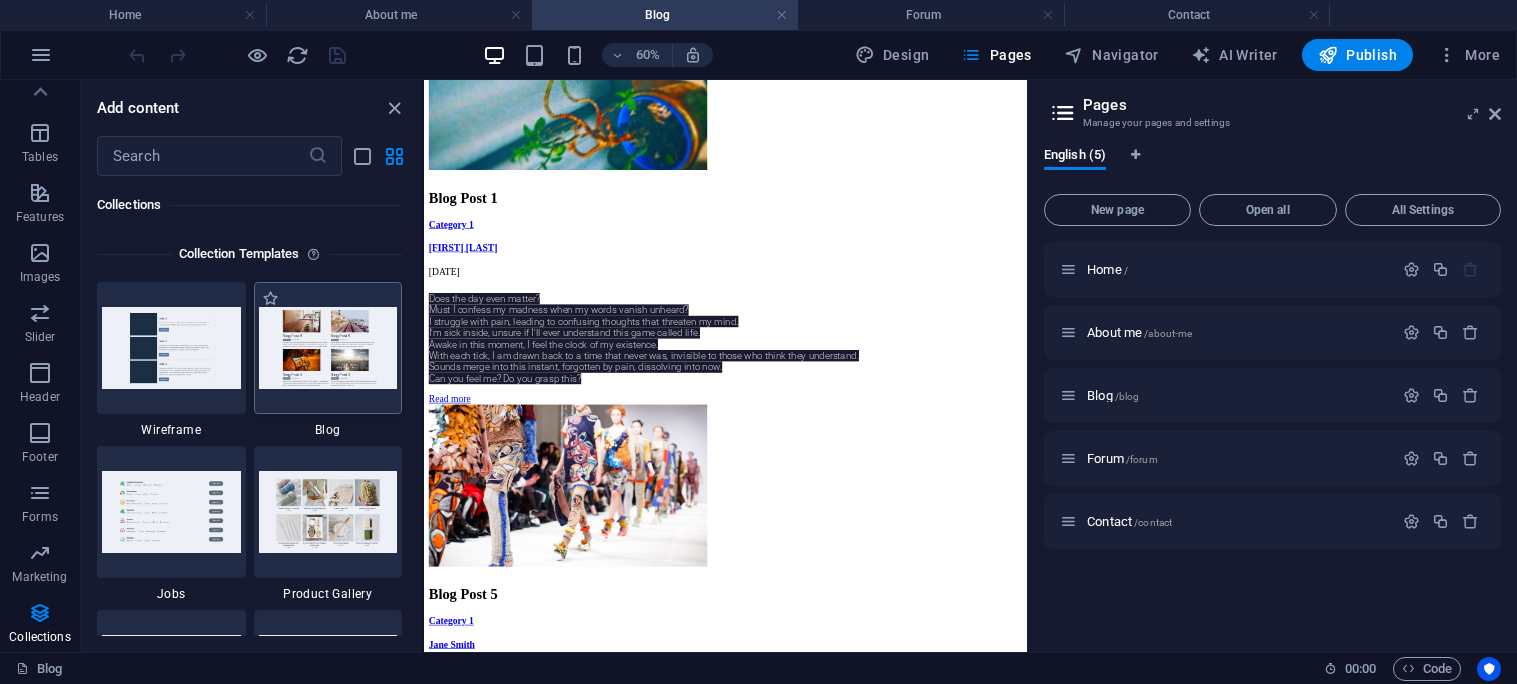 click at bounding box center (328, 347) 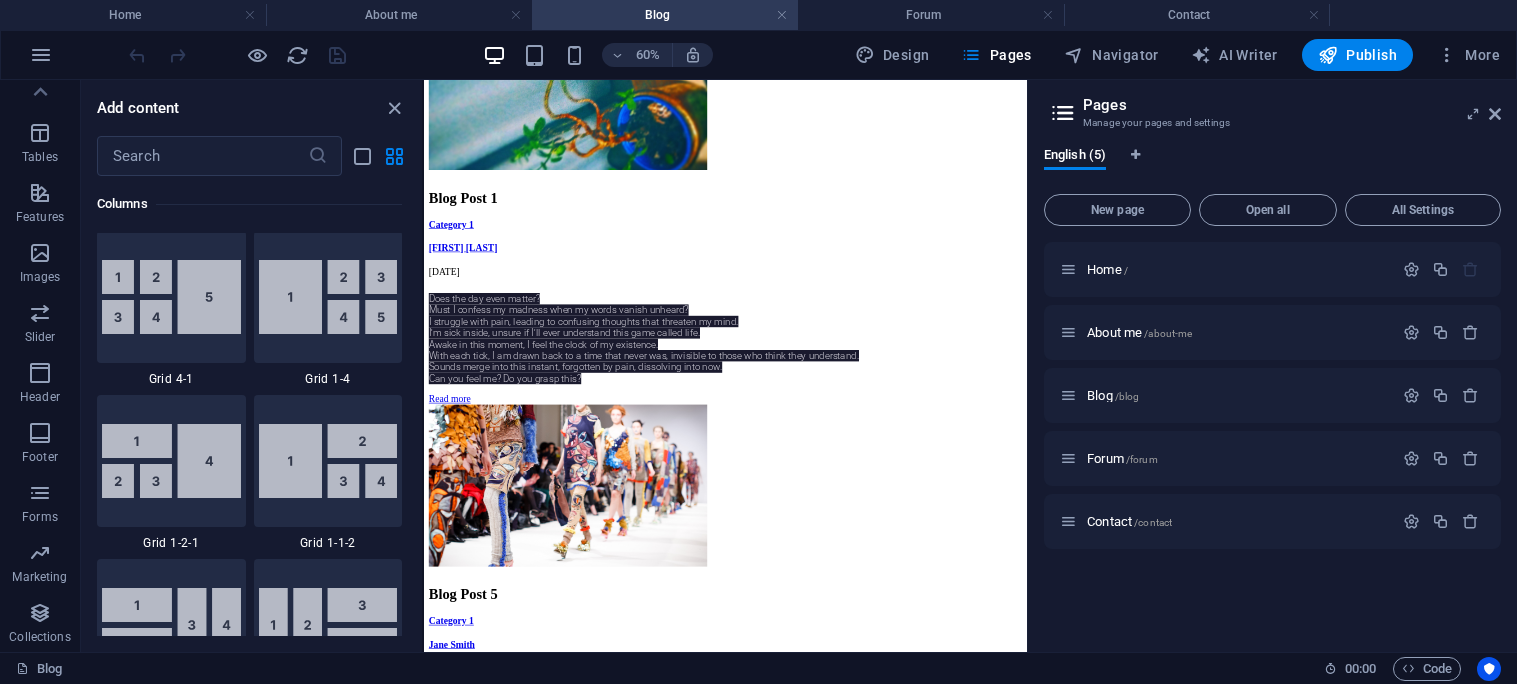 scroll, scrollTop: 2606, scrollLeft: 0, axis: vertical 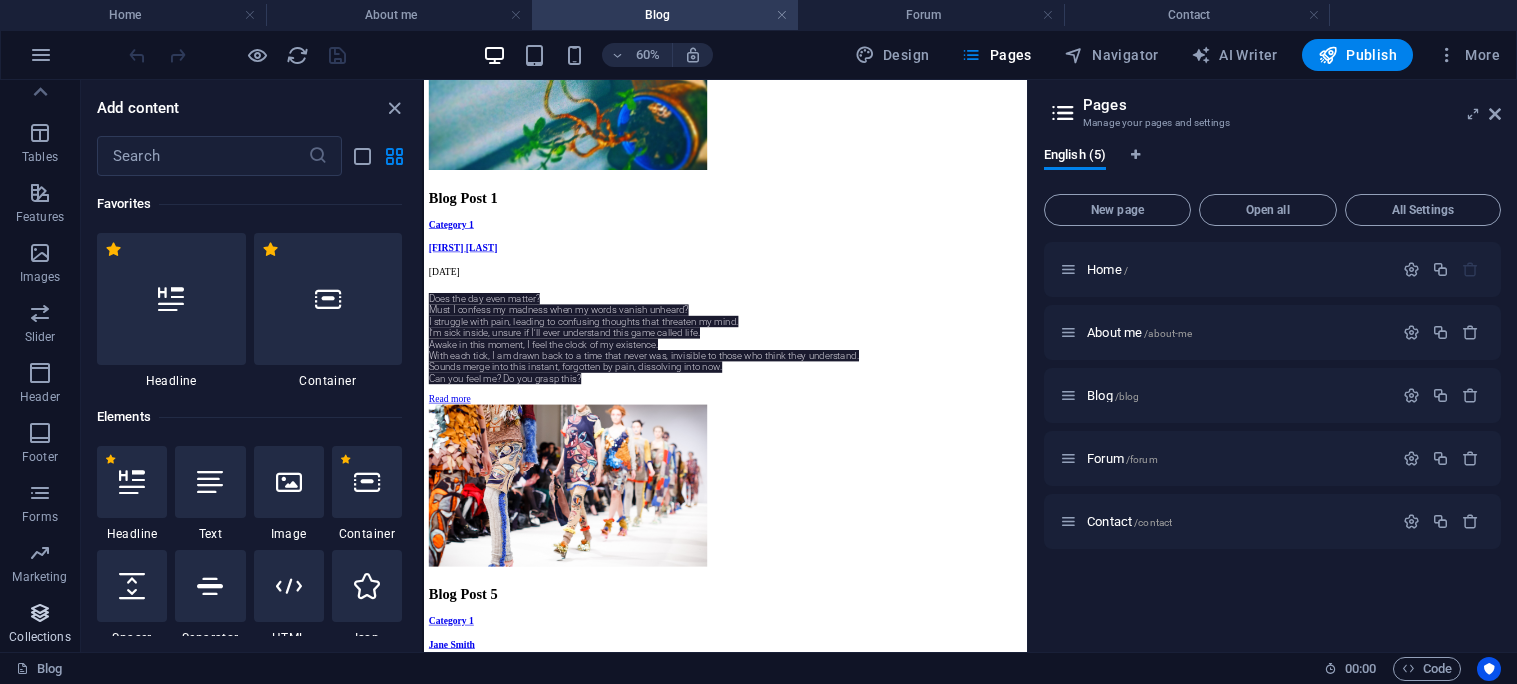 click at bounding box center [40, 613] 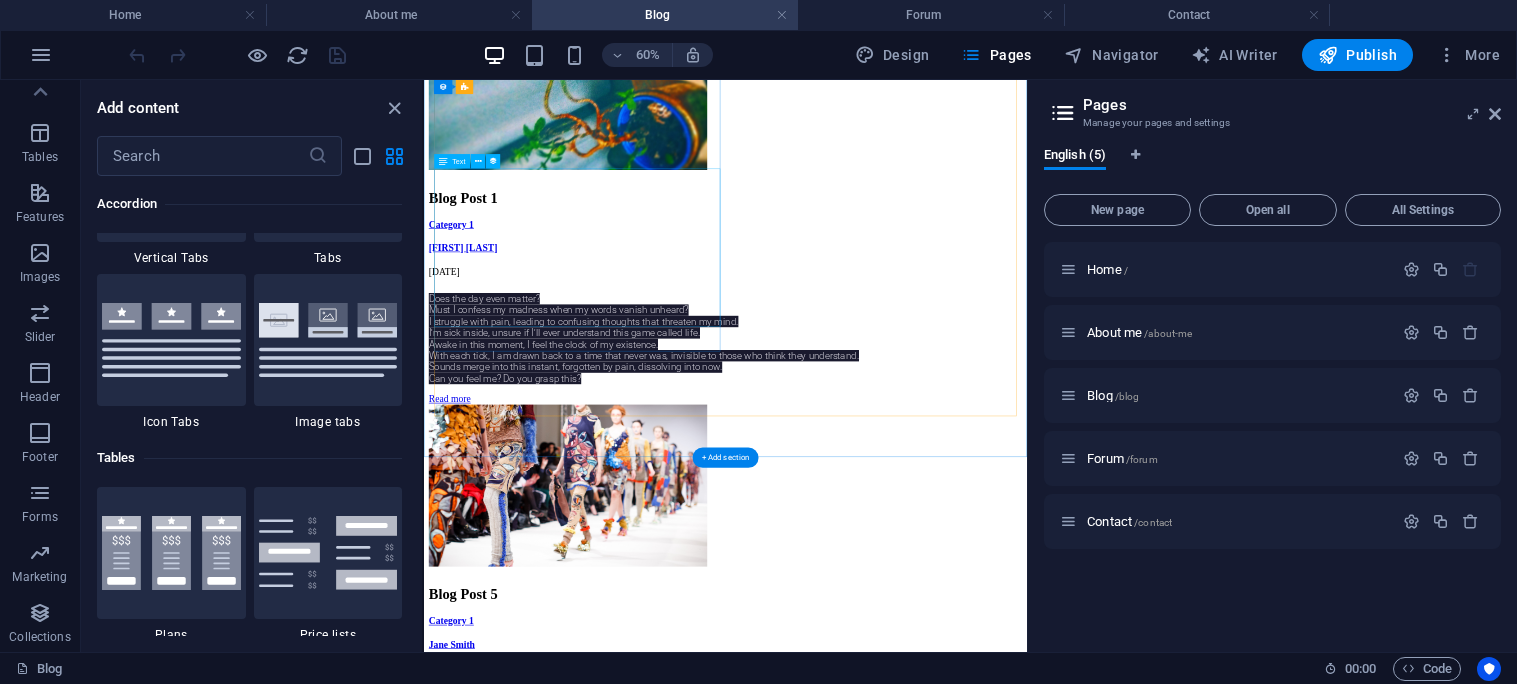 scroll, scrollTop: 18305, scrollLeft: 0, axis: vertical 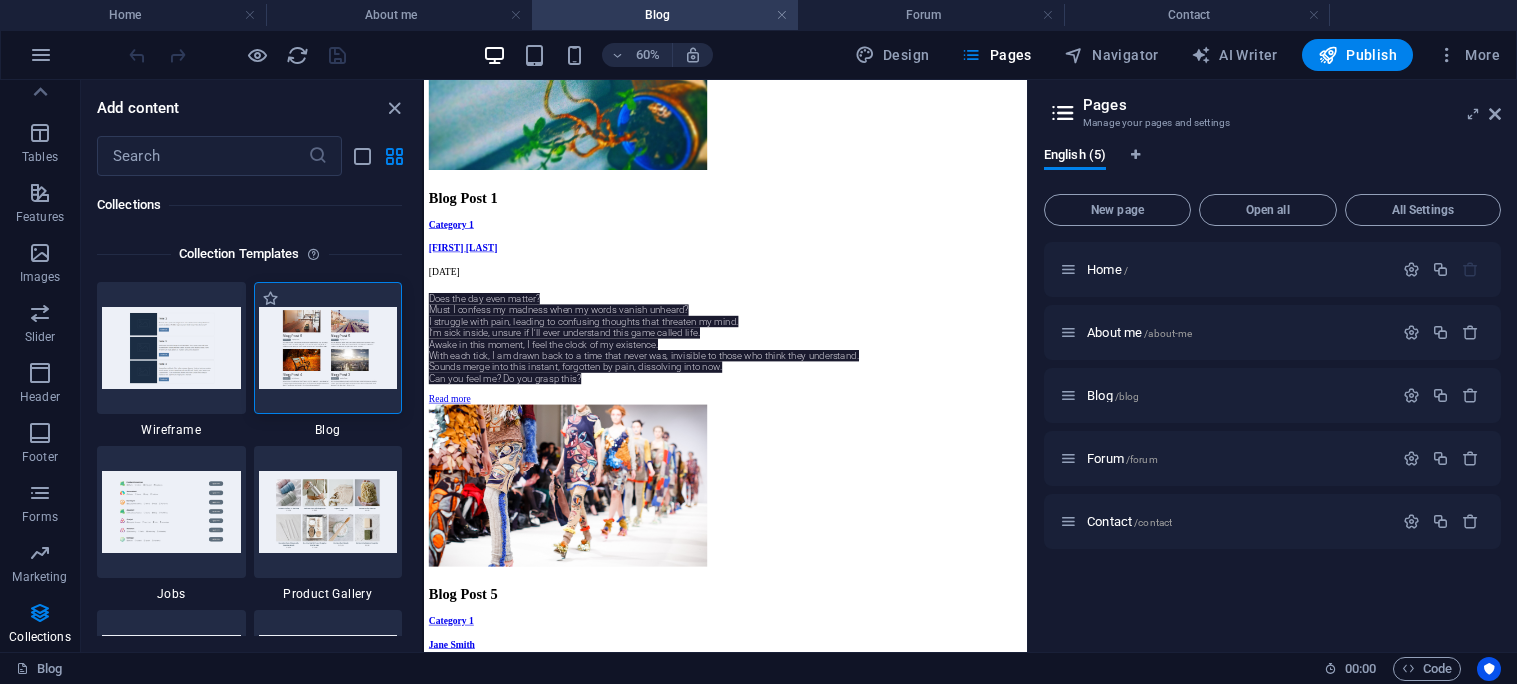 click at bounding box center [328, 347] 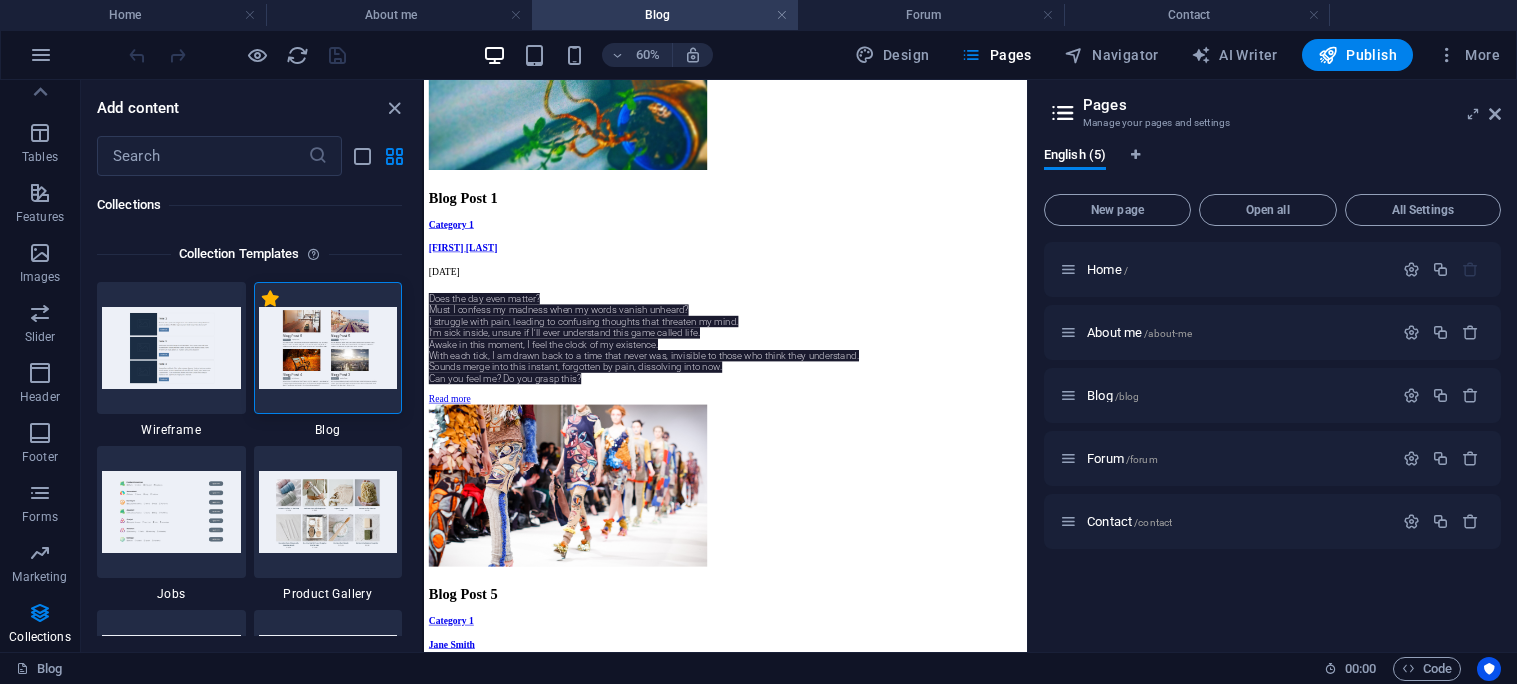 click on "1 Star Blog" at bounding box center (328, 360) 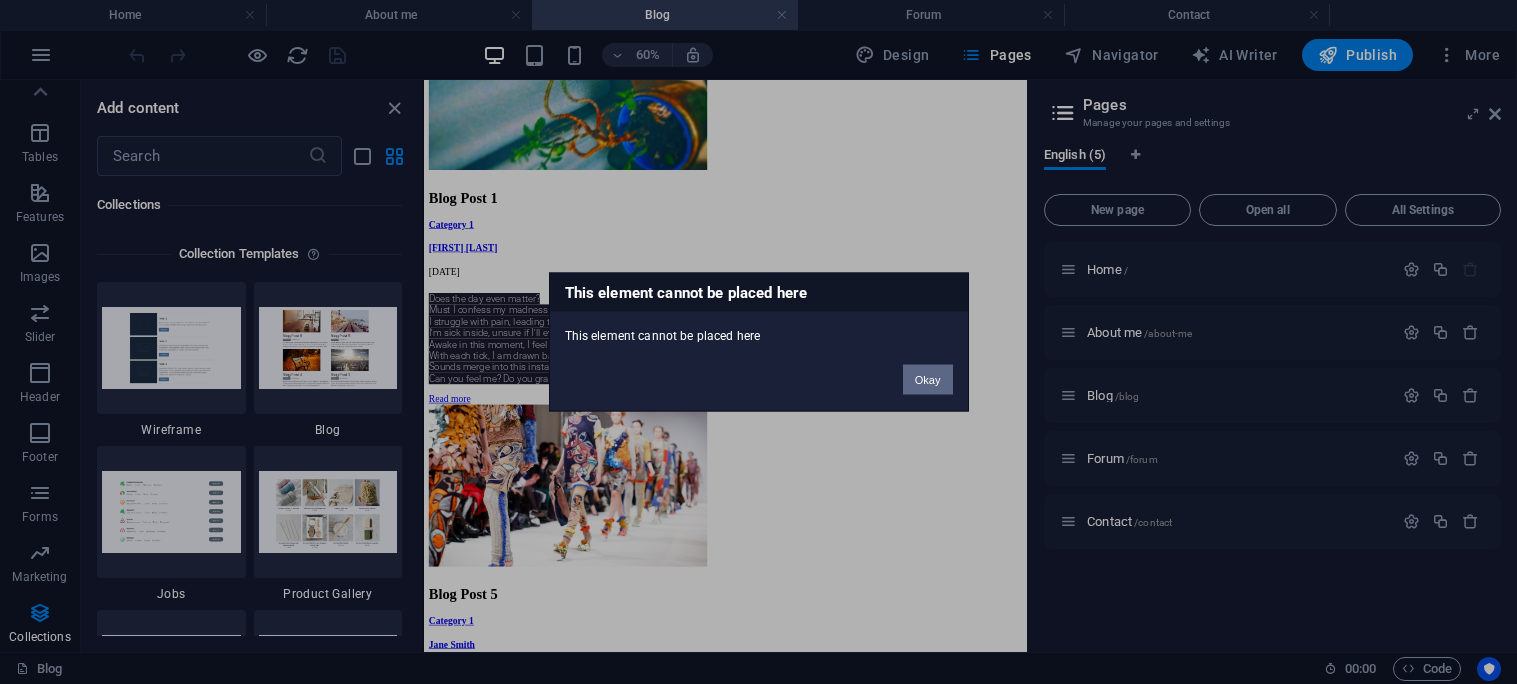 click on "Okay" at bounding box center [928, 380] 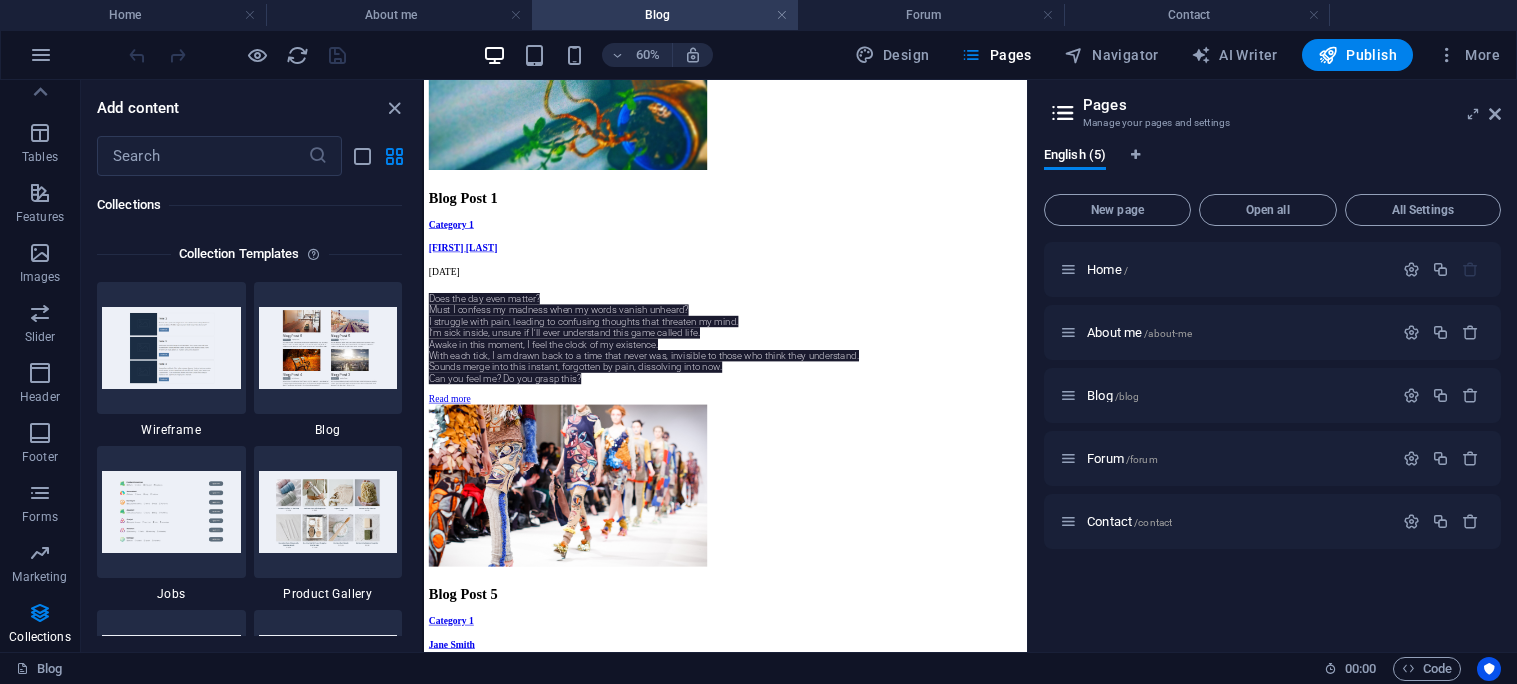 click on "Collections" at bounding box center (249, 205) 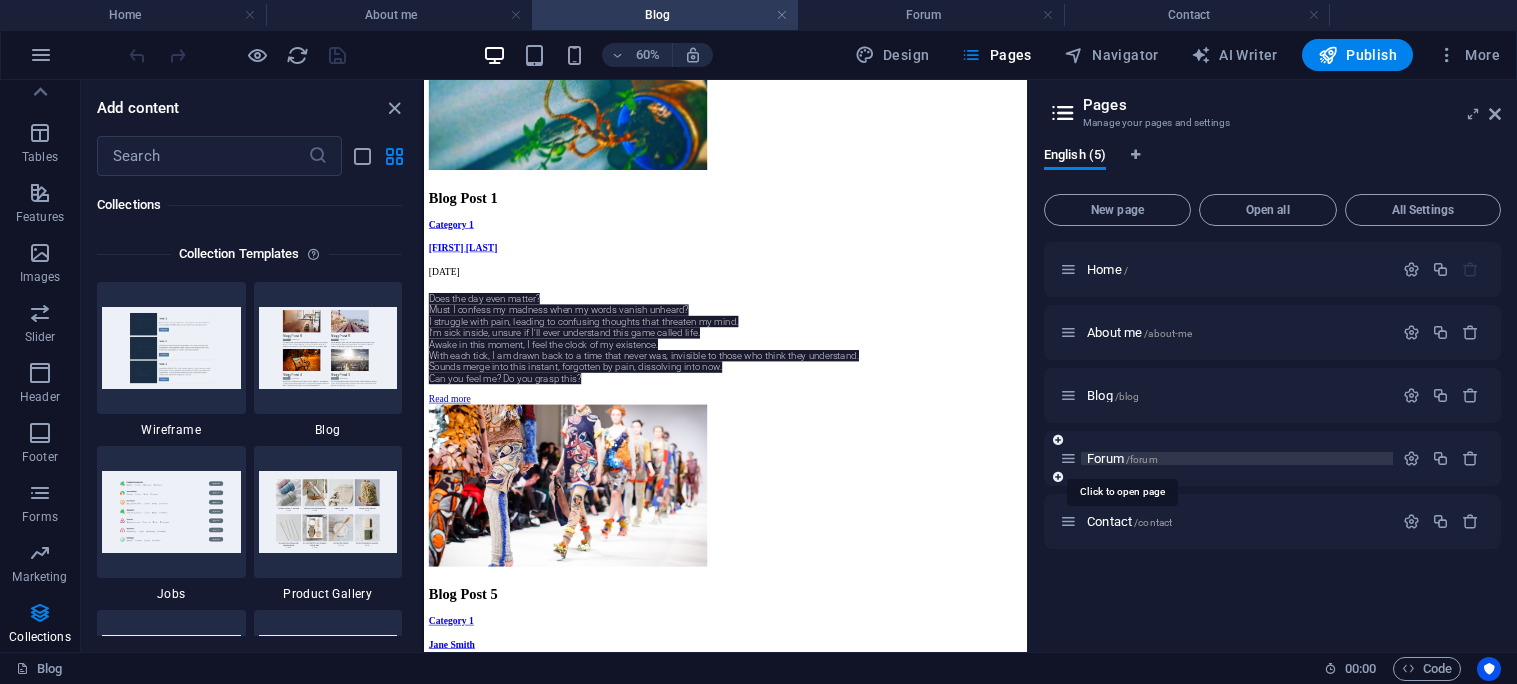 click on "Forum /forum" at bounding box center [1122, 458] 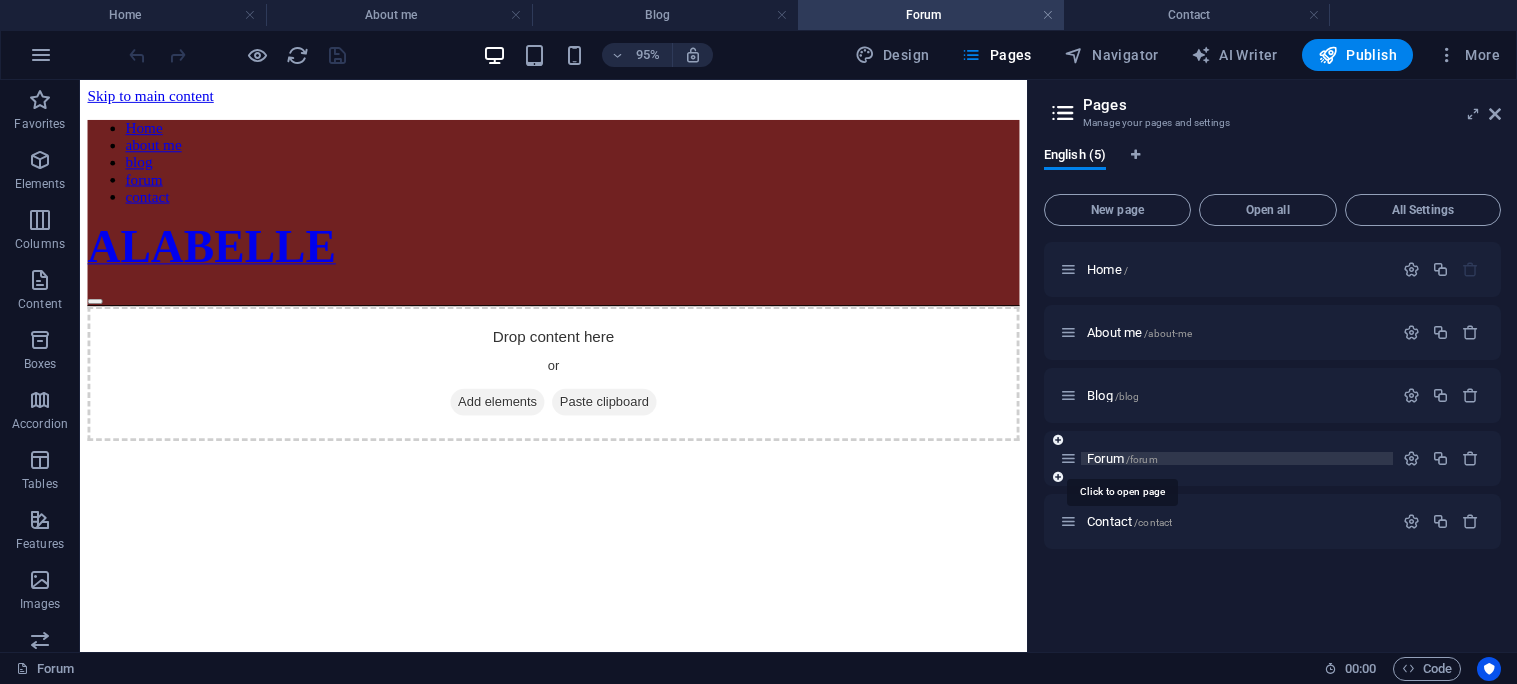 scroll, scrollTop: 0, scrollLeft: 0, axis: both 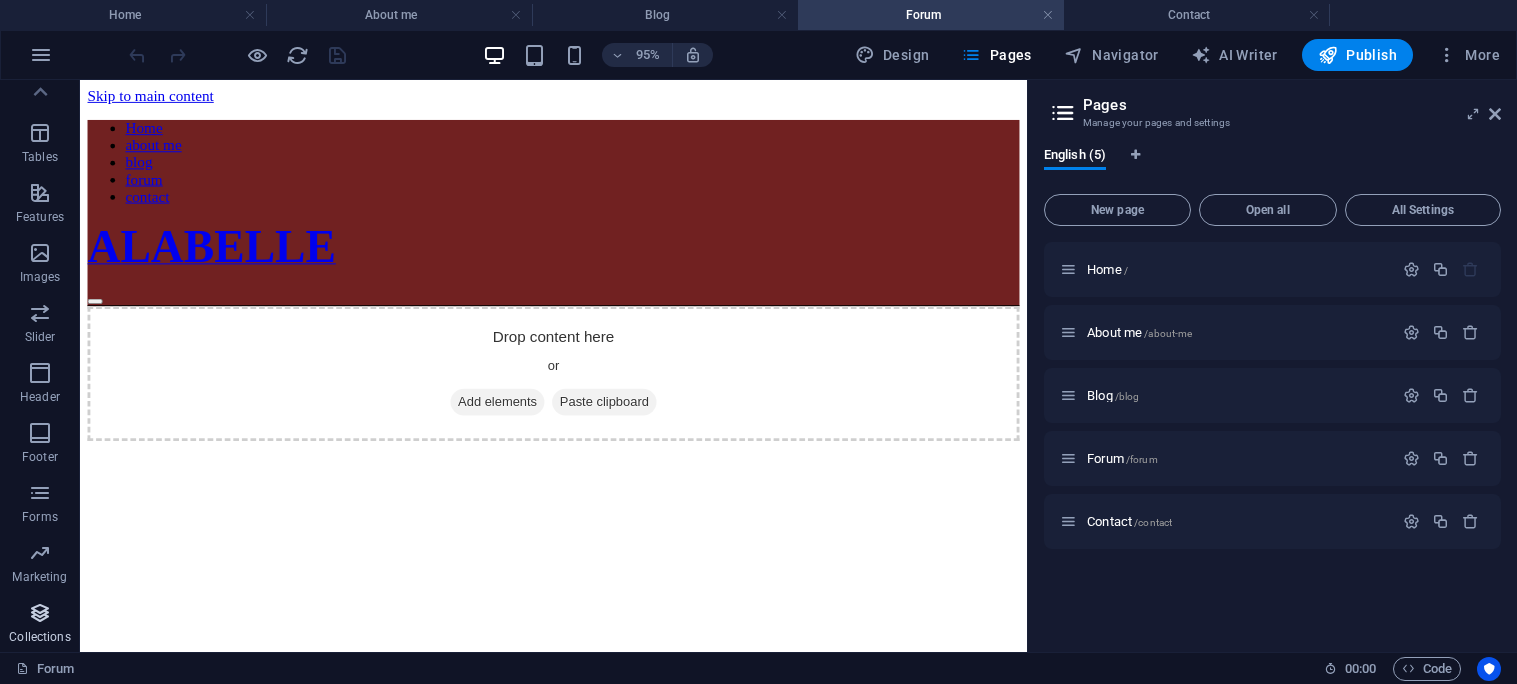 click on "Collections" at bounding box center (40, 625) 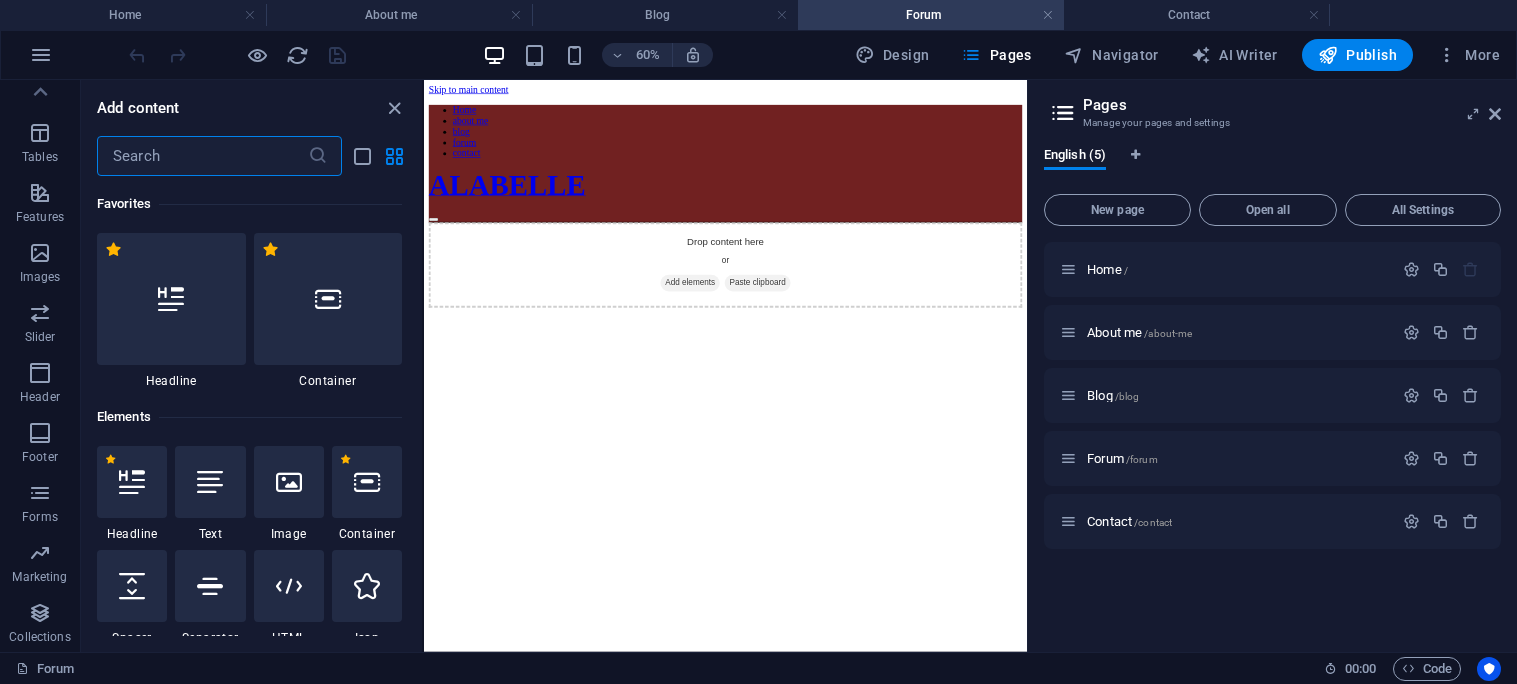 scroll, scrollTop: 18305, scrollLeft: 0, axis: vertical 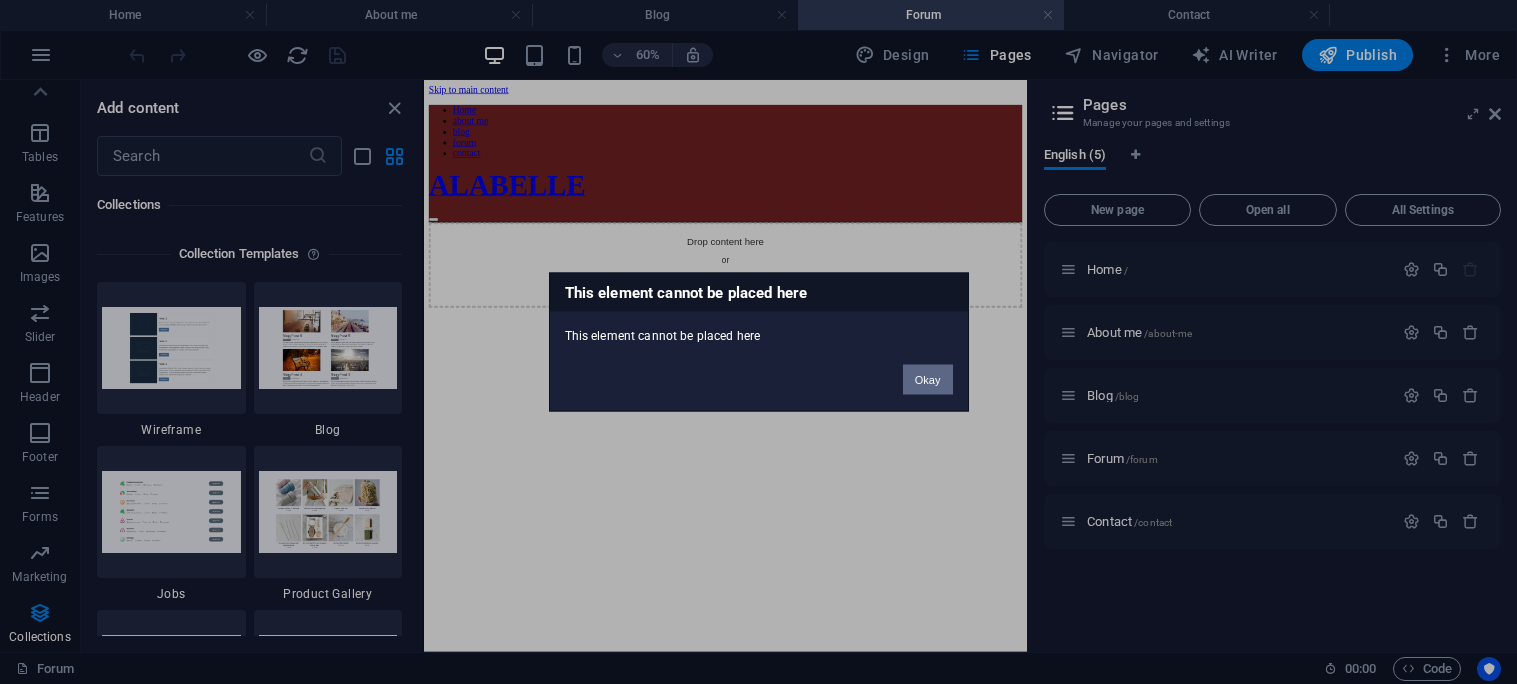 click on "Okay" at bounding box center [928, 380] 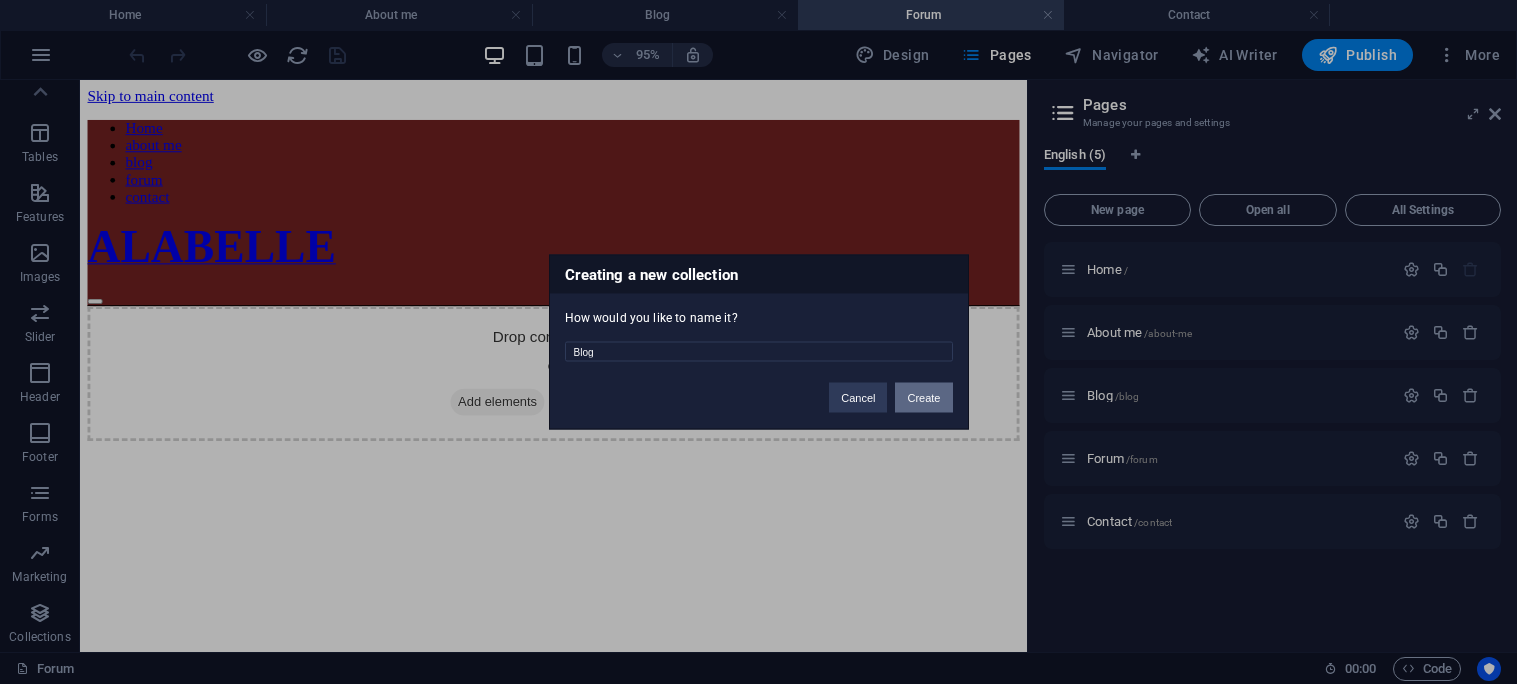 click on "Create" at bounding box center (923, 398) 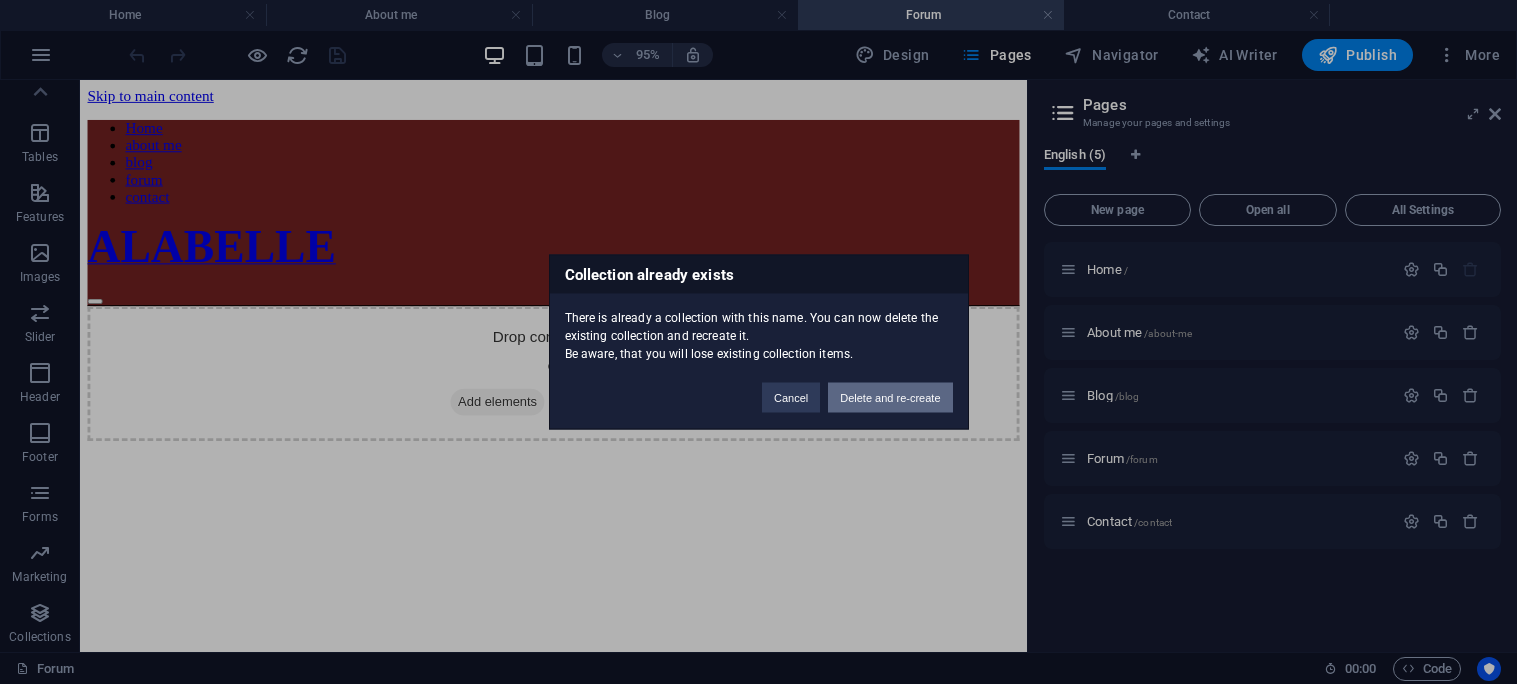 click on "Delete and re-create" at bounding box center (890, 398) 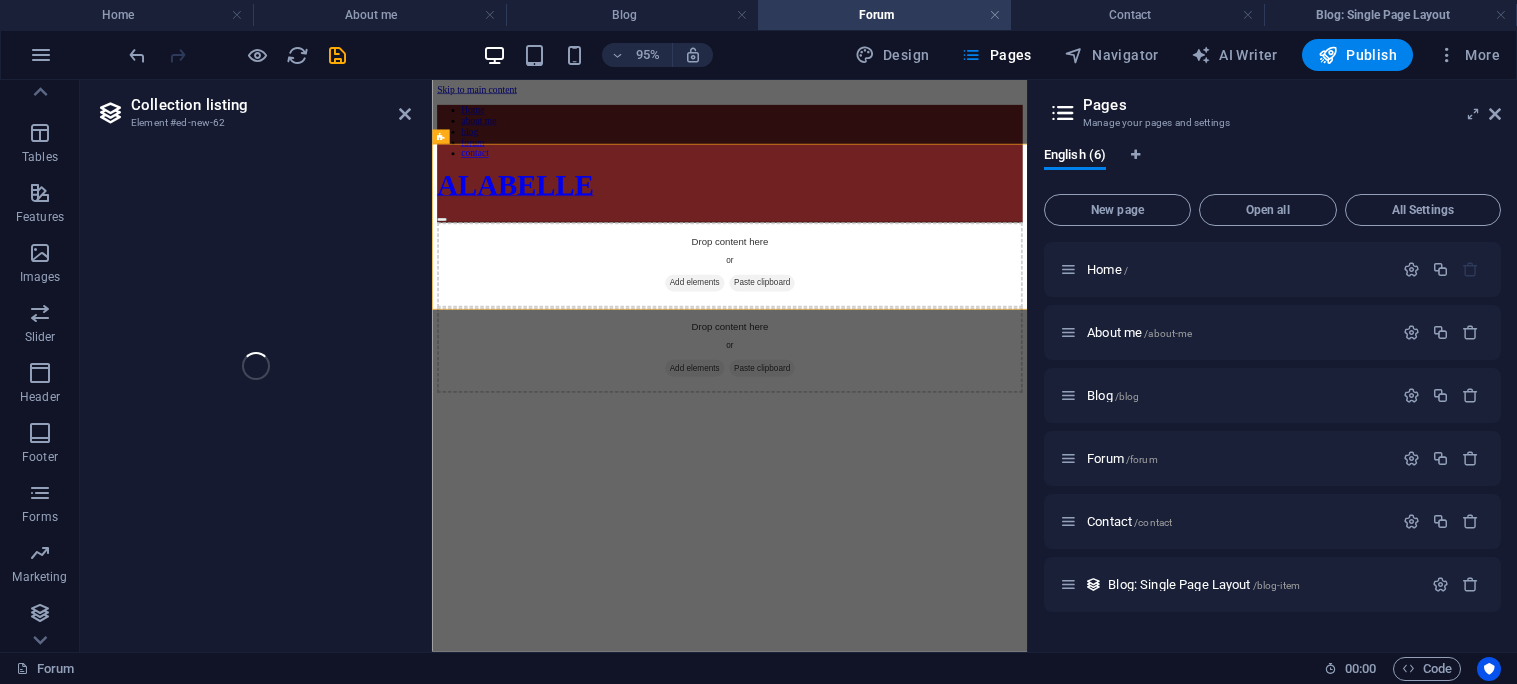 select 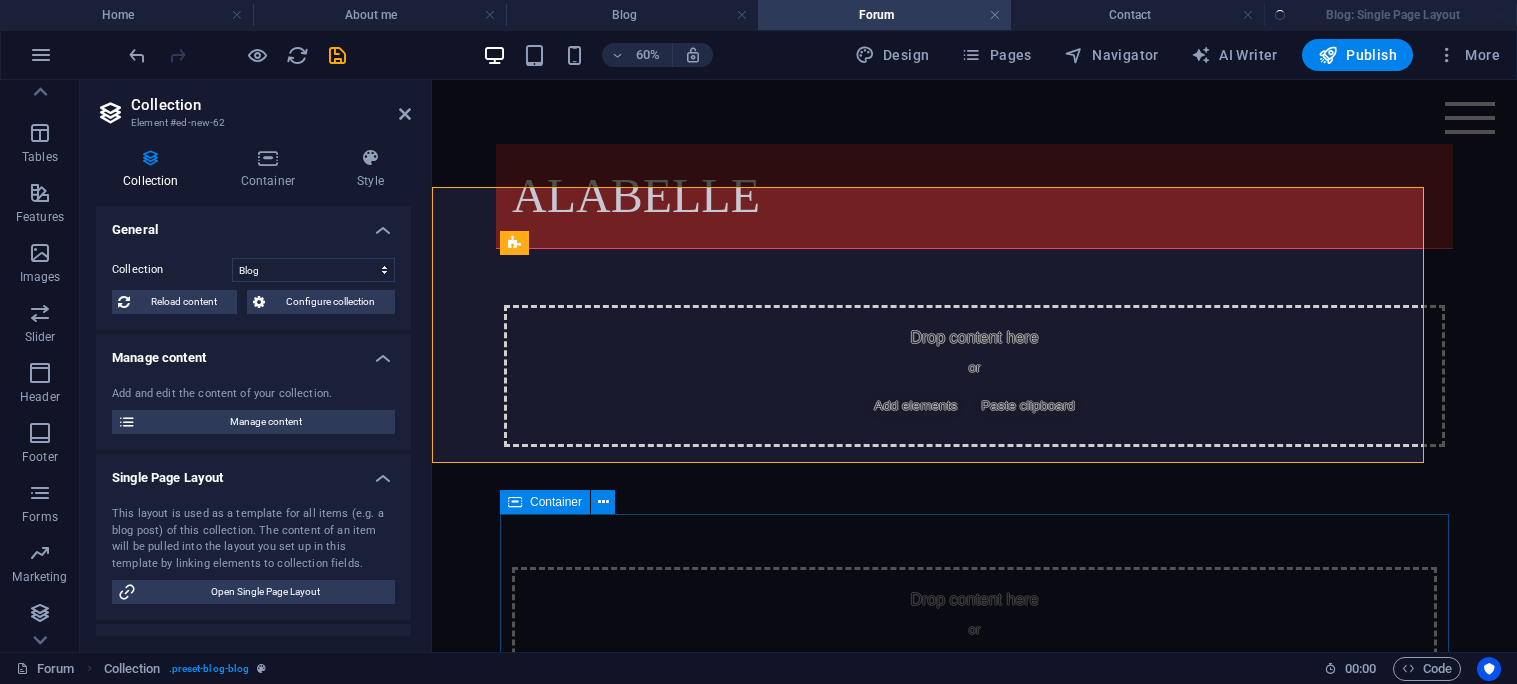 select on "columns.status" 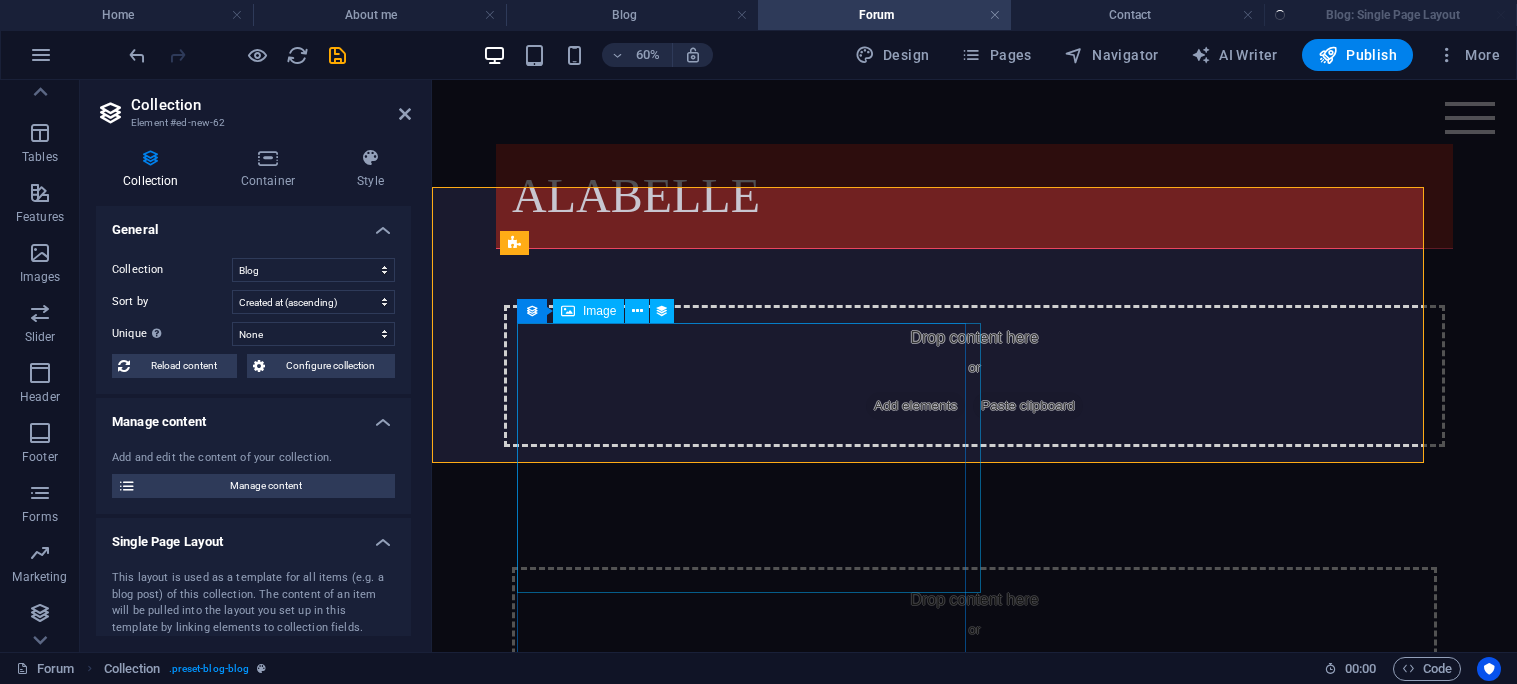 select on "columns.publishing_date_DESC" 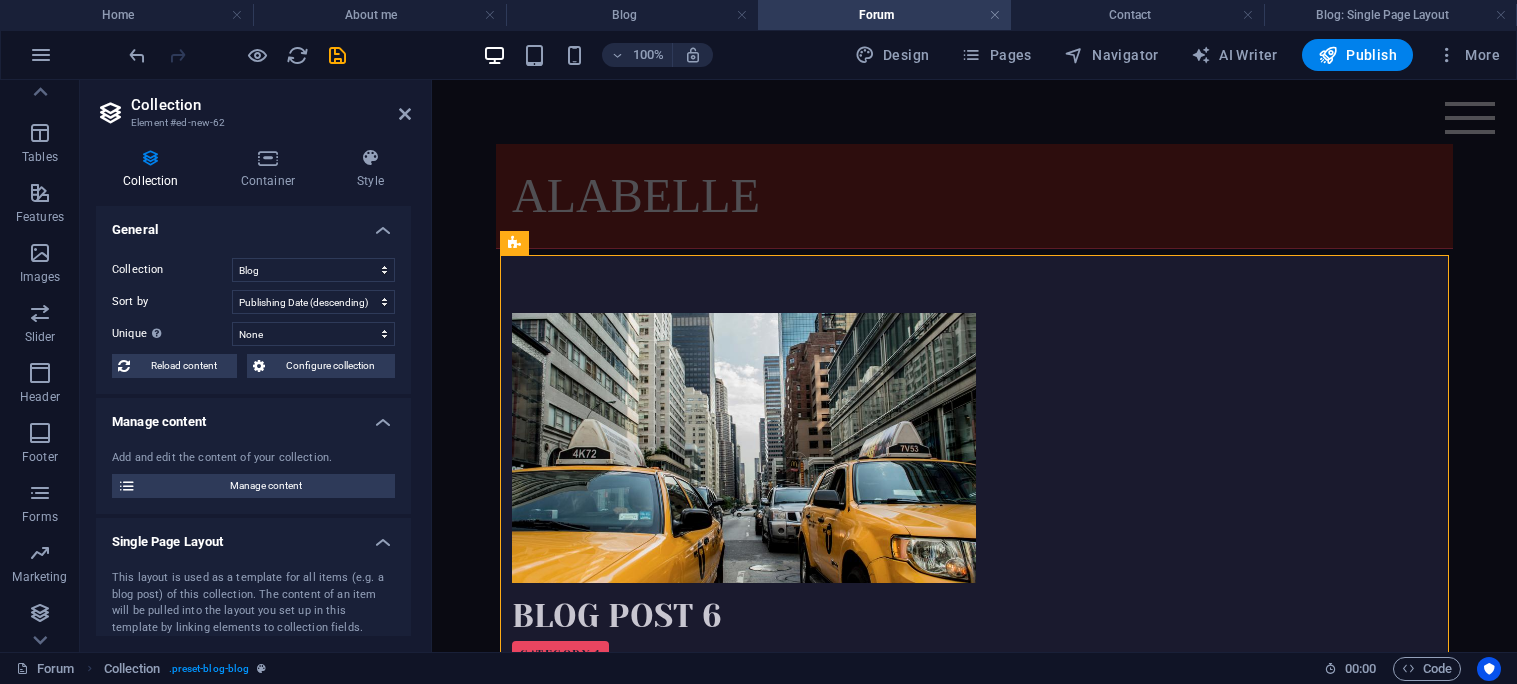 scroll, scrollTop: 0, scrollLeft: 0, axis: both 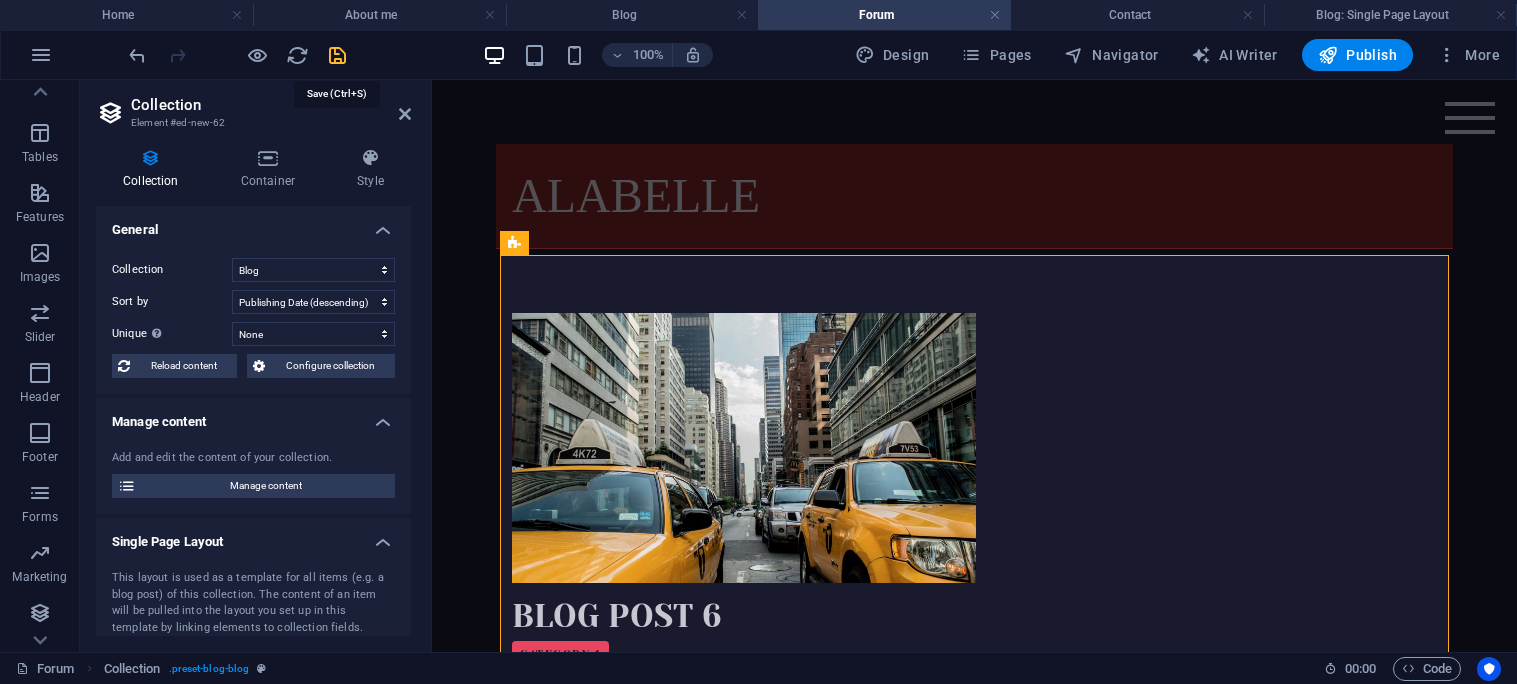 click at bounding box center [337, 55] 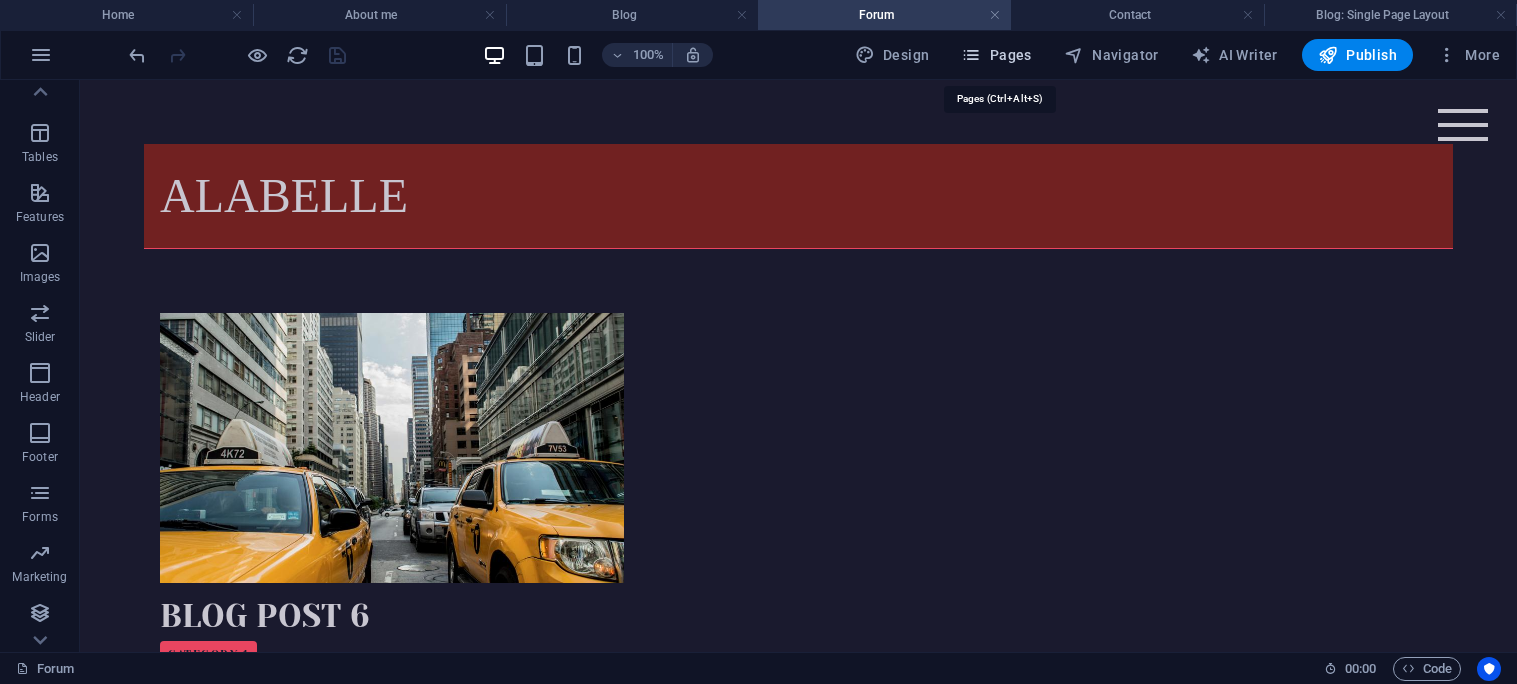 click at bounding box center [971, 55] 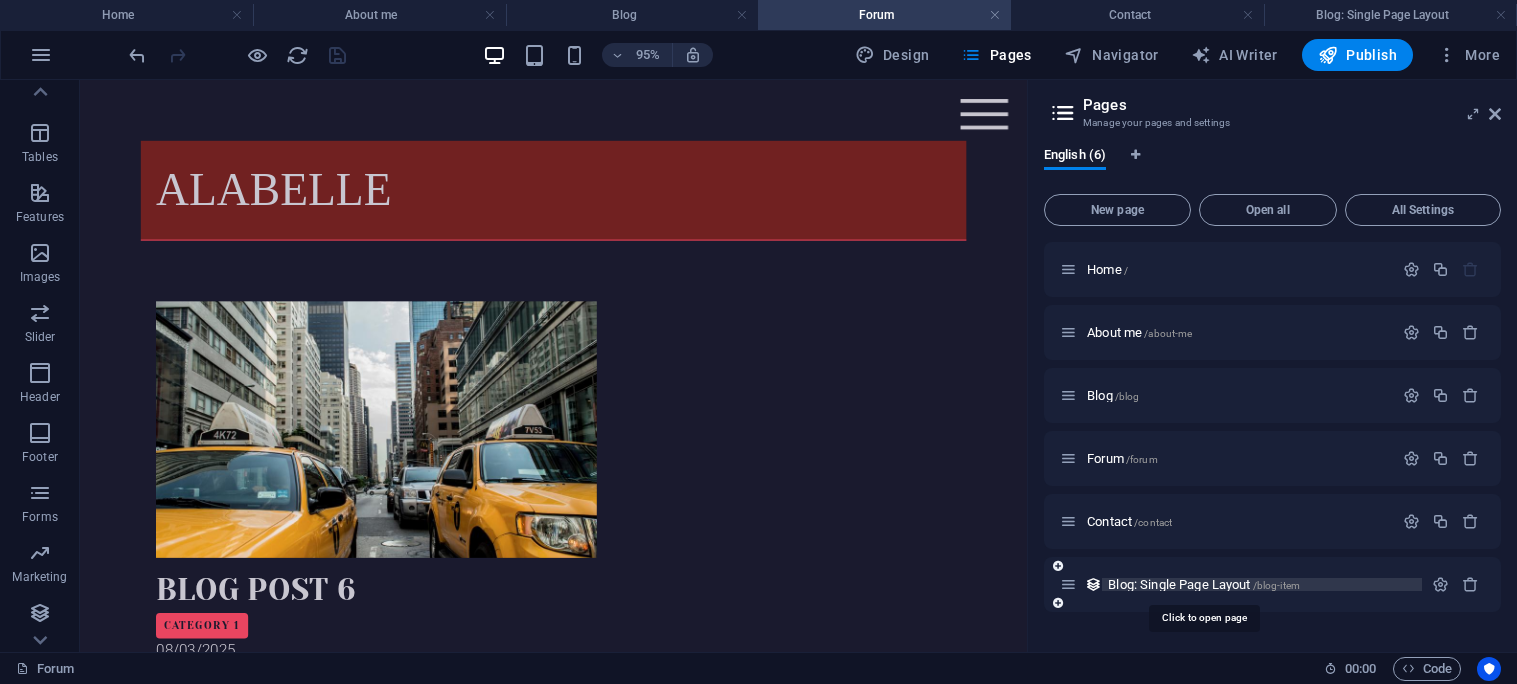 click on "Blog: Single Page Layout /blog-item" at bounding box center (1204, 584) 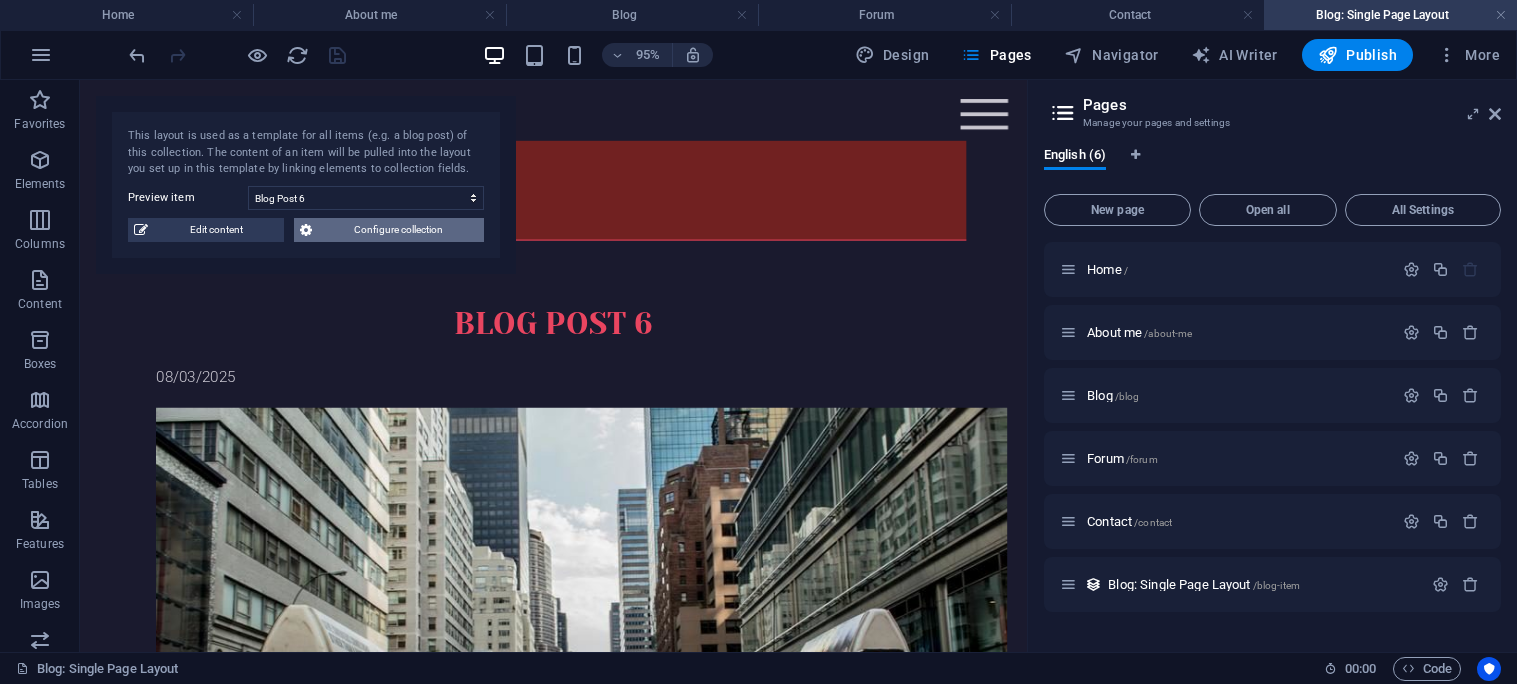 click on "Configure collection" at bounding box center [398, 230] 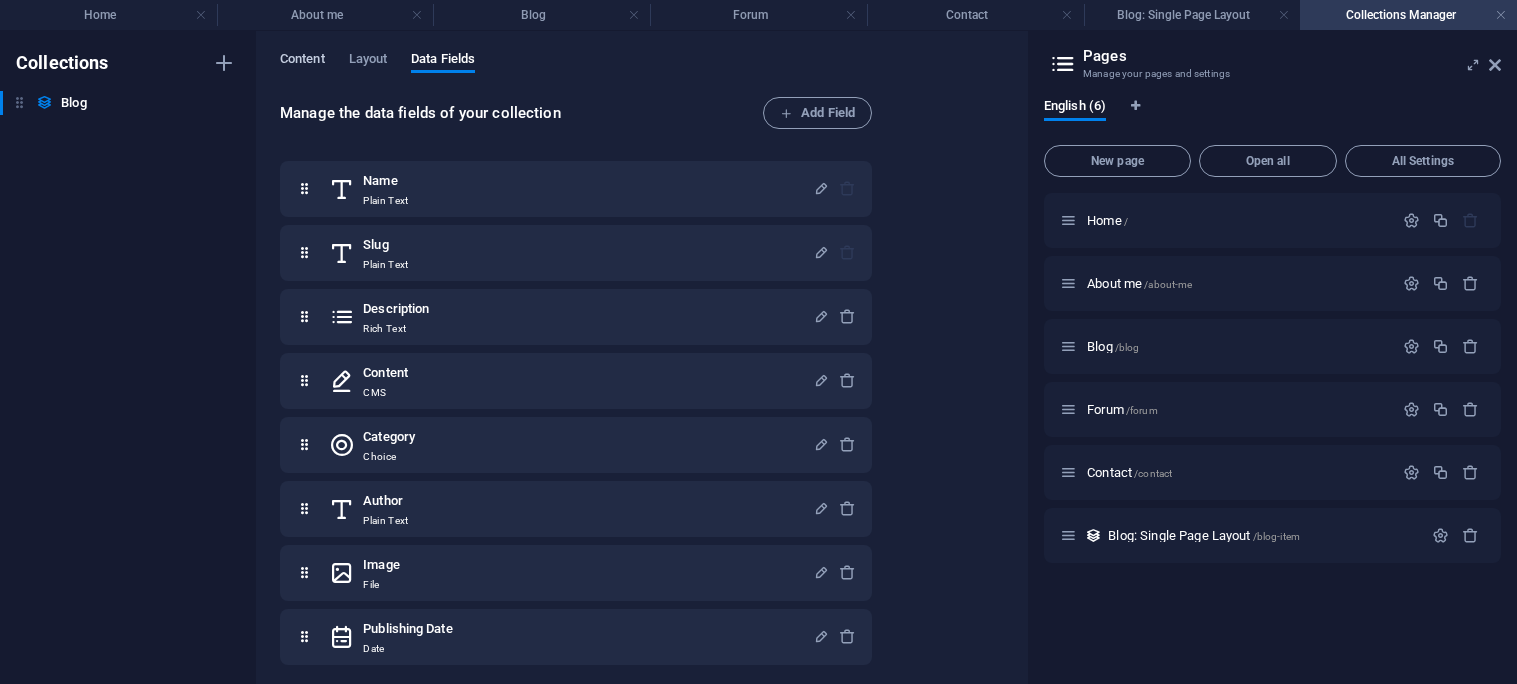 click on "Content" at bounding box center [302, 61] 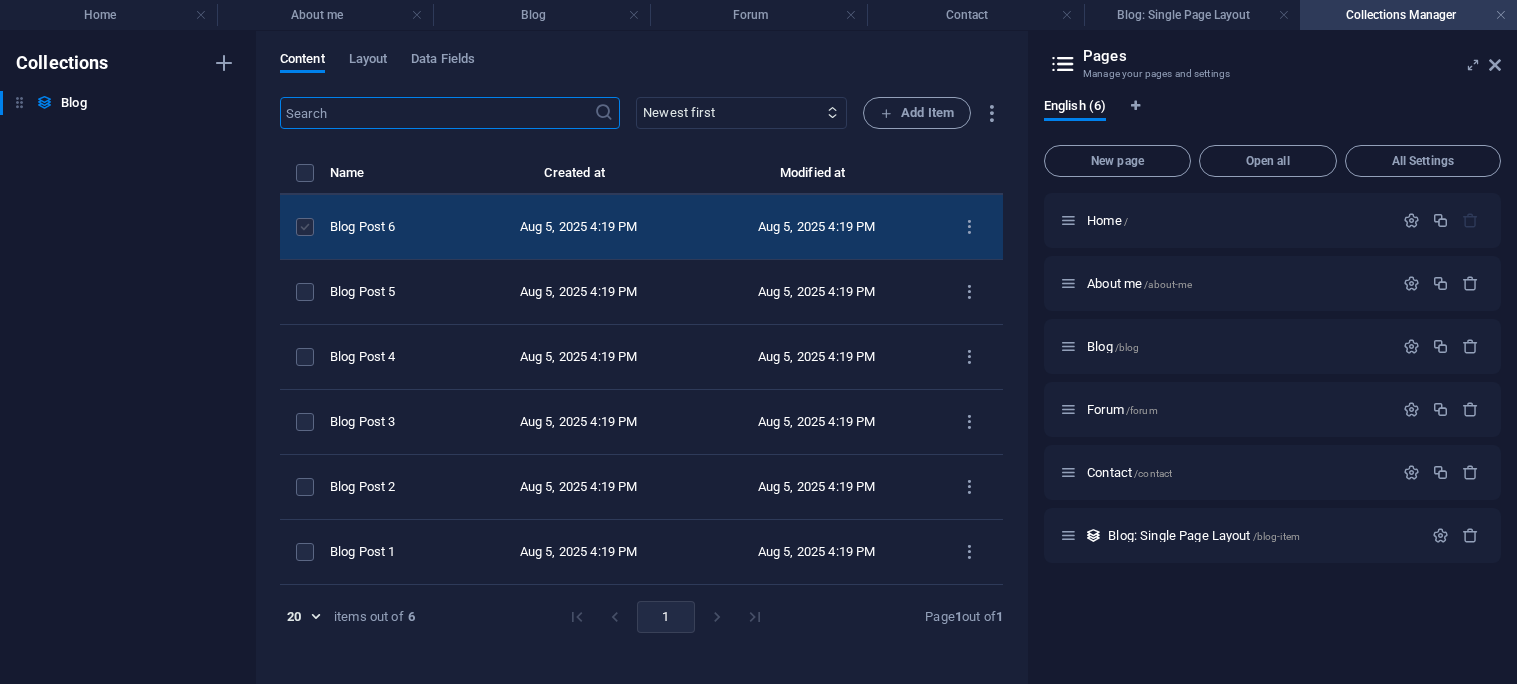 click at bounding box center (305, 227) 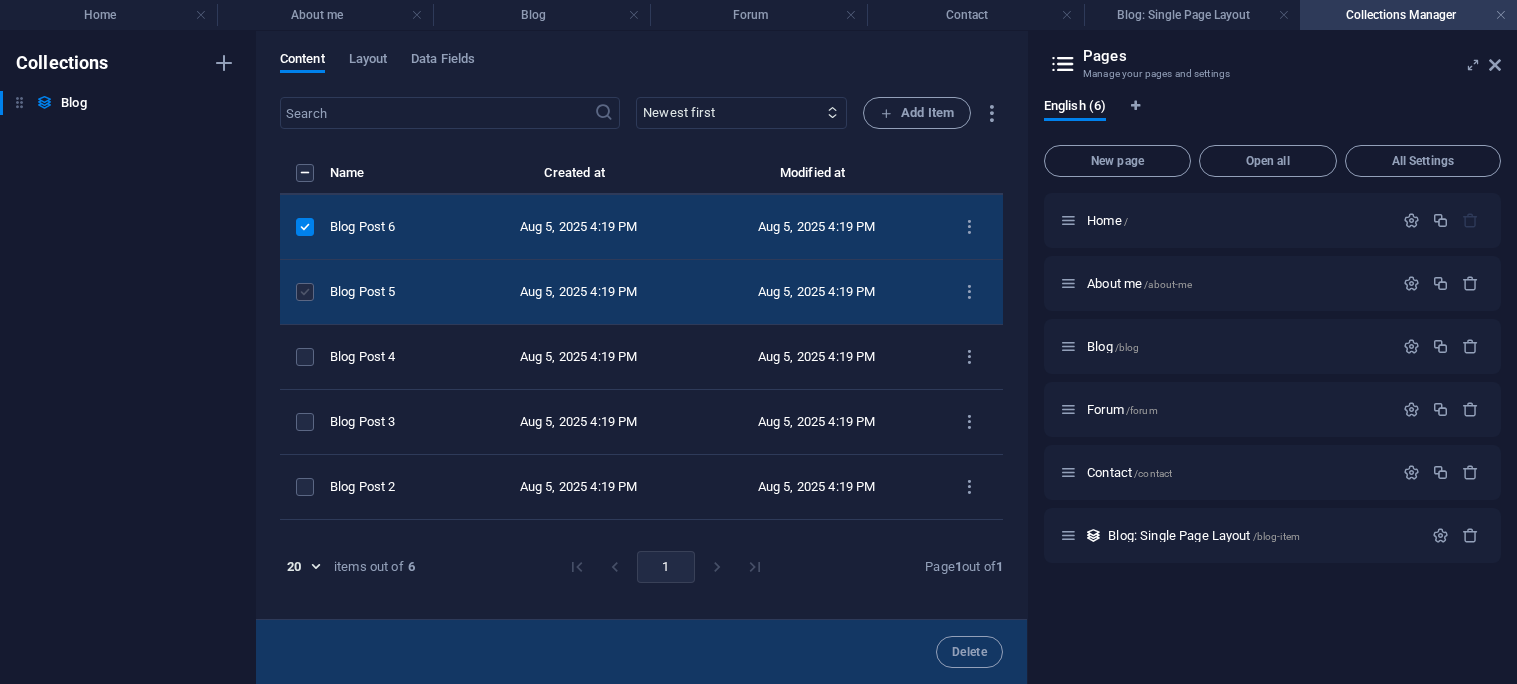 click at bounding box center [305, 292] 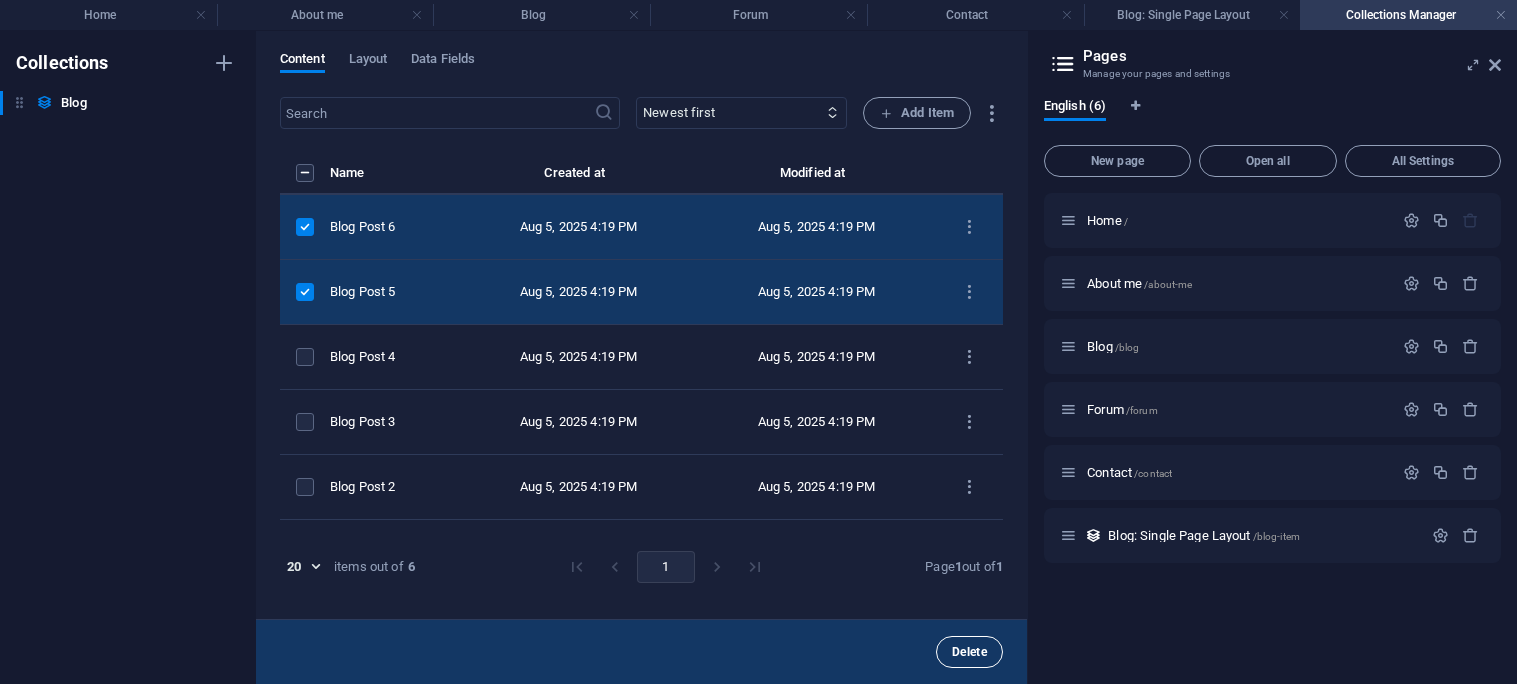 click on "Delete" at bounding box center [969, 652] 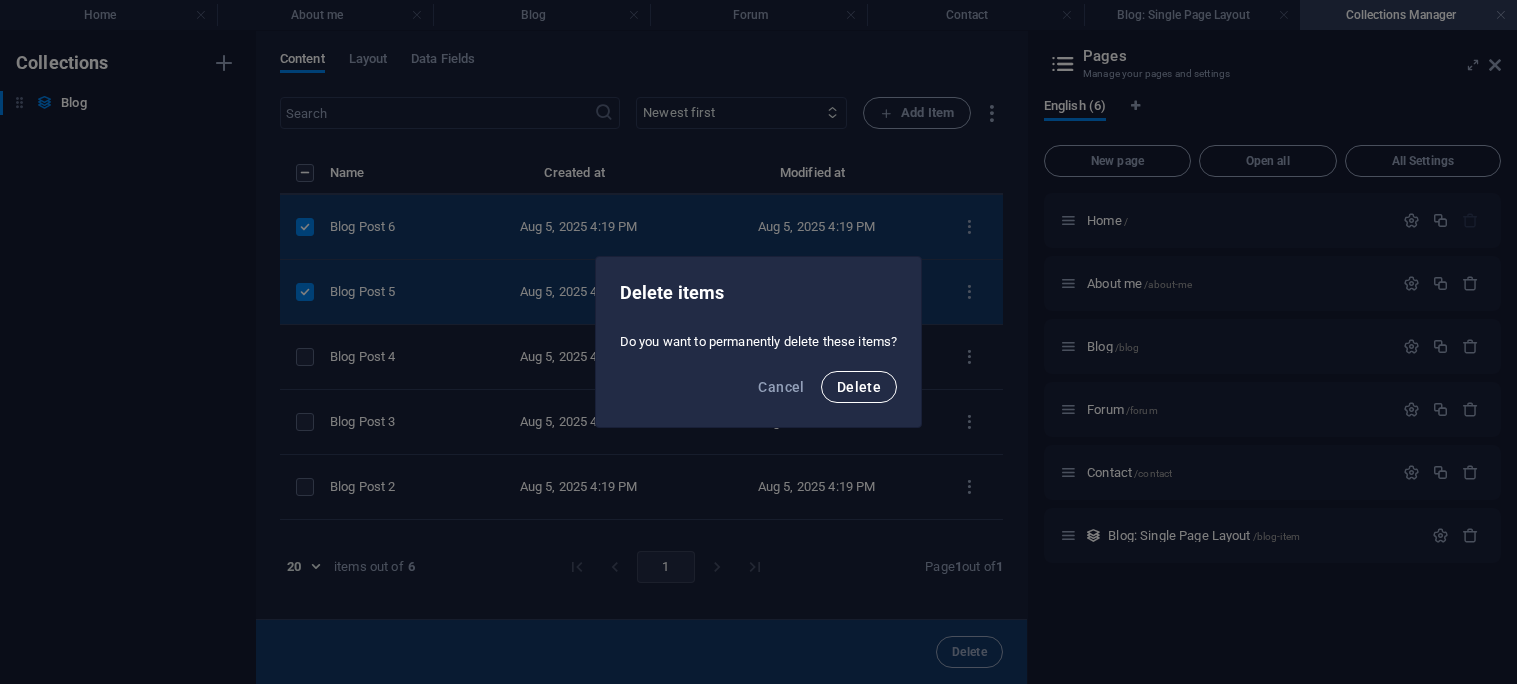 click on "Delete" at bounding box center (859, 387) 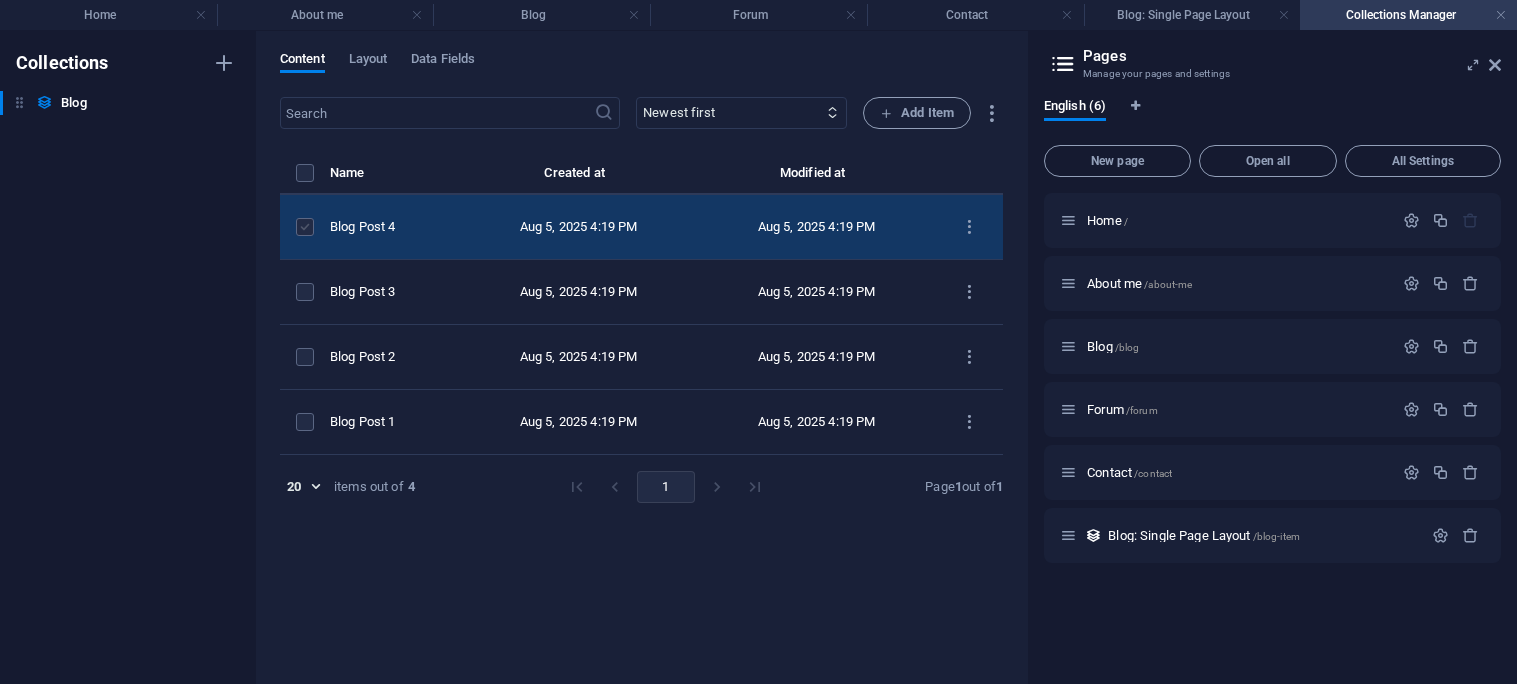 click at bounding box center [305, 227] 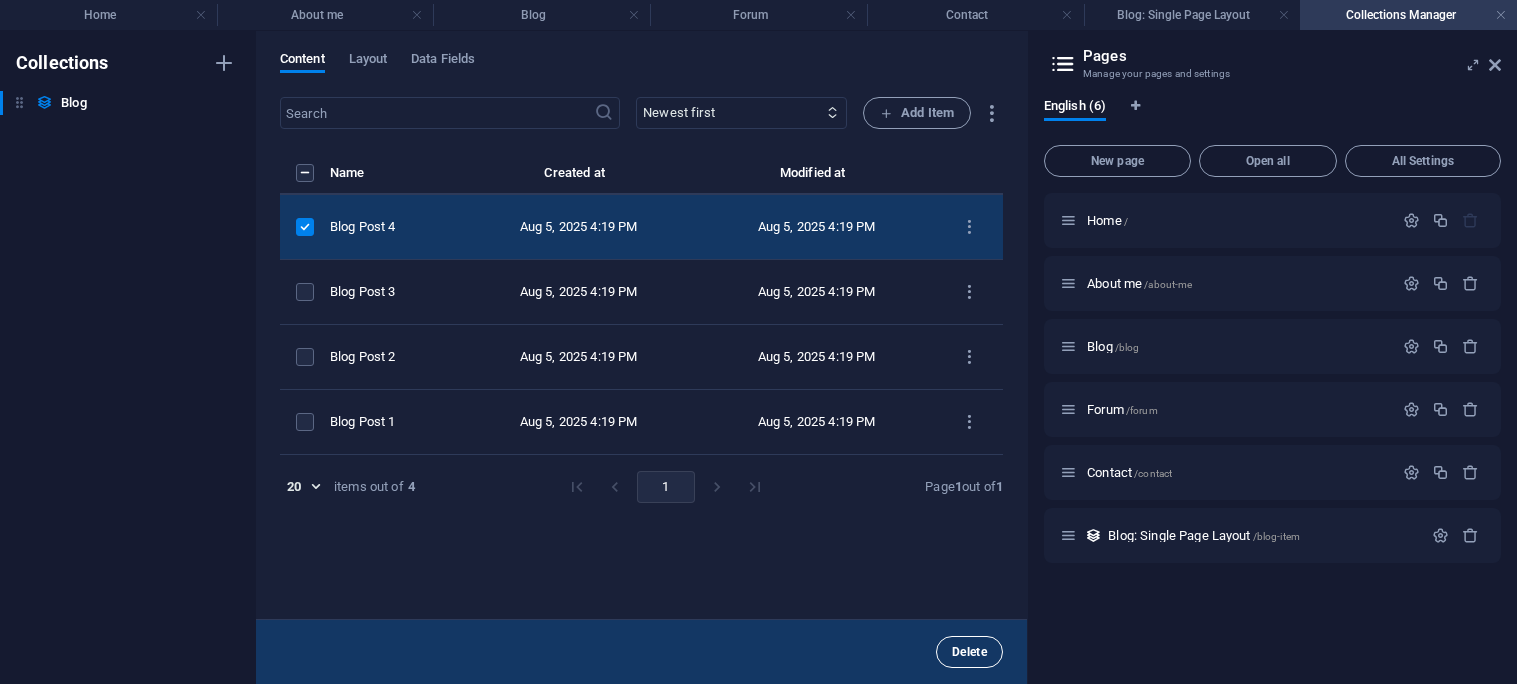 click on "Delete" at bounding box center (969, 652) 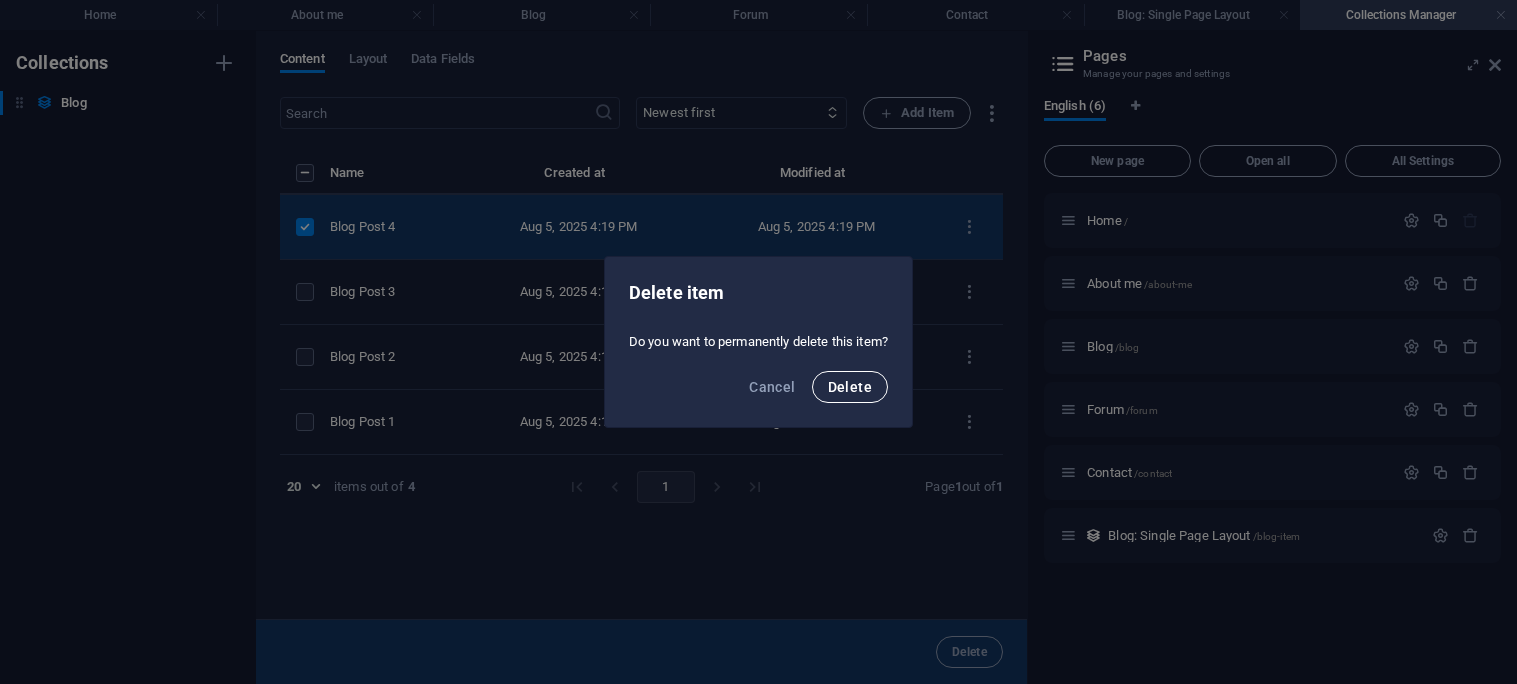 click on "Delete" at bounding box center (850, 387) 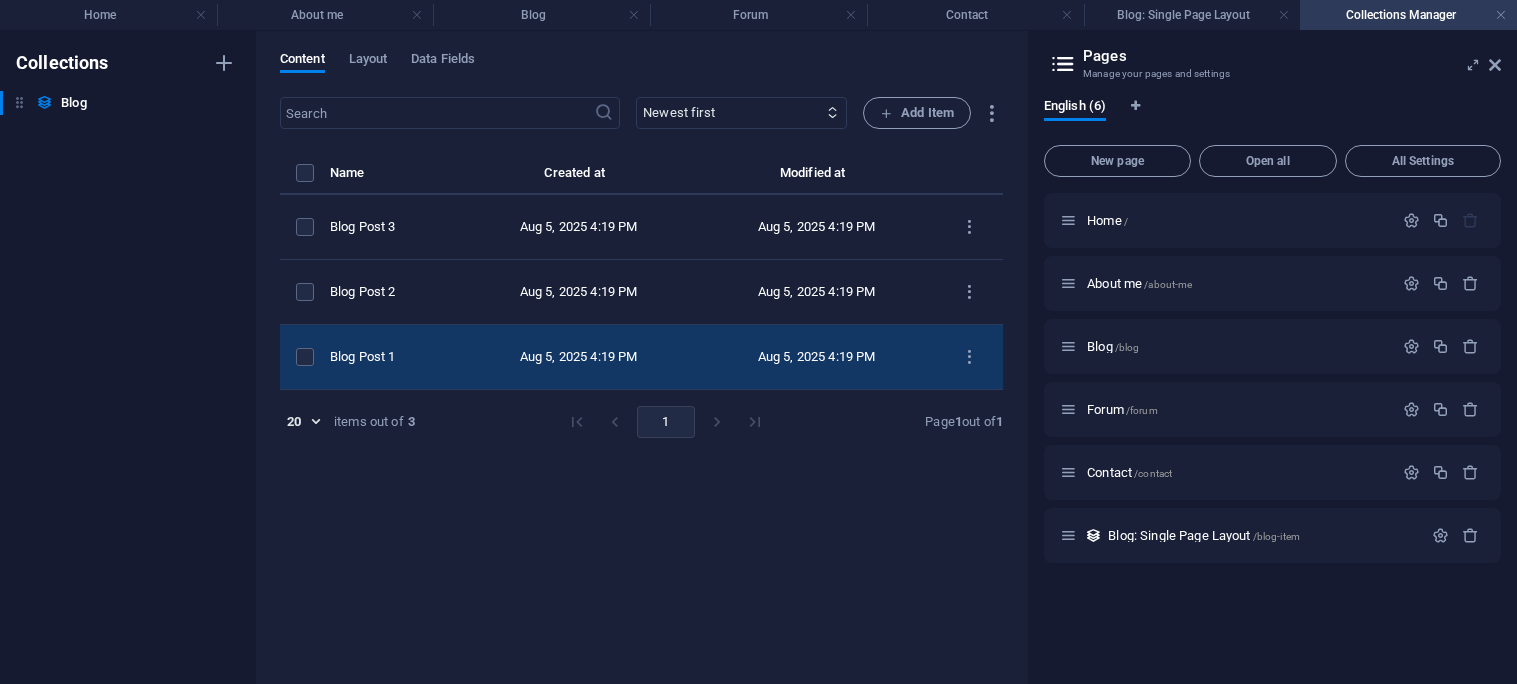 click on "Blog Post 1" at bounding box center [387, 357] 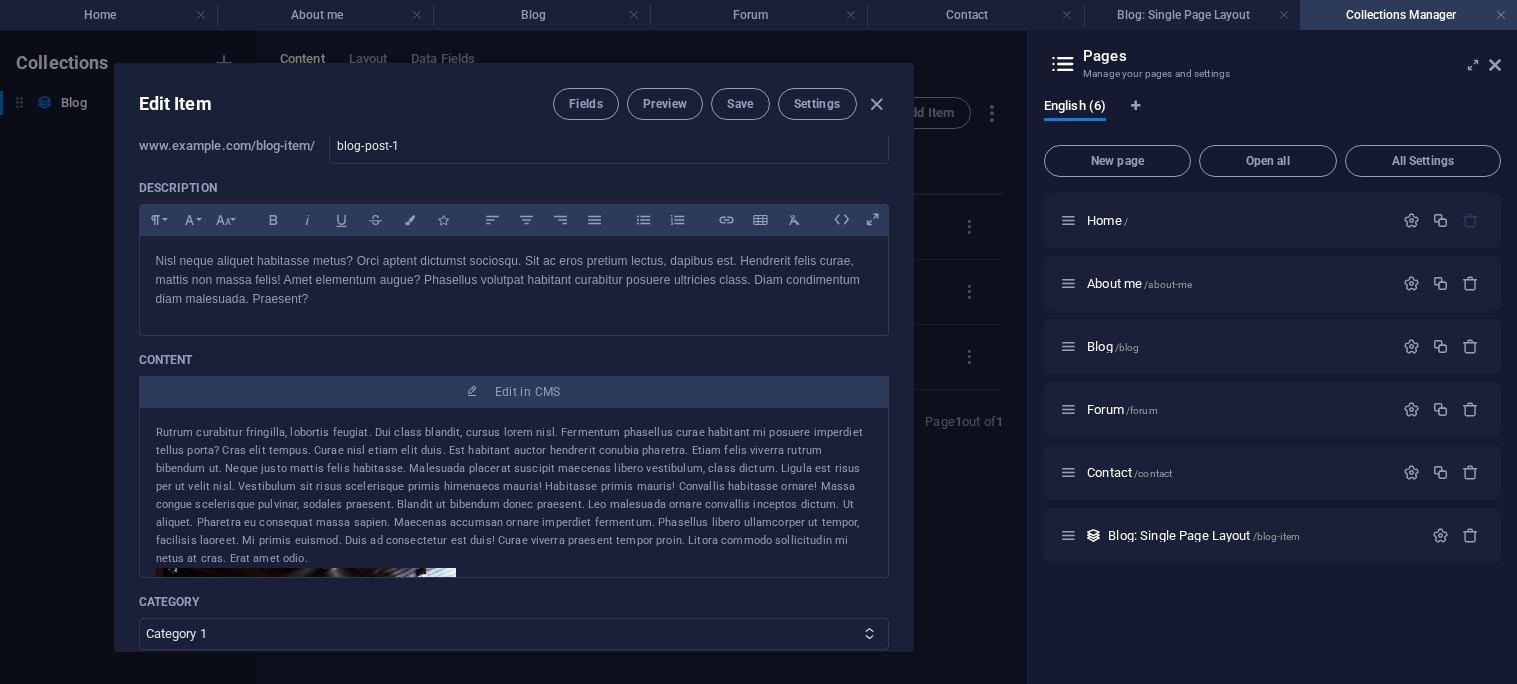 scroll, scrollTop: 134, scrollLeft: 0, axis: vertical 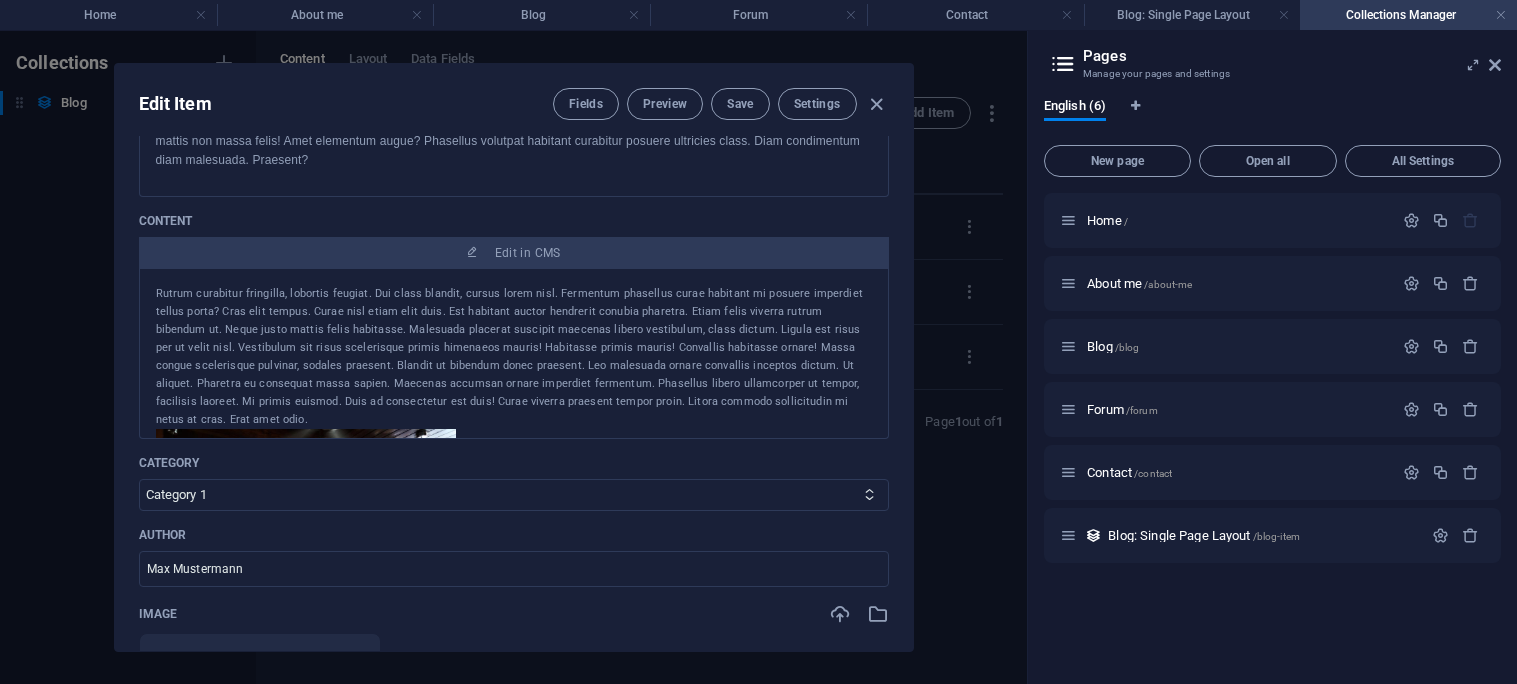 drag, startPoint x: 854, startPoint y: 405, endPoint x: 804, endPoint y: 397, distance: 50.635956 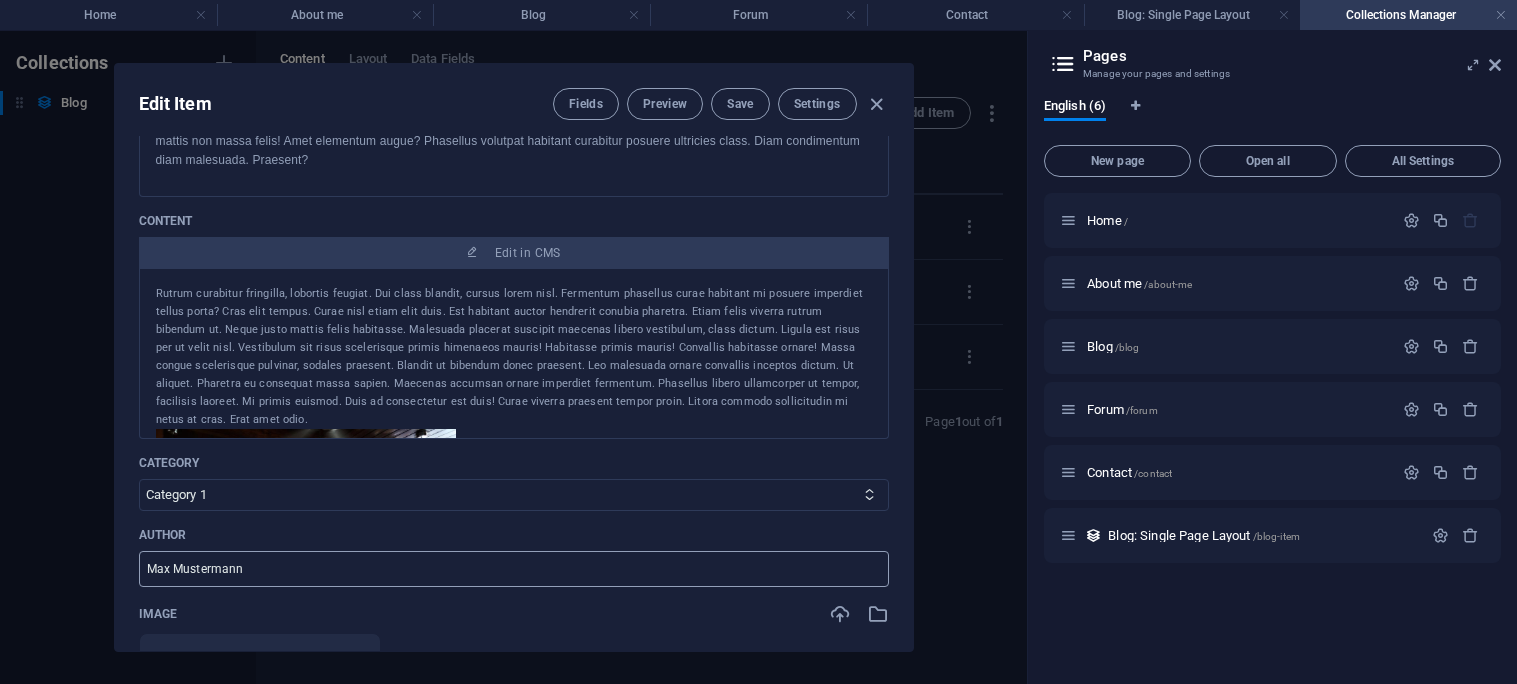 click on "Max Mustermann" at bounding box center (514, 569) 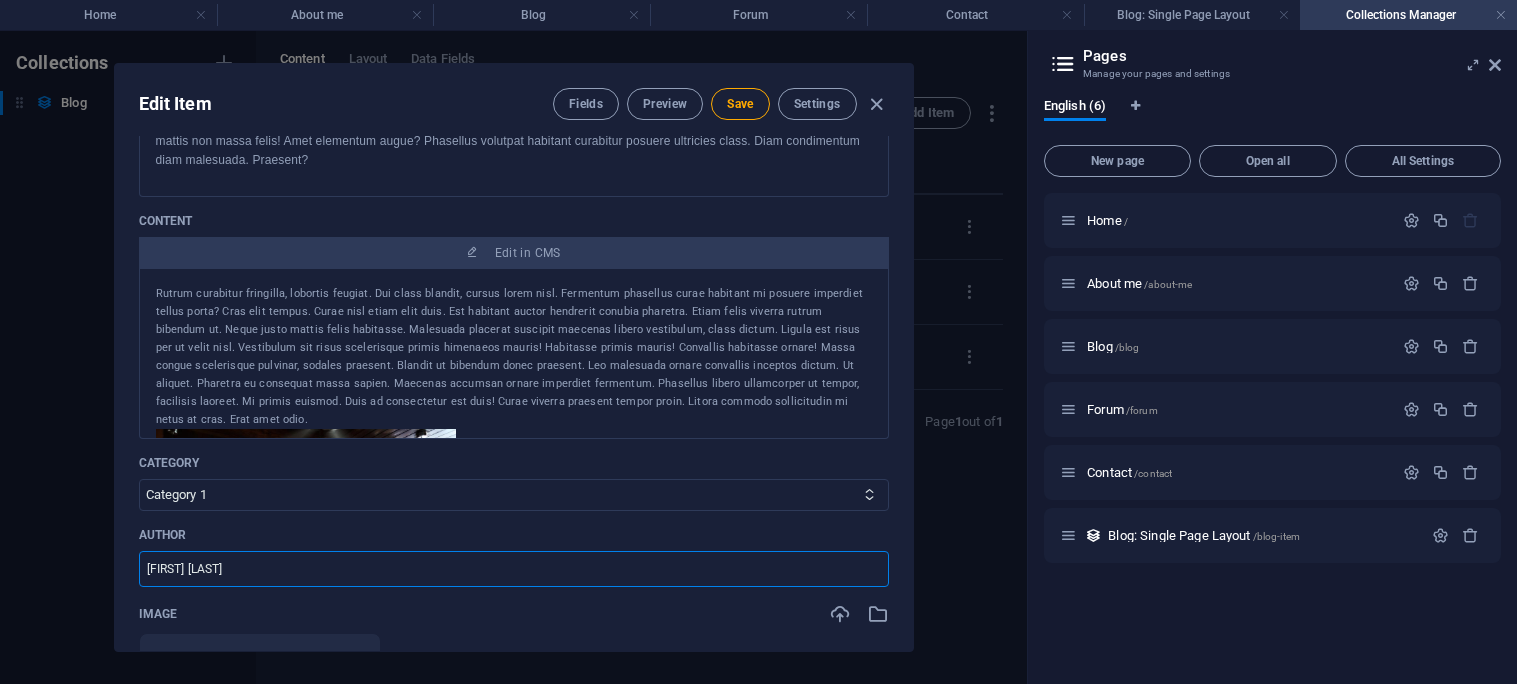type on "[FIRST] [LAST]" 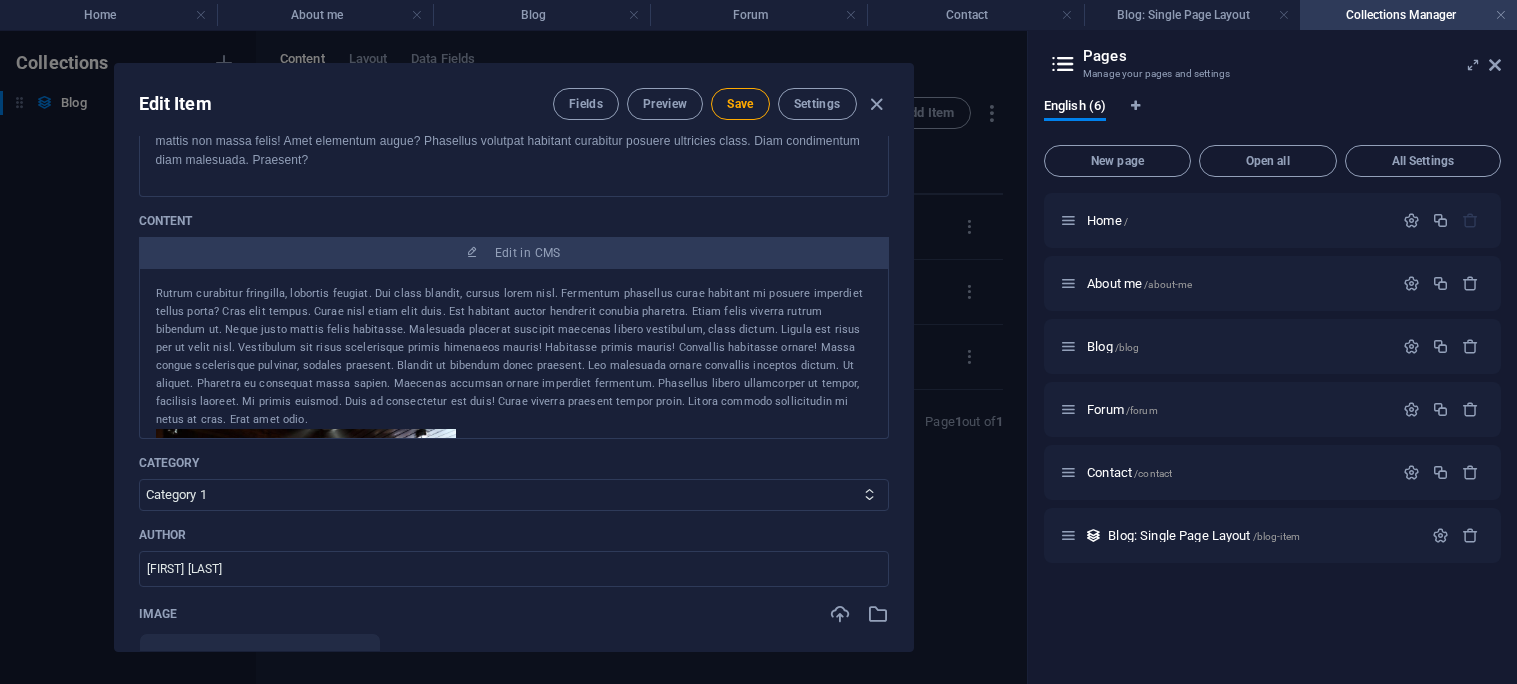 drag, startPoint x: 917, startPoint y: 280, endPoint x: 927, endPoint y: 367, distance: 87.57283 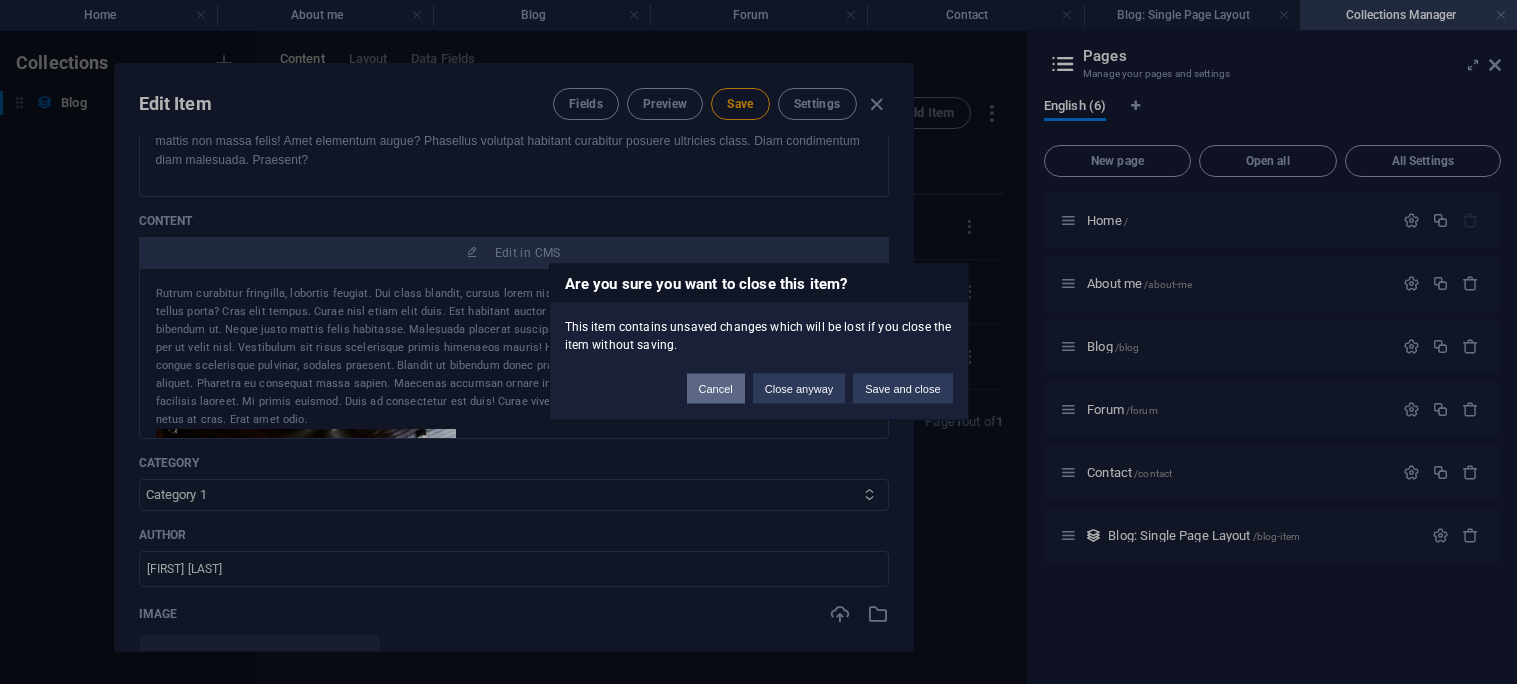 click on "Cancel" at bounding box center [716, 389] 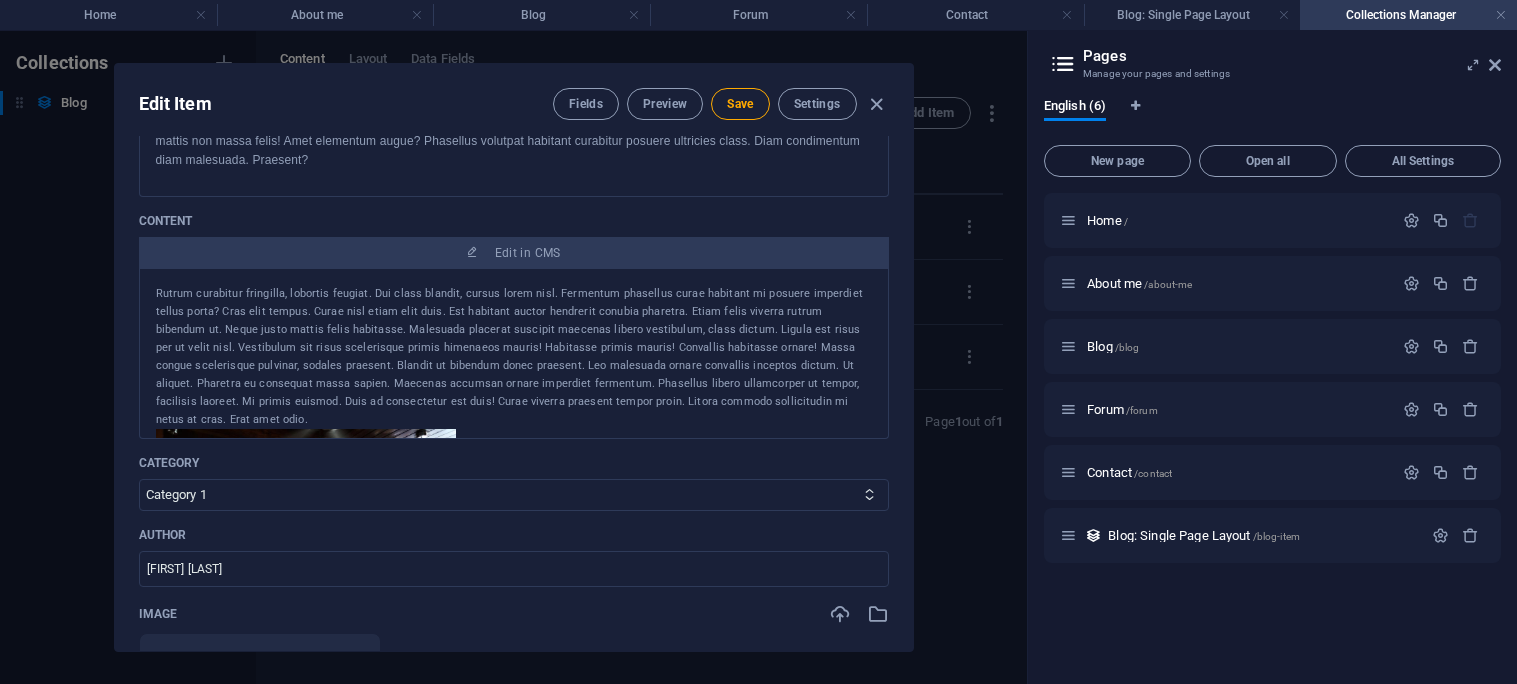 click on "Rutrum curabitur fringilla, lobortis feugiat. Dui class blandit, cursus lorem nisl. Fermentum phasellus curae habitant mi posuere imperdiet tellus porta? Cras elit tempus. Curae nisl etiam elit duis. Est habitant auctor hendrerit conubia pharetra. Etiam felis viverra rutrum bibendum ut. Neque justo mattis felis habitasse. Malesuada placerat suscipit maecenas libero vestibulum, class dictum. Ligula est risus per ut velit nisl. Vestibulum sit risus scelerisque primis himenaeos mauris! Habitasse primis mauris! Convallis habitasse ornare! Massa congue scelerisque pulvinar, sodales praesent. Blandit ut bibendum donec praesent. Leo malesuada ornare convallis inceptos dictum. Ut aliquet. Pharetra eu consequat massa sapien. Maecenas accumsan ornare imperdiet fermentum. Phasellus libero ullamcorper ut tempor, facilisis laoreet. Mi primis euismod. Duis ad consectetur est duis! Curae viverra praesent tempor proin. Litora commodo sollicitudin mi netus at cras. Erat amet odio." at bounding box center [514, 357] 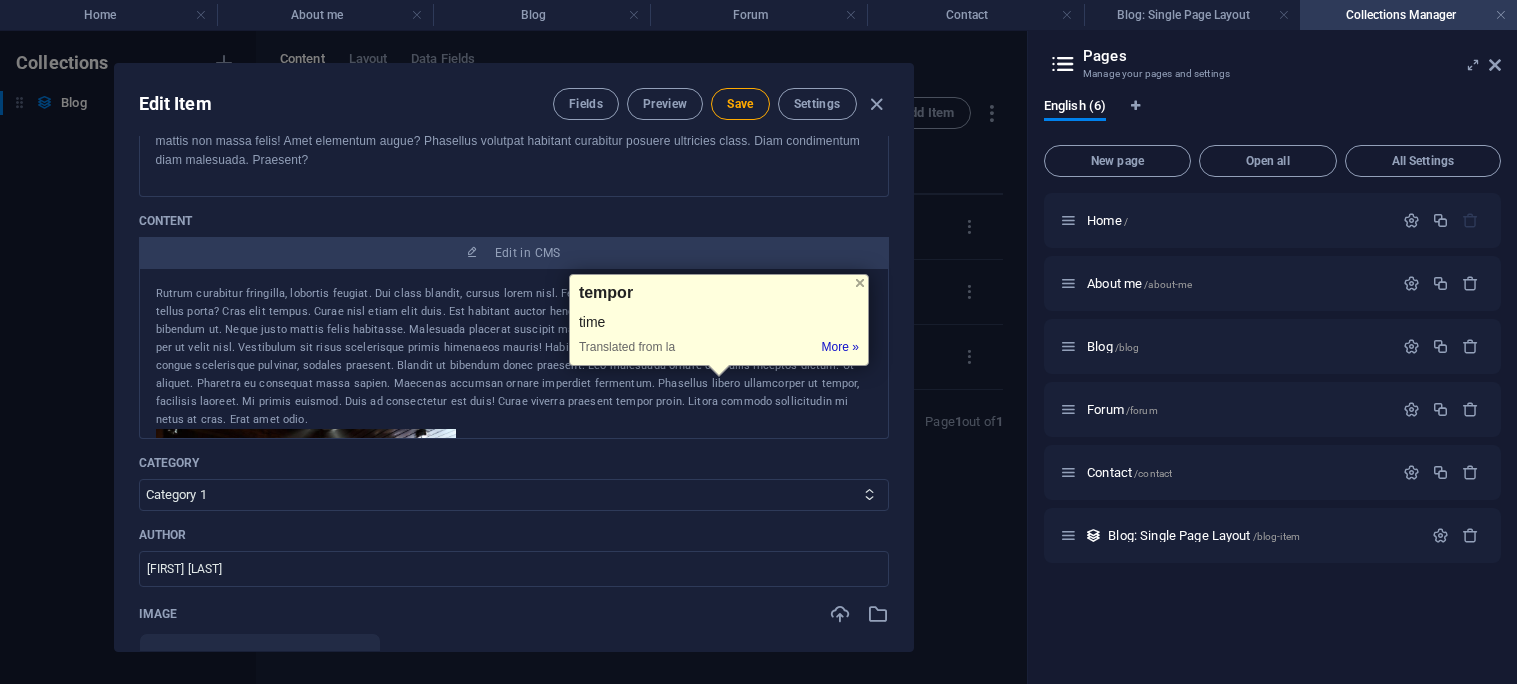 click on "Rutrum curabitur fringilla, lobortis feugiat. Dui class blandit, cursus lorem nisl. Fermentum phasellus curae habitant mi posuere imperdiet tellus porta? Cras elit tempus. Curae nisl etiam elit duis. Est habitant auctor hendrerit conubia pharetra. Etiam felis viverra rutrum bibendum ut. Neque justo mattis felis habitasse. Malesuada placerat suscipit maecenas libero vestibulum, class dictum. Ligula est risus per ut velit nisl. Vestibulum sit risus scelerisque primis himenaeos mauris! Habitasse primis mauris! Convallis habitasse ornare! Massa congue scelerisque pulvinar, sodales praesent. Blandit ut bibendum donec praesent. Leo malesuada ornare convallis inceptos dictum. Ut aliquet. Pharetra eu consequat massa sapien. Maecenas accumsan ornare imperdiet fermentum. Phasellus libero ullamcorper ut tempor, facilisis laoreet. Mi primis euismod. Duis ad consectetur est duis! Curae viverra praesent tempor proin. Litora commodo sollicitudin mi netus at cras. Erat amet odio." at bounding box center (514, 357) 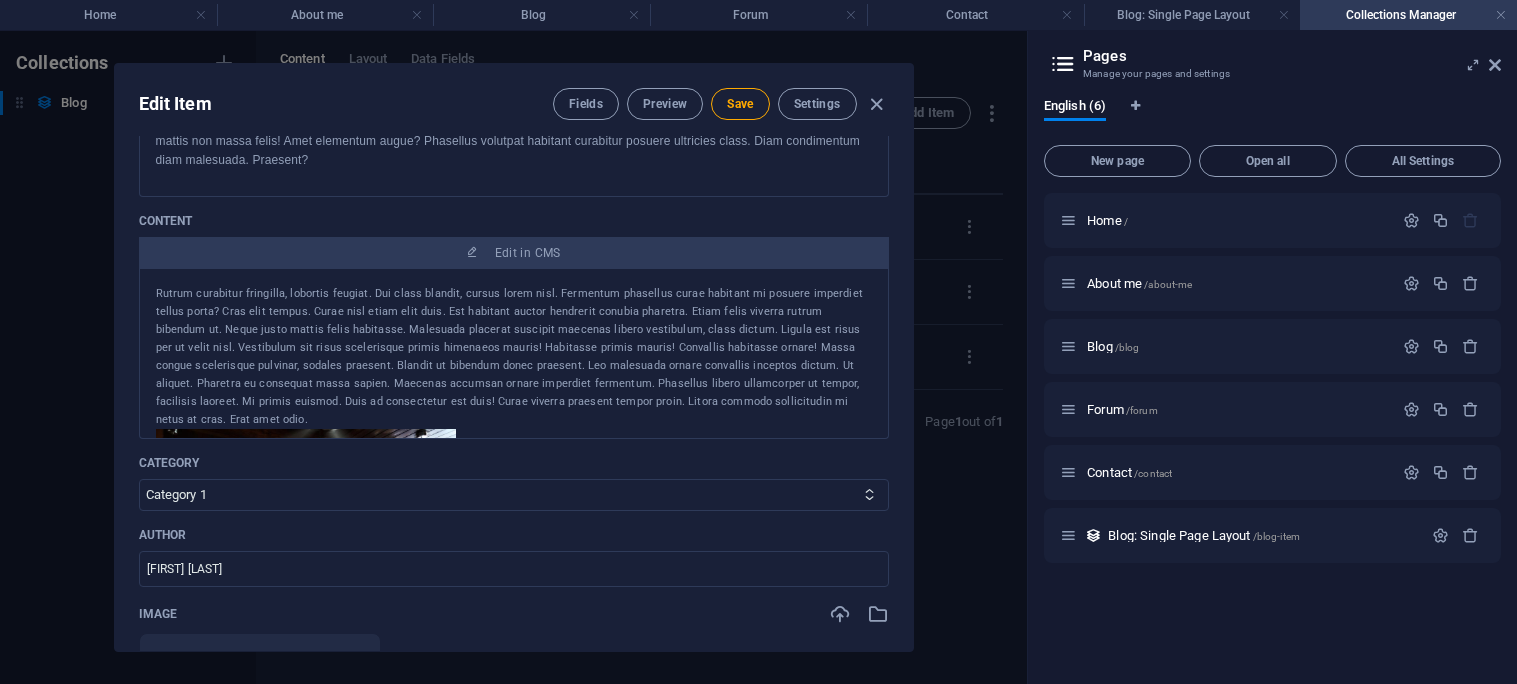 drag, startPoint x: 885, startPoint y: 301, endPoint x: 888, endPoint y: 337, distance: 36.124783 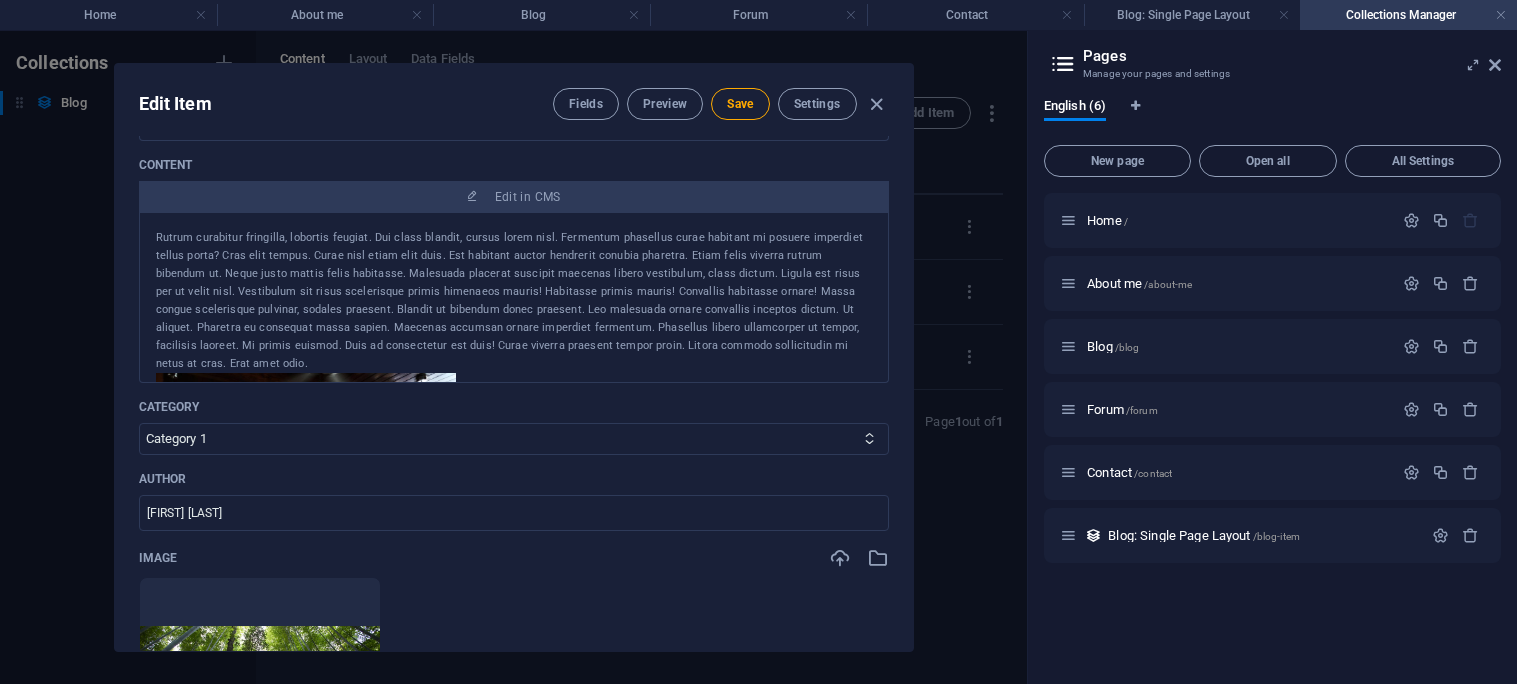 scroll, scrollTop: 286, scrollLeft: 0, axis: vertical 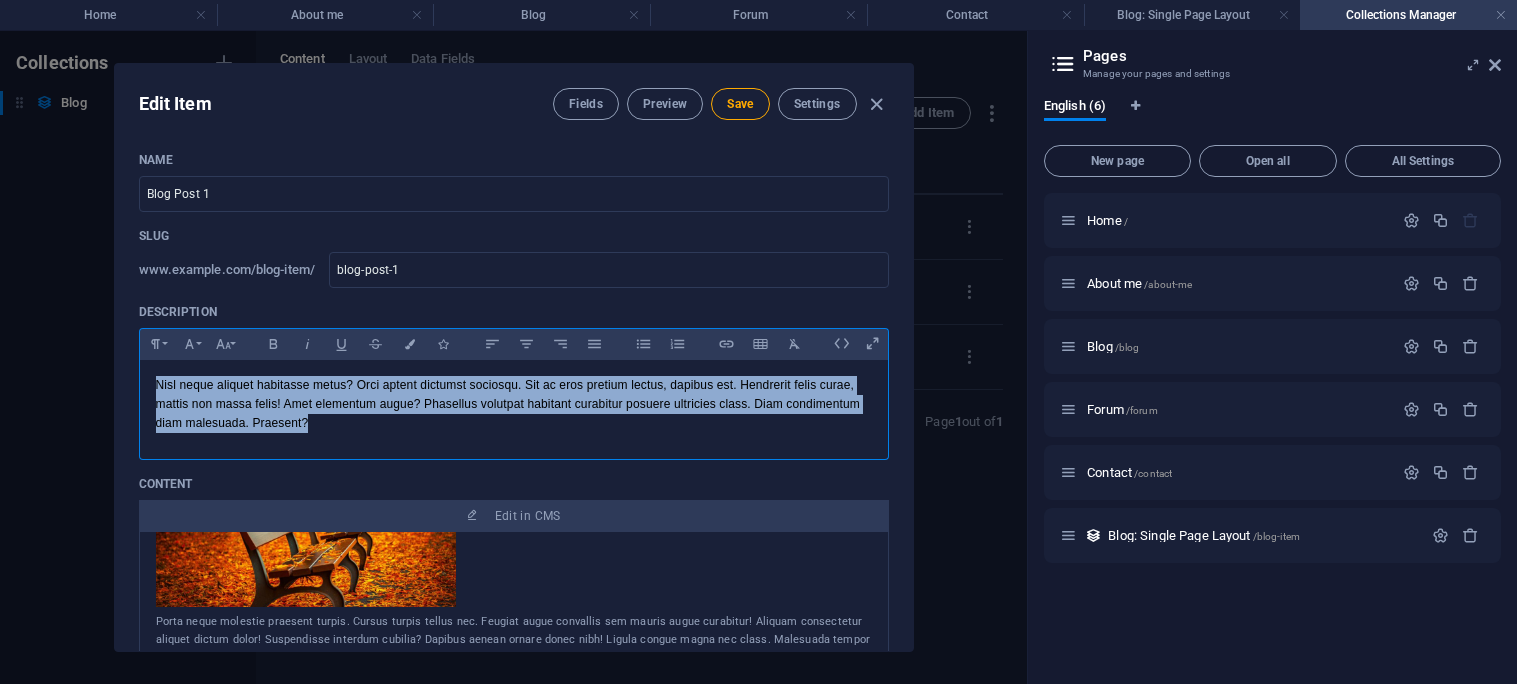 drag, startPoint x: 309, startPoint y: 450, endPoint x: 204, endPoint y: 394, distance: 119 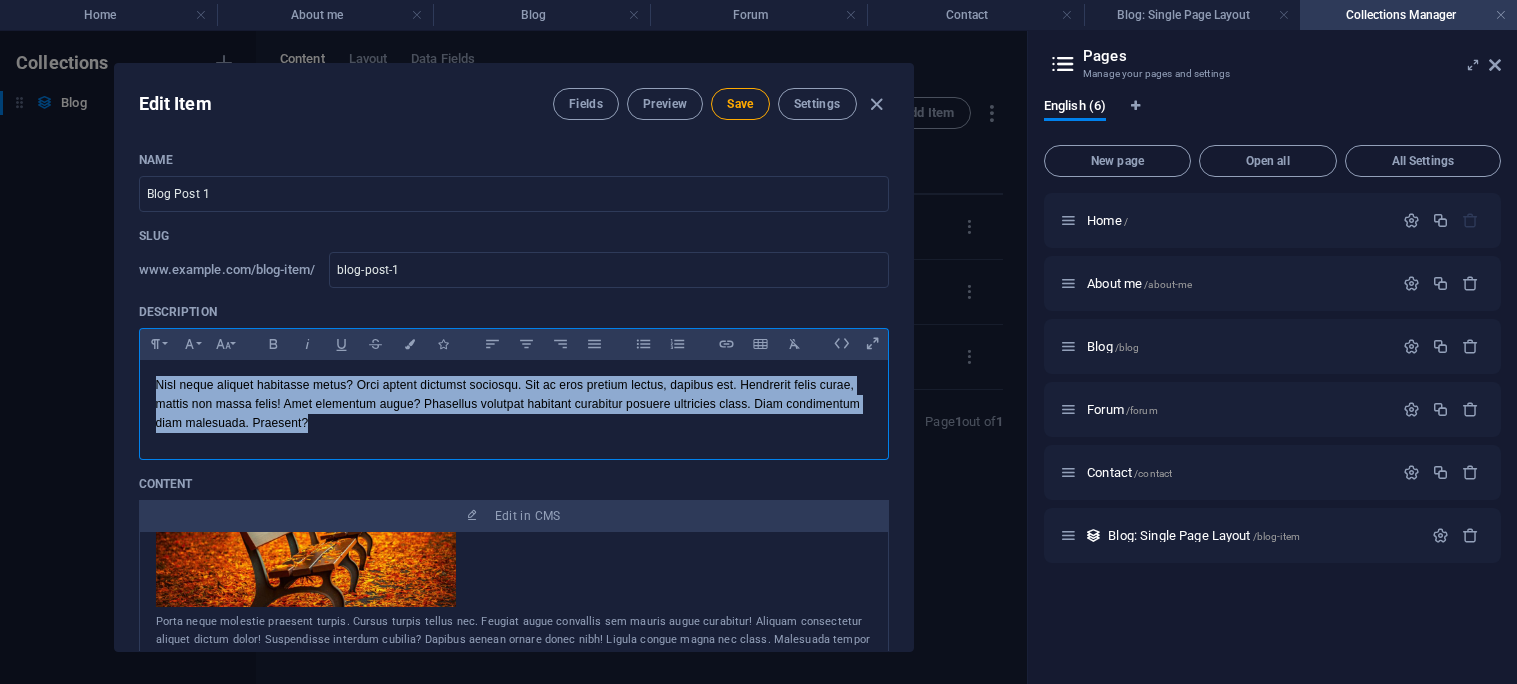 click on "Paragraph Format Normal Heading 1 Heading 2 Heading 3 Heading 4 Heading 5 Heading 6 Code Font Family Arial Georgia Impact Tahoma Times New Roman Verdana Font Size 8 9 10 11 12 14 18 24 30 36 48 60 72 96 Bold Italic Underline Strikethrough Colors Icons Align Left Align Center Align Right Align Justify Unordered List Ordered List Insert Link Insert Table Clear Formatting Nisl neque aliquet habitasse metus? Orci aptent dictumst sociosqu. Sit ac eros pretium lectus, dapibus est. Hendrerit felis curae, mattis non massa felis! Amet elementum augue? Phasellus volutpat habitant curabitur posuere ultricies class. Diam condimentum diam malesuada. Praesent?" at bounding box center [514, 394] 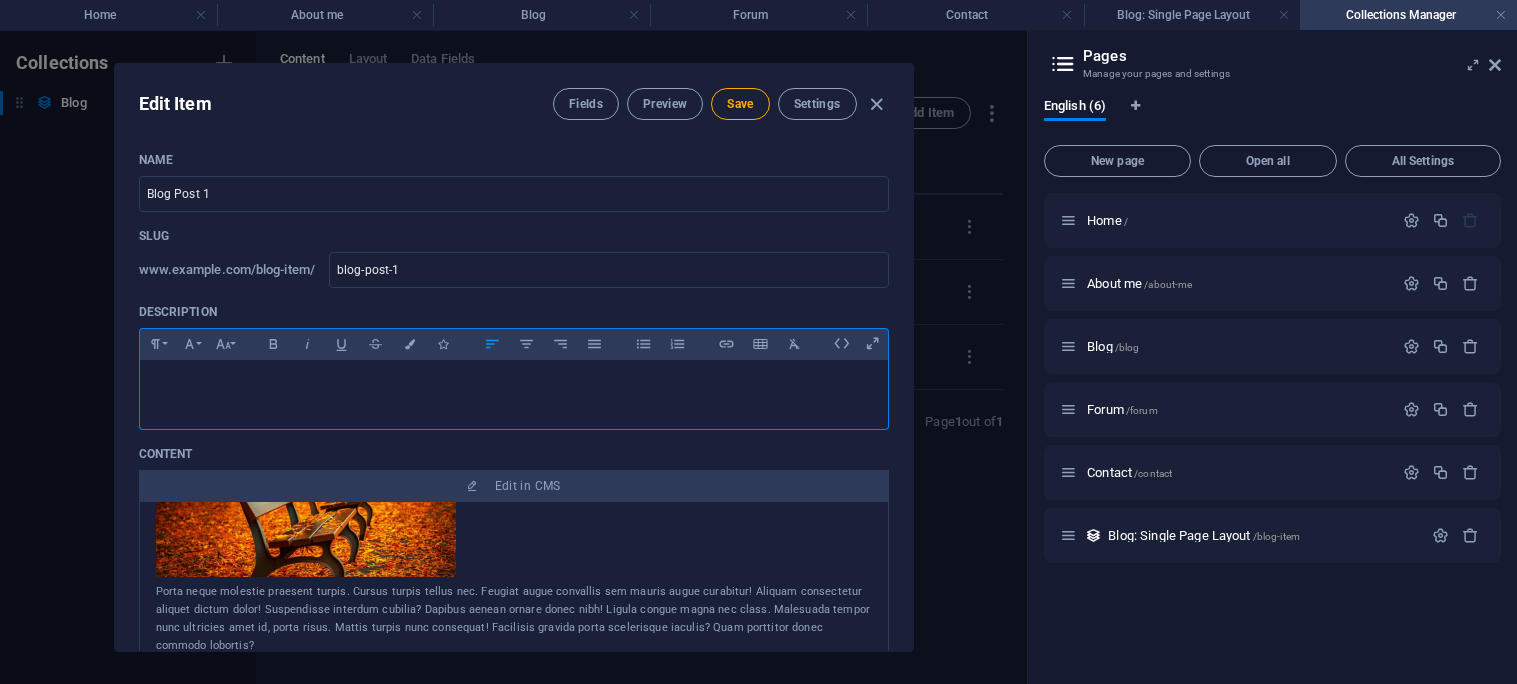 type 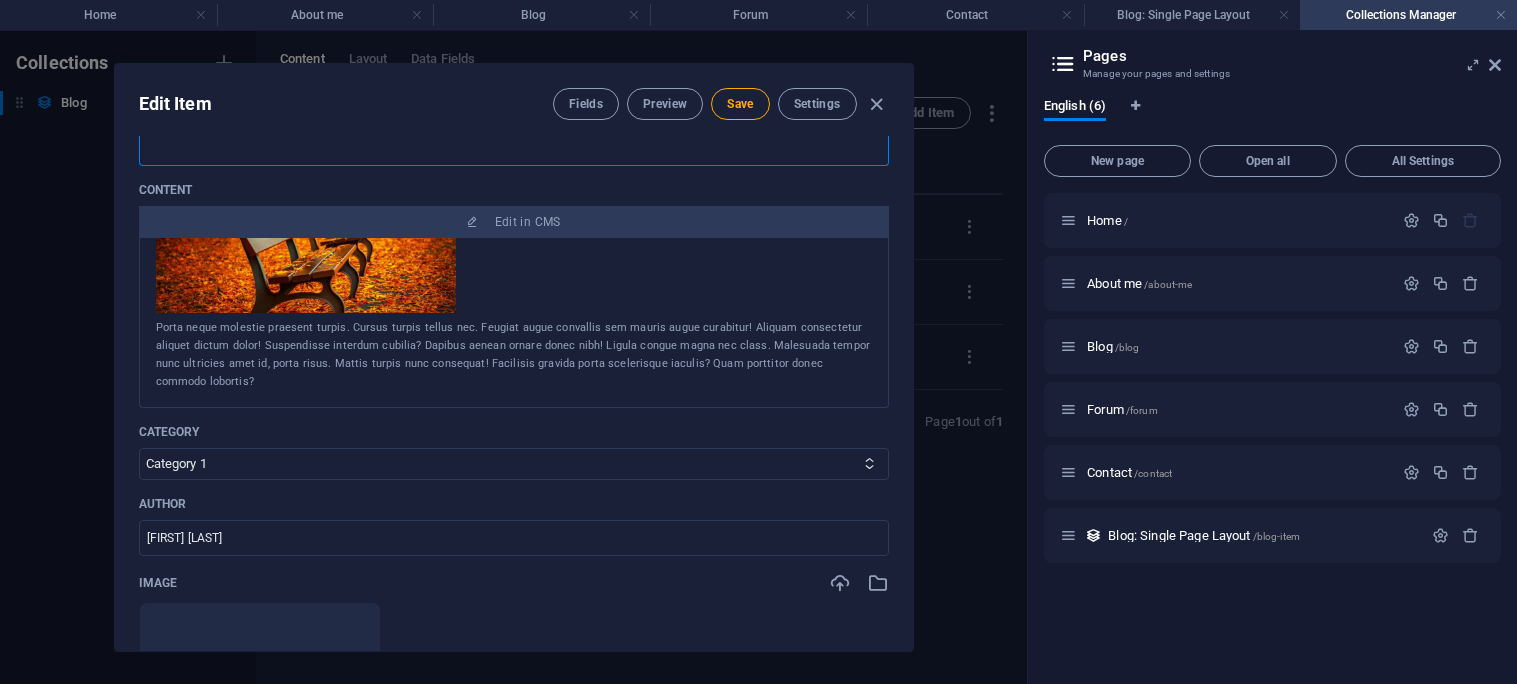 scroll, scrollTop: 266, scrollLeft: 0, axis: vertical 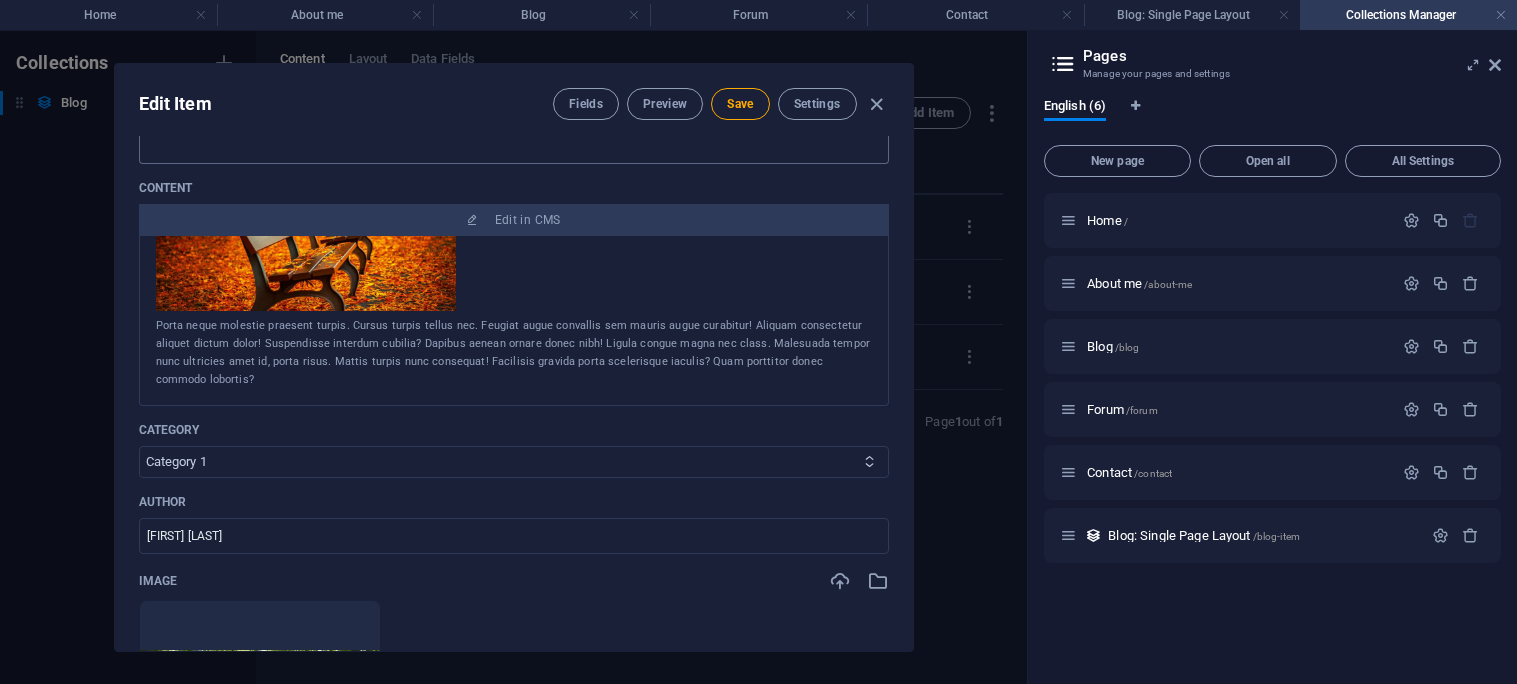 click at bounding box center [869, 461] 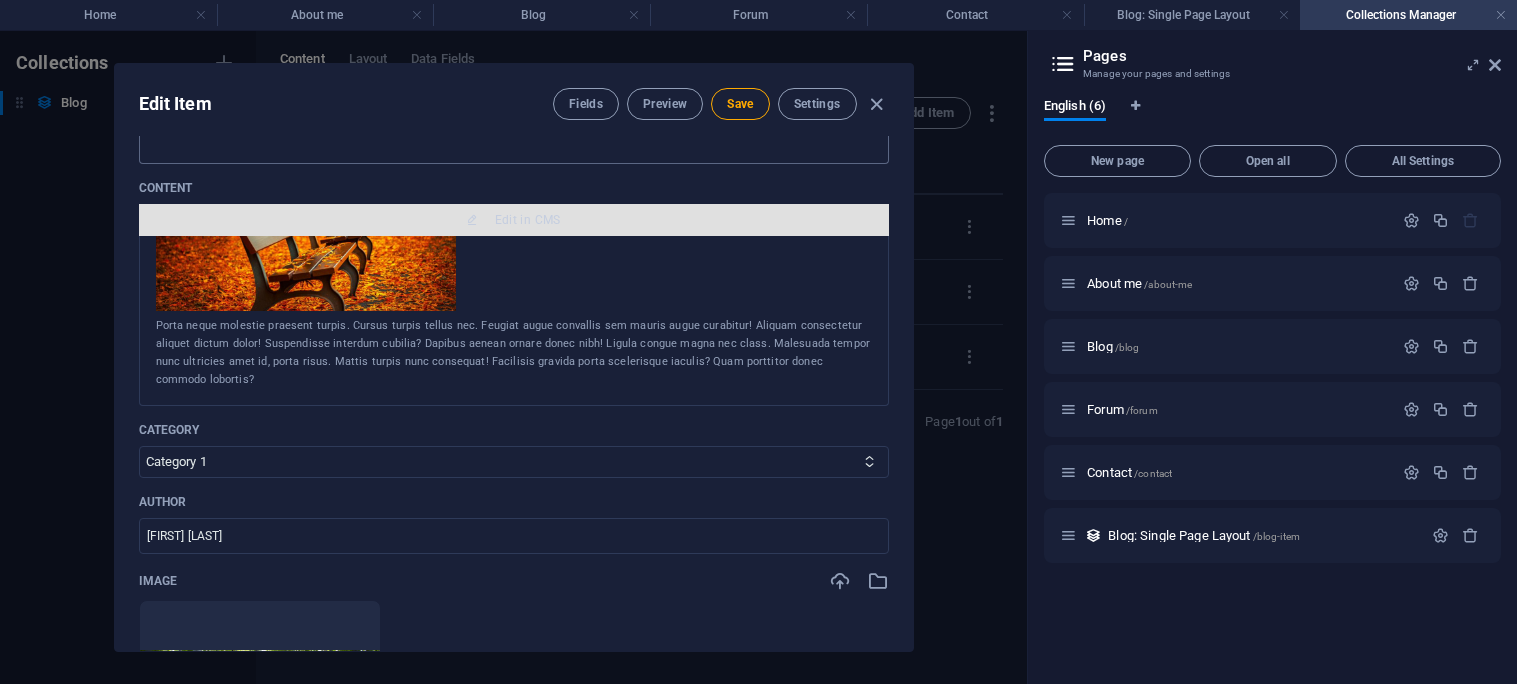 drag, startPoint x: 527, startPoint y: 186, endPoint x: 514, endPoint y: 216, distance: 32.695564 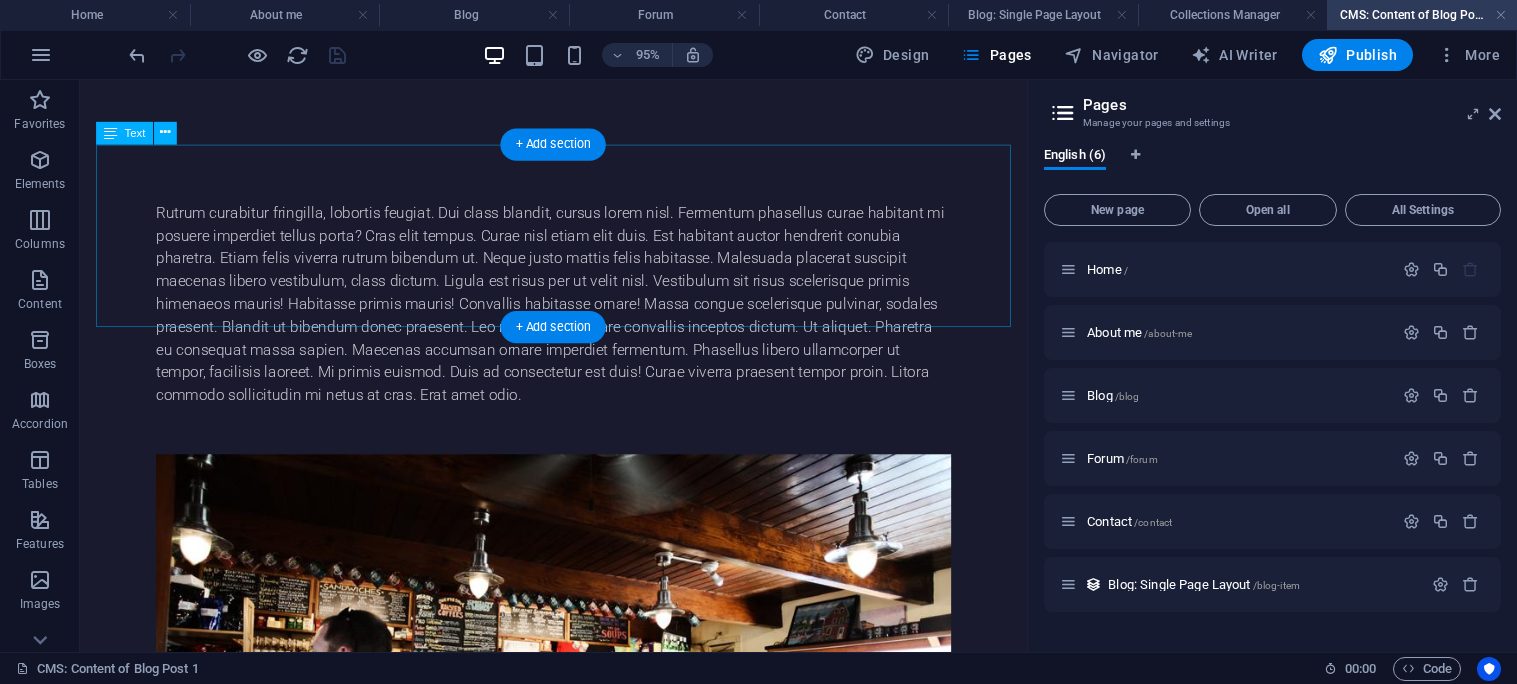 scroll, scrollTop: 0, scrollLeft: 0, axis: both 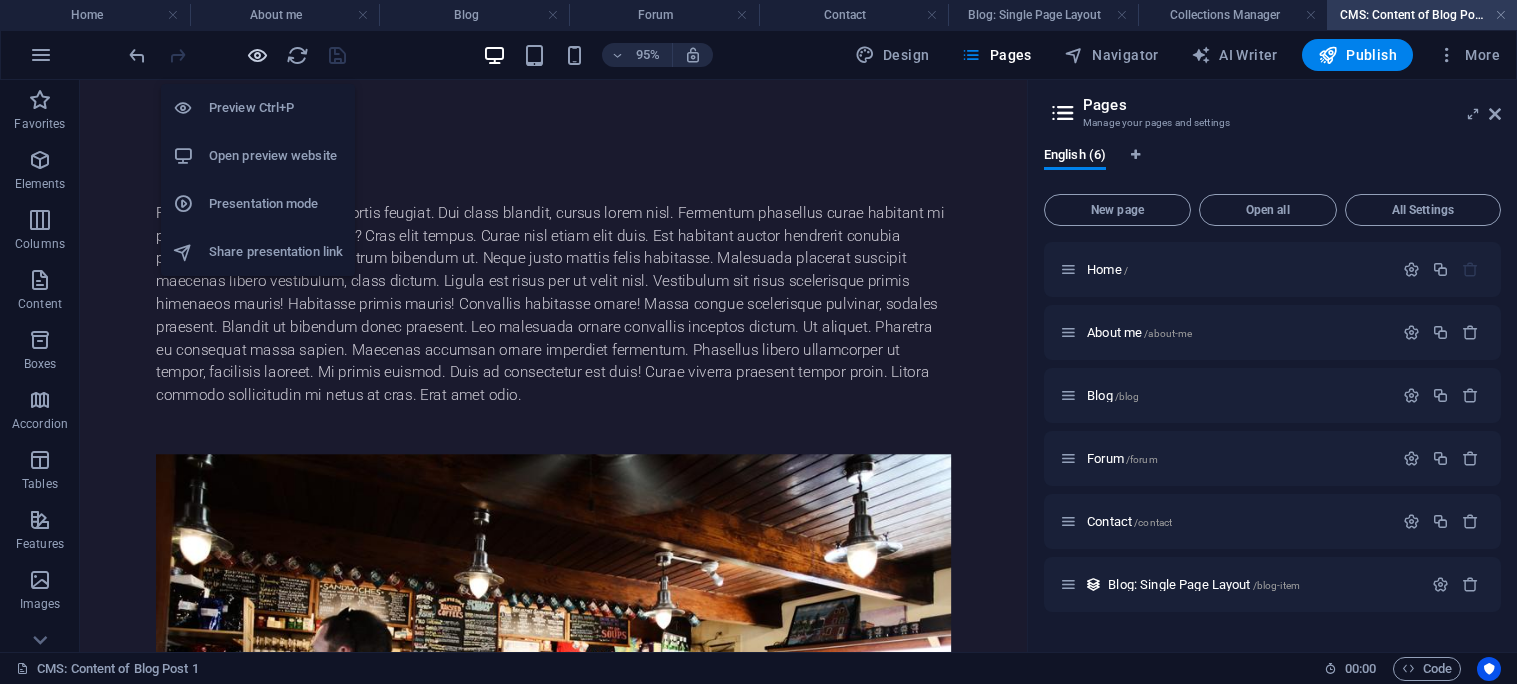 click at bounding box center (257, 55) 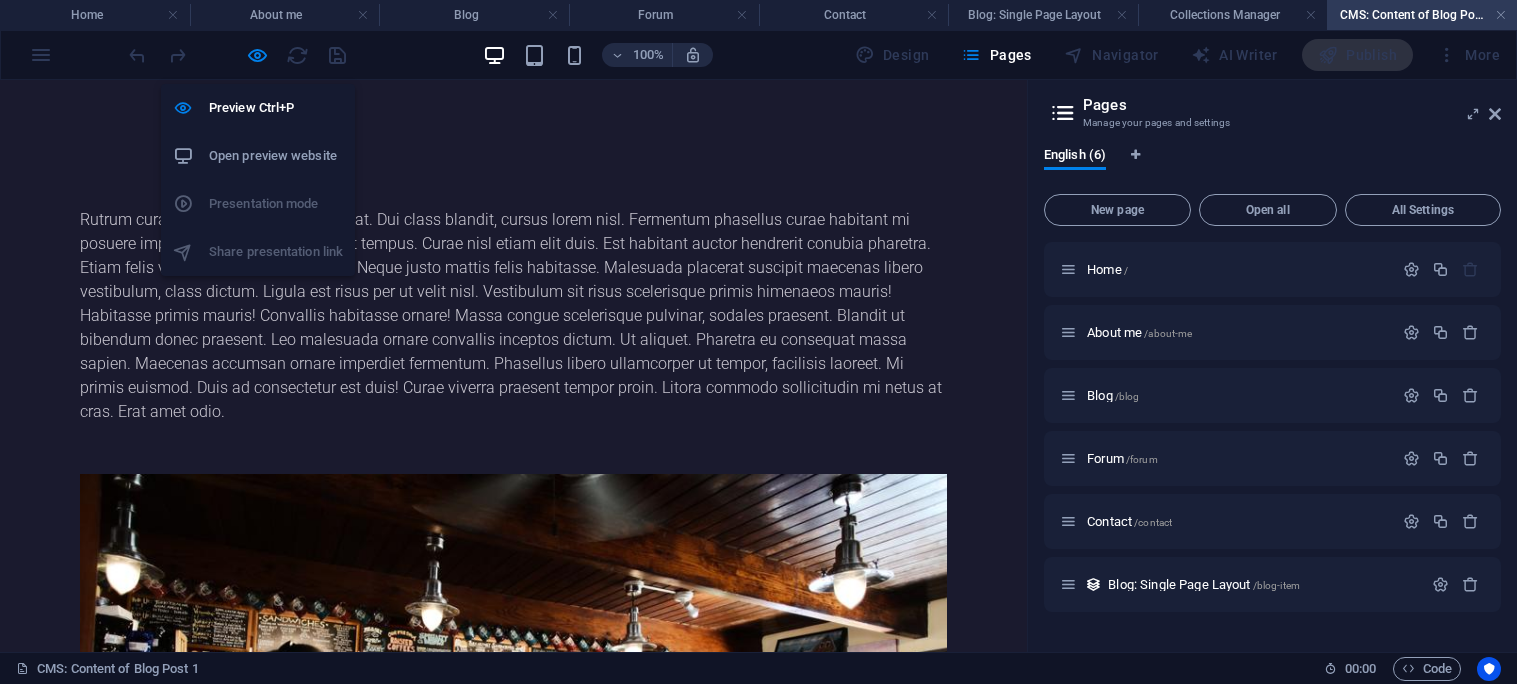 click on "Open preview website" at bounding box center (276, 156) 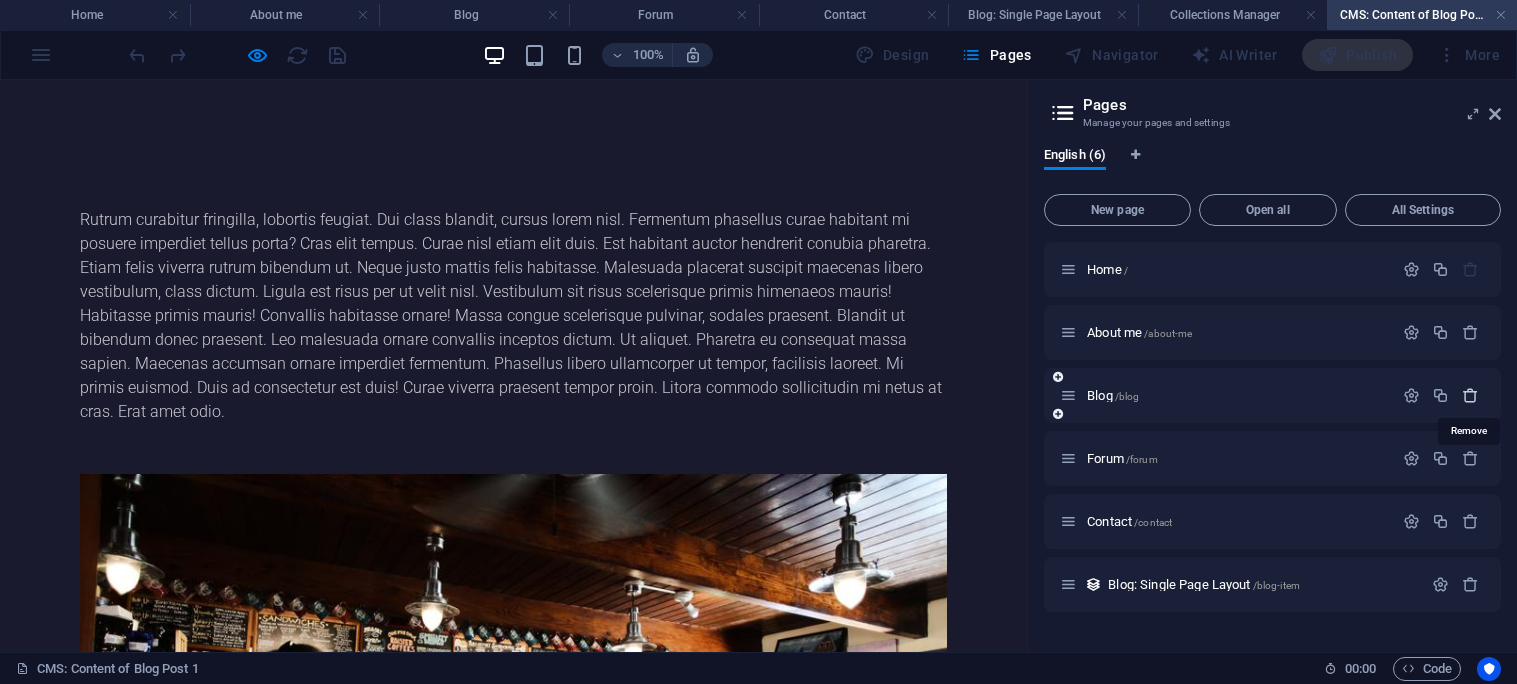 click at bounding box center (1470, 395) 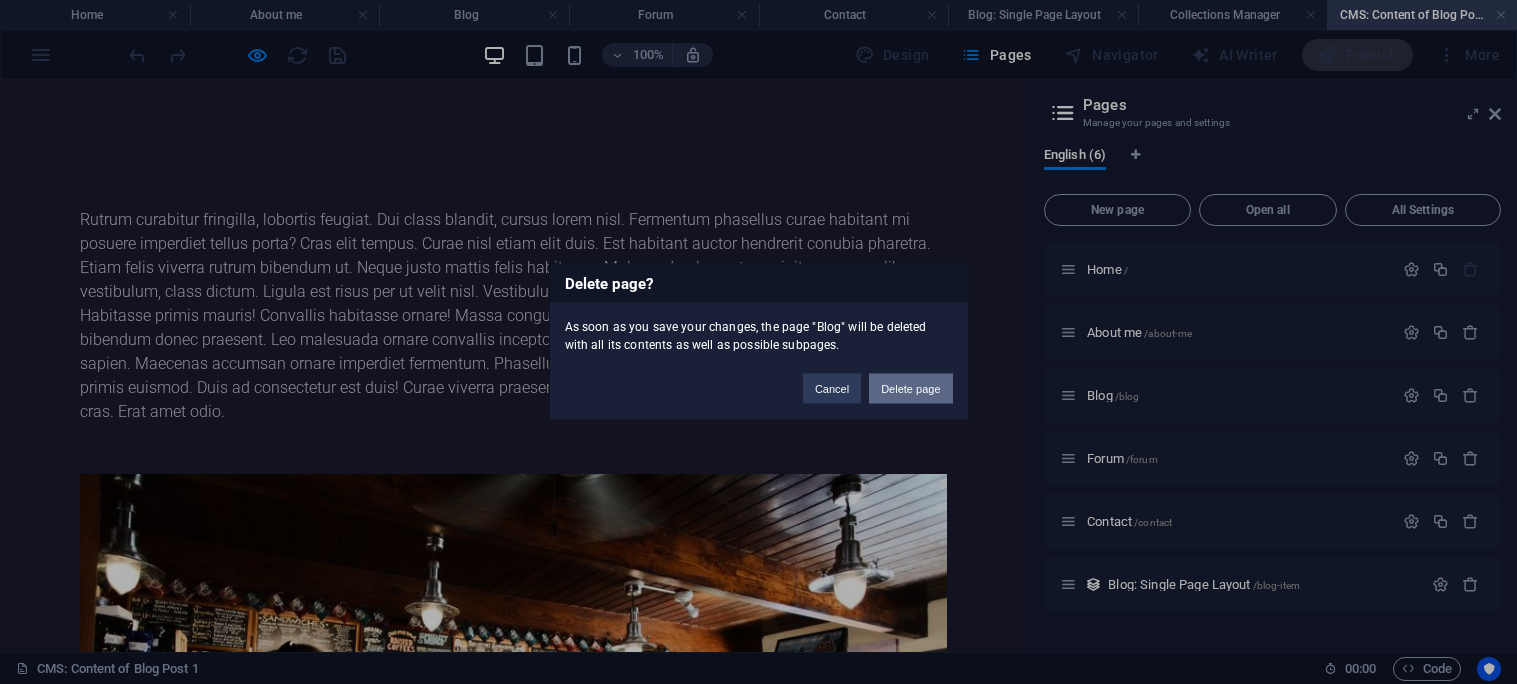 click on "Delete page" at bounding box center [910, 389] 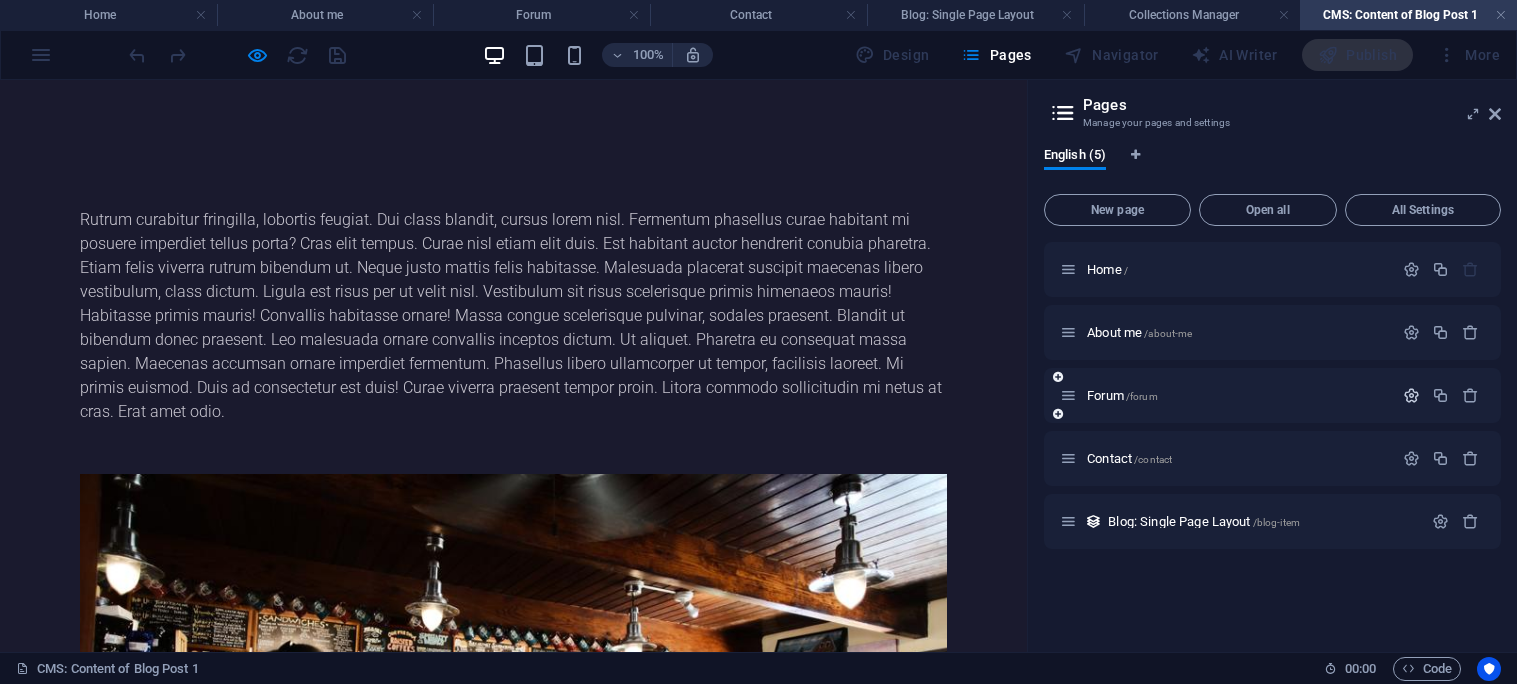 click at bounding box center [1411, 395] 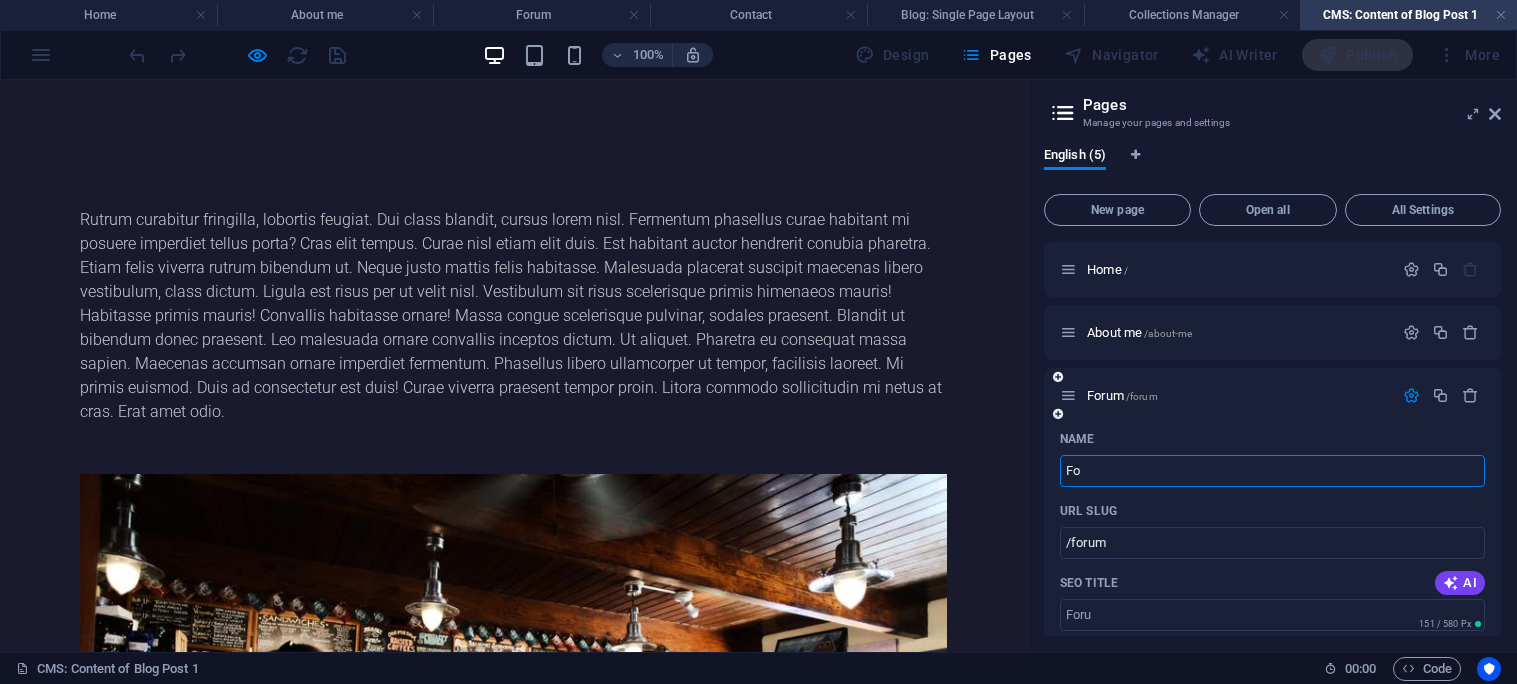 type on "F" 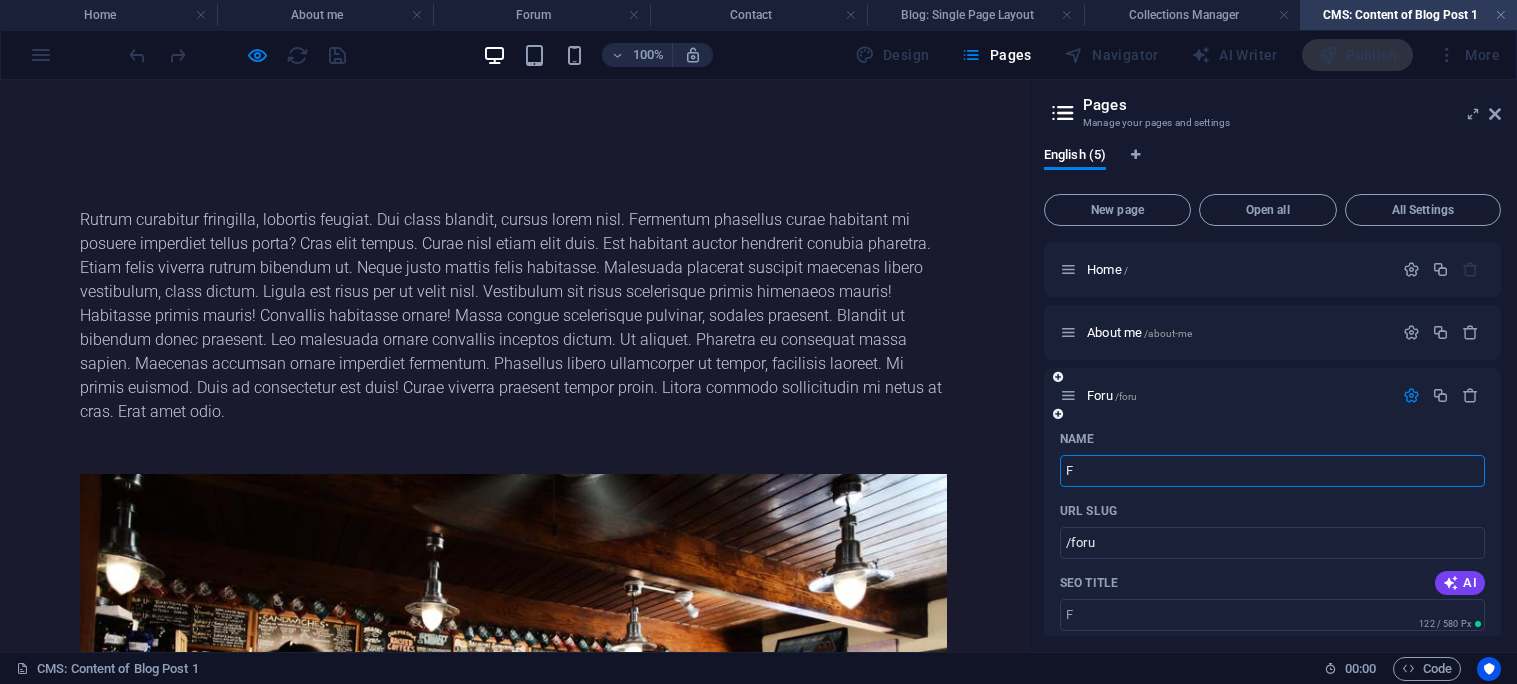 type on "/foru" 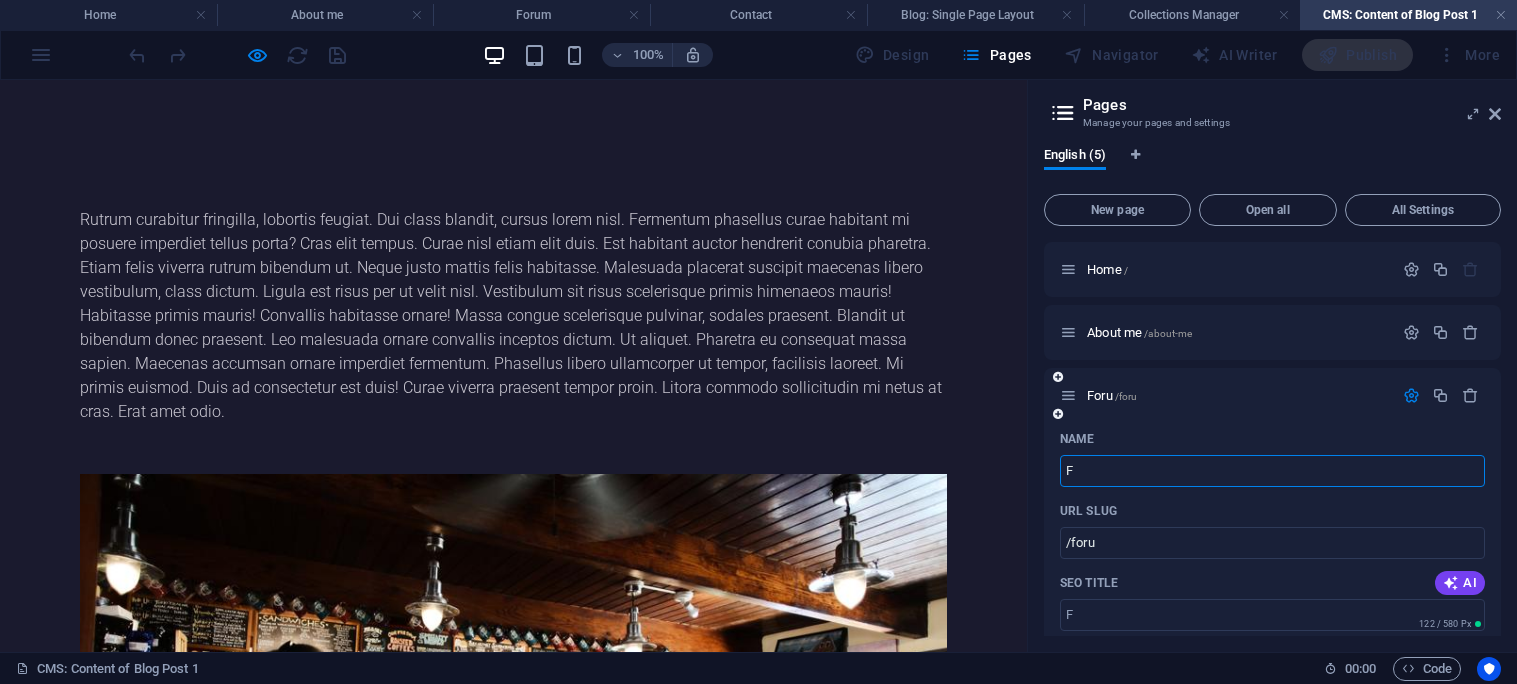 type 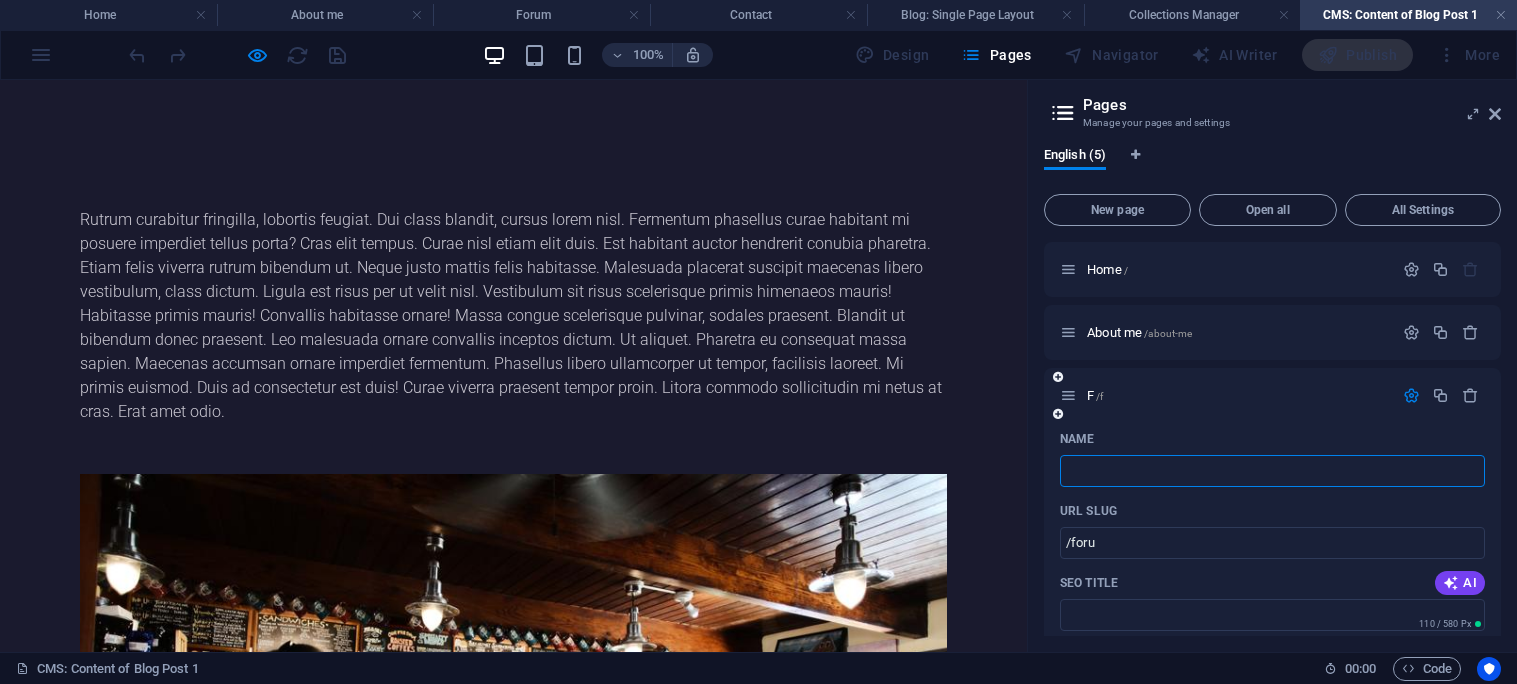 type on "/f" 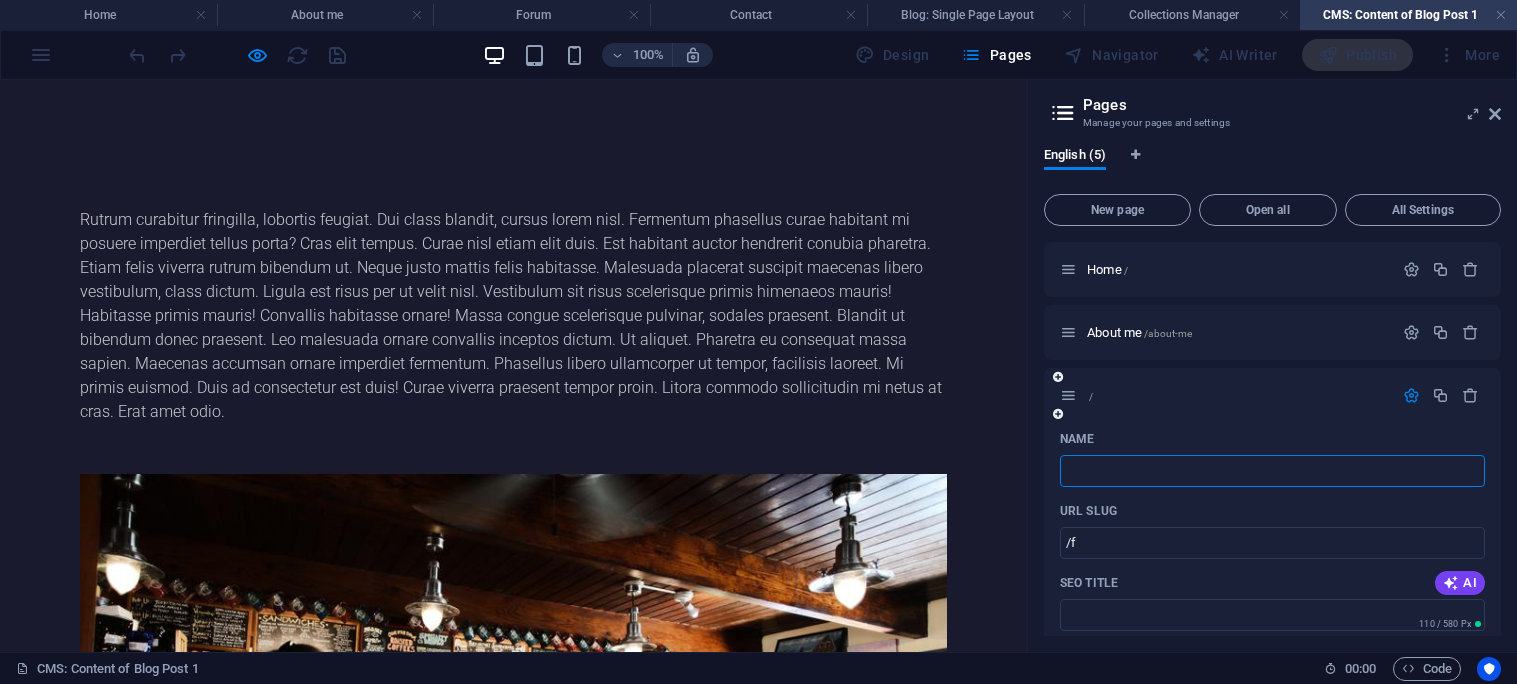 type 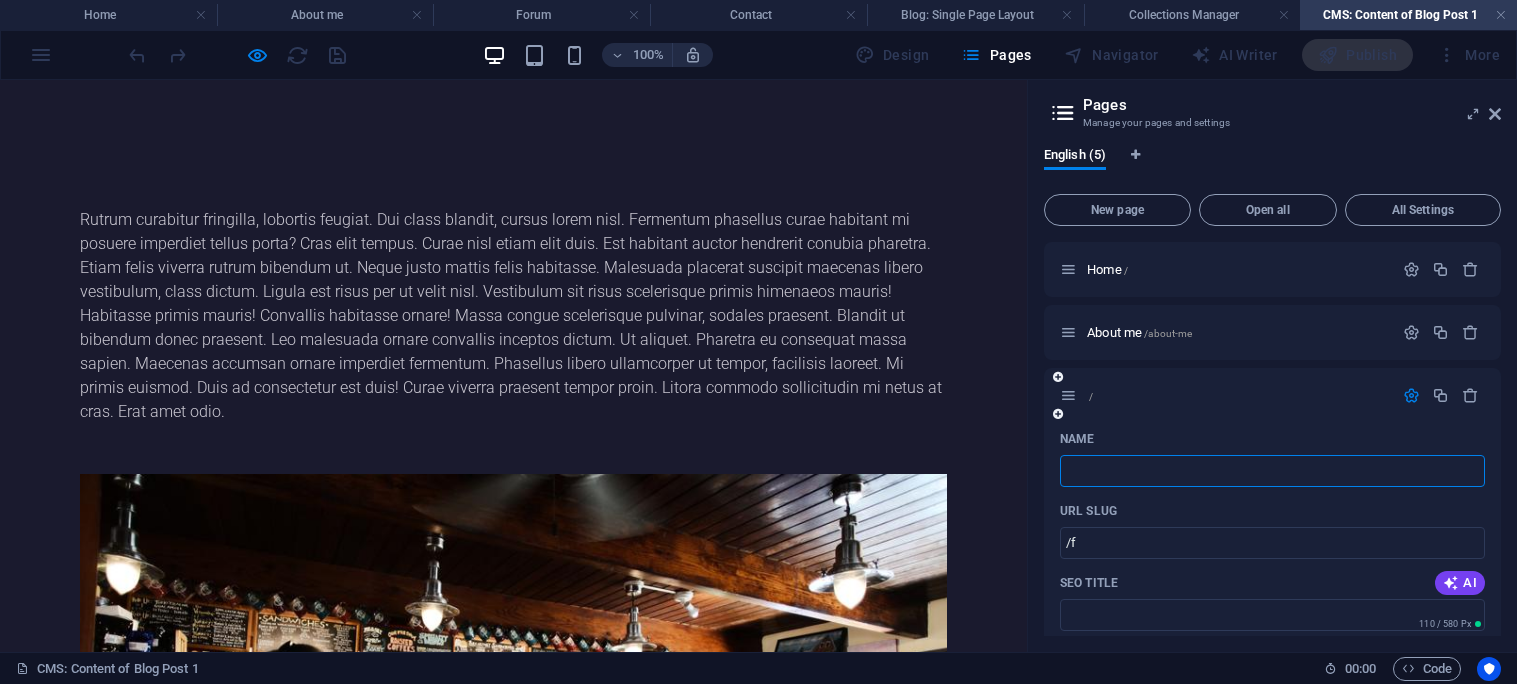 type on "/" 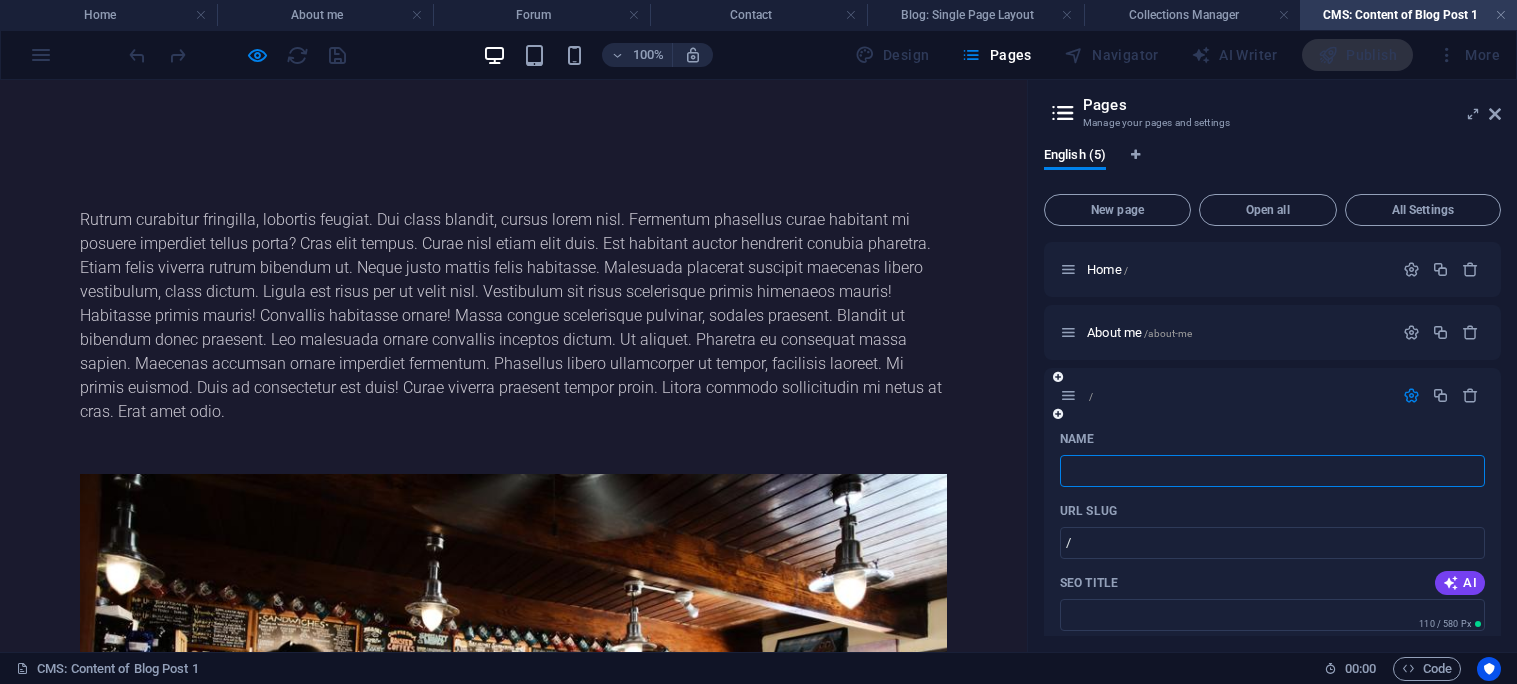 type on "B" 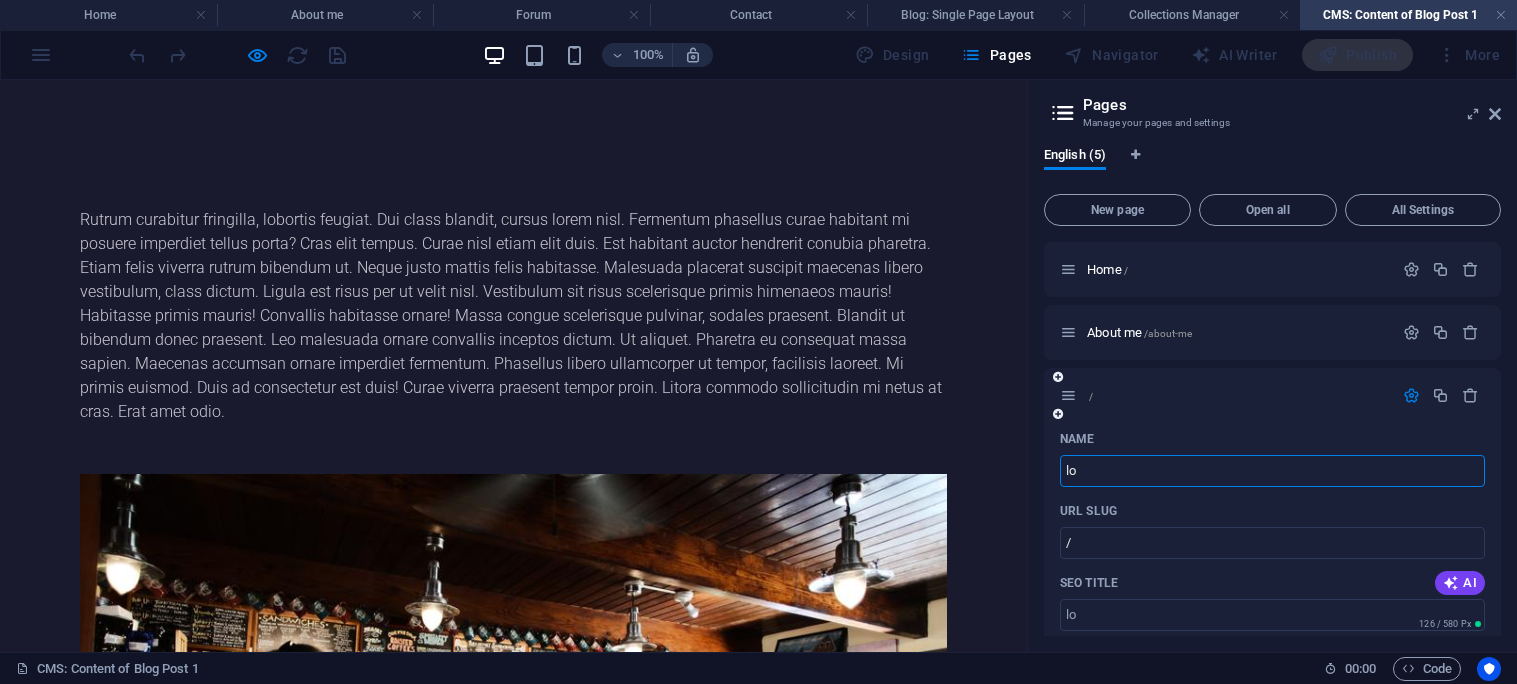 type on "g" 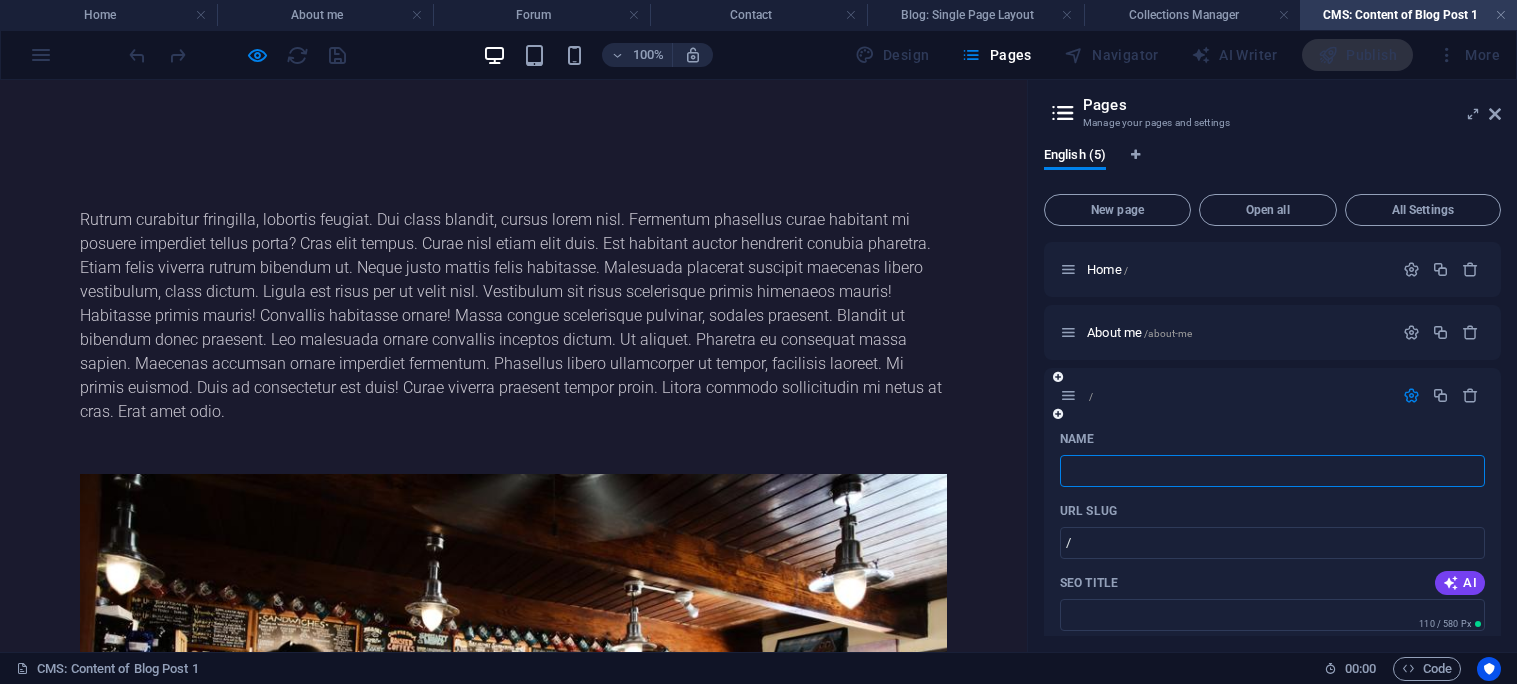 type on "b" 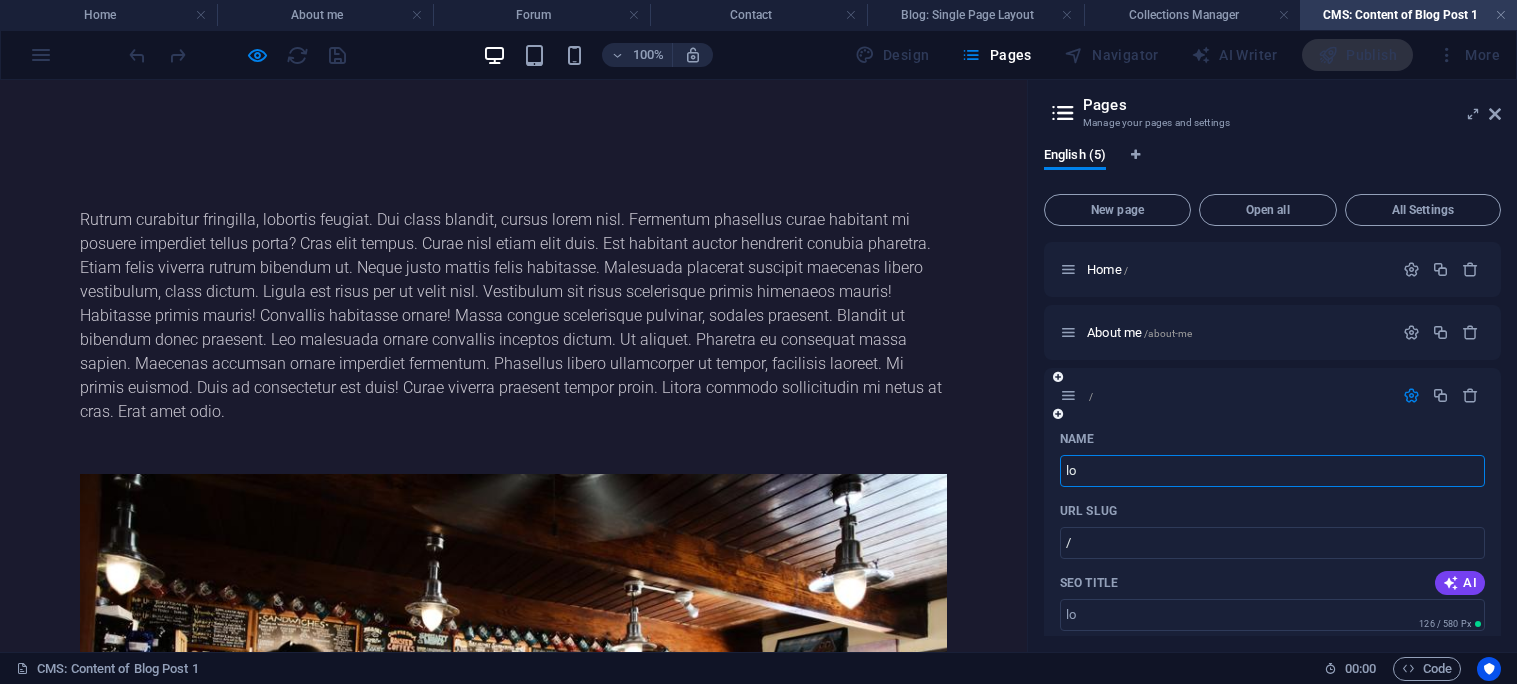 type on "log" 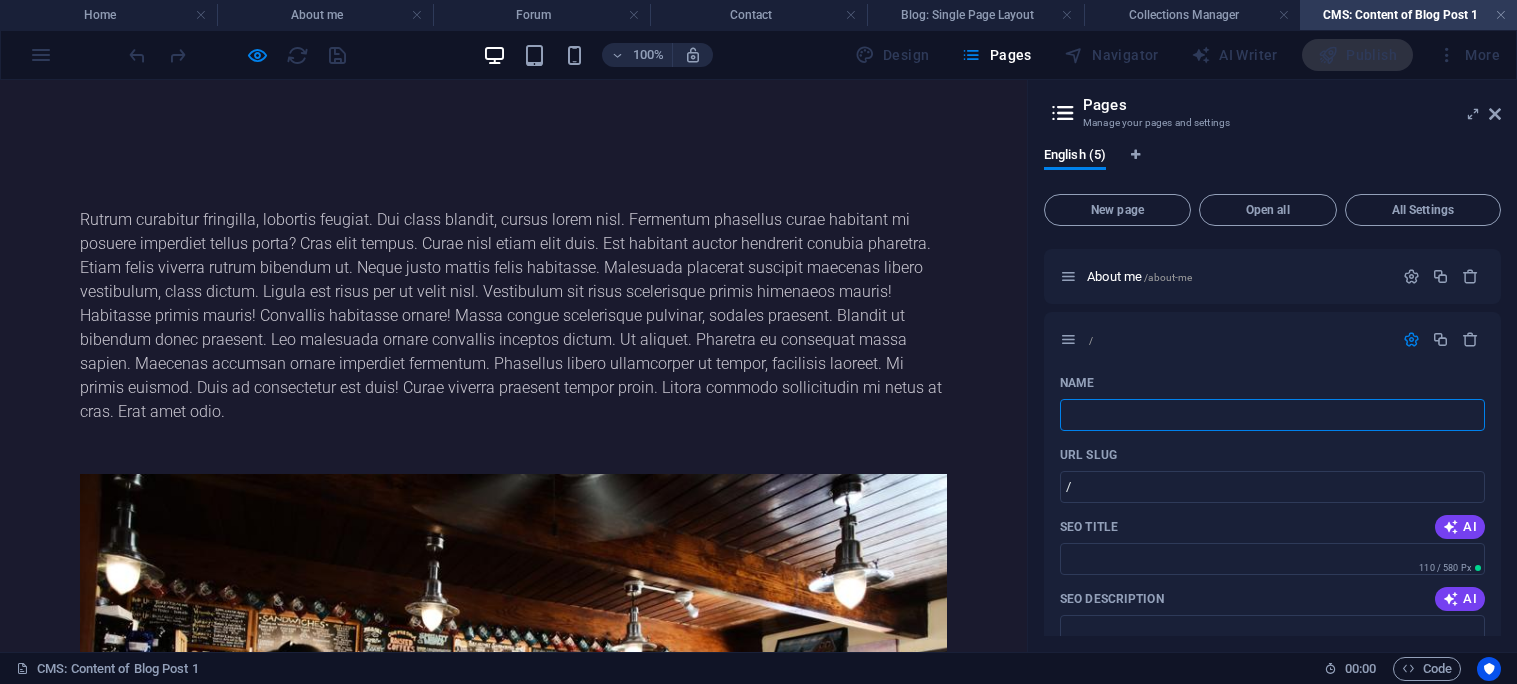 scroll, scrollTop: 42, scrollLeft: 0, axis: vertical 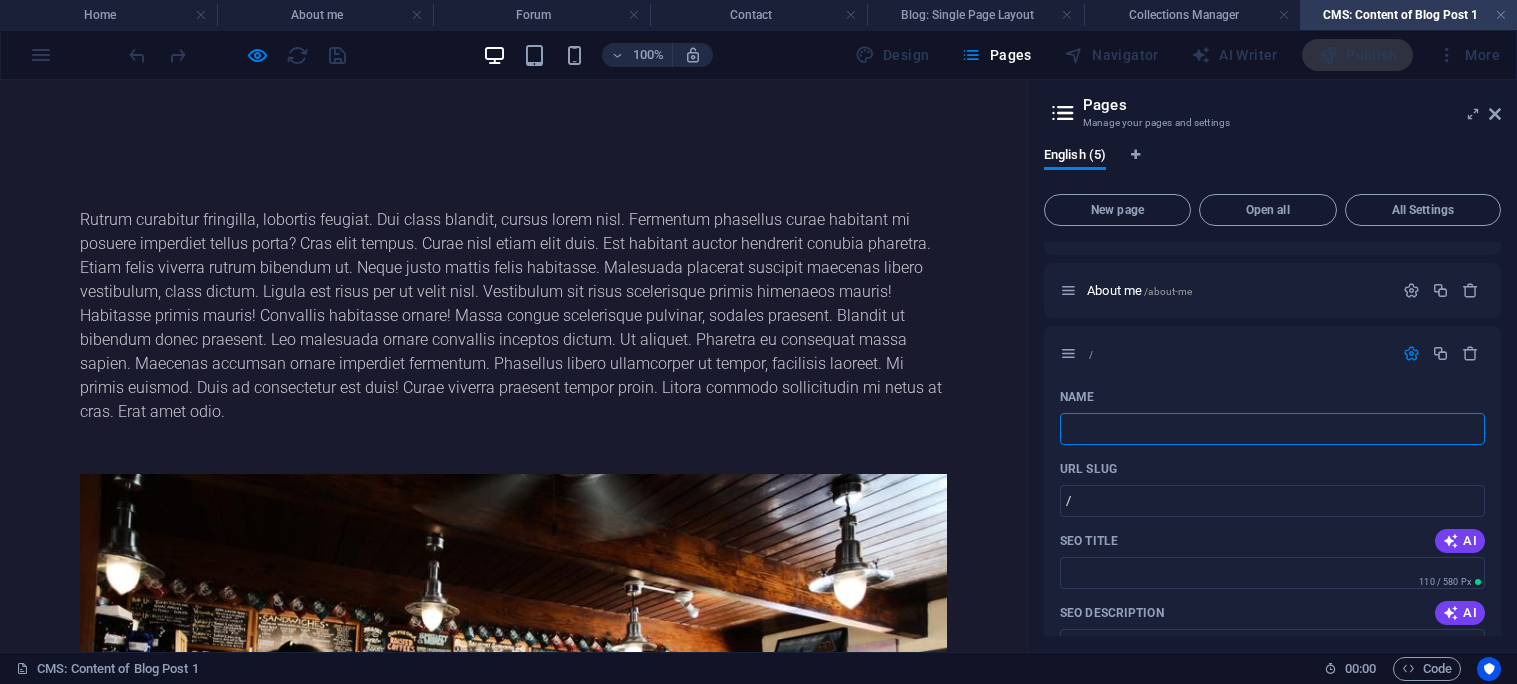 click on "English (5) New page Open all All Settings Home / About me /about-me / Name ​ URL SLUG / ​ SEO Title AI ​ 110 / 580 Px SEO Description AI ​ 65 / 990 Px SEO Keywords AI ​ Settings Menu Noindex Preview Mobile Desktop www.example.com  - example.com example.com Meta tags ​ Preview Image (Open Graph) Drag files here, click to choose files or select files from Files or our free stock photos & videos More Settings Contact /contact Blog: Single Page Layout /blog-item" at bounding box center (1272, 392) 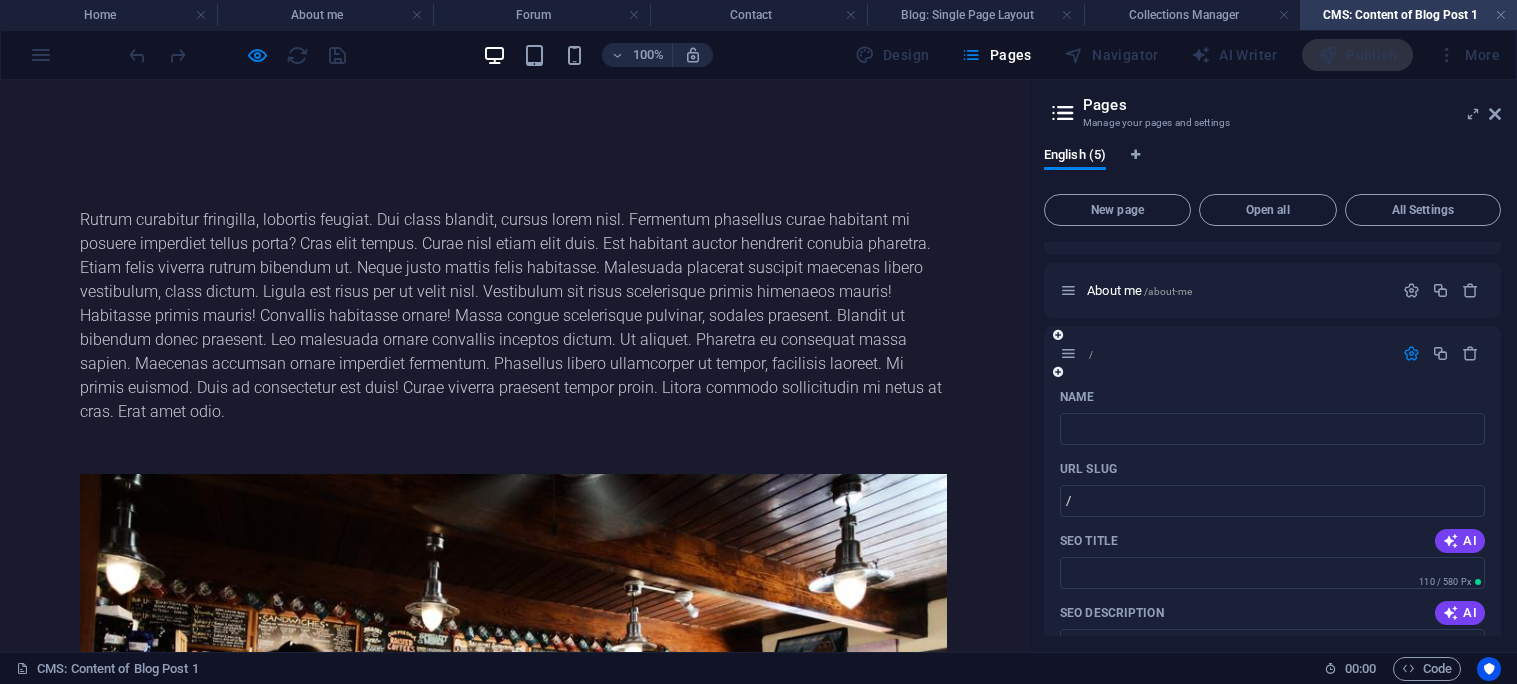 click at bounding box center (1068, 353) 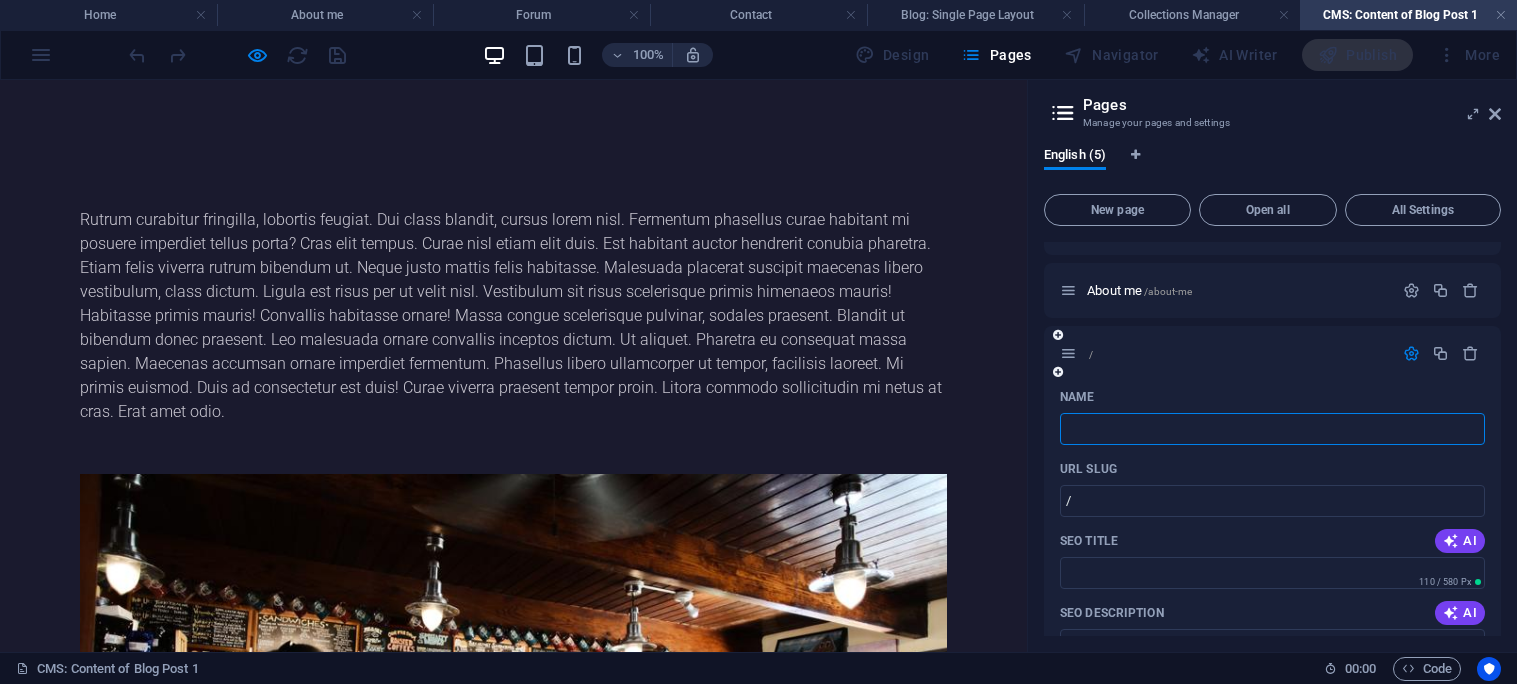 click on "Name" at bounding box center (1272, 429) 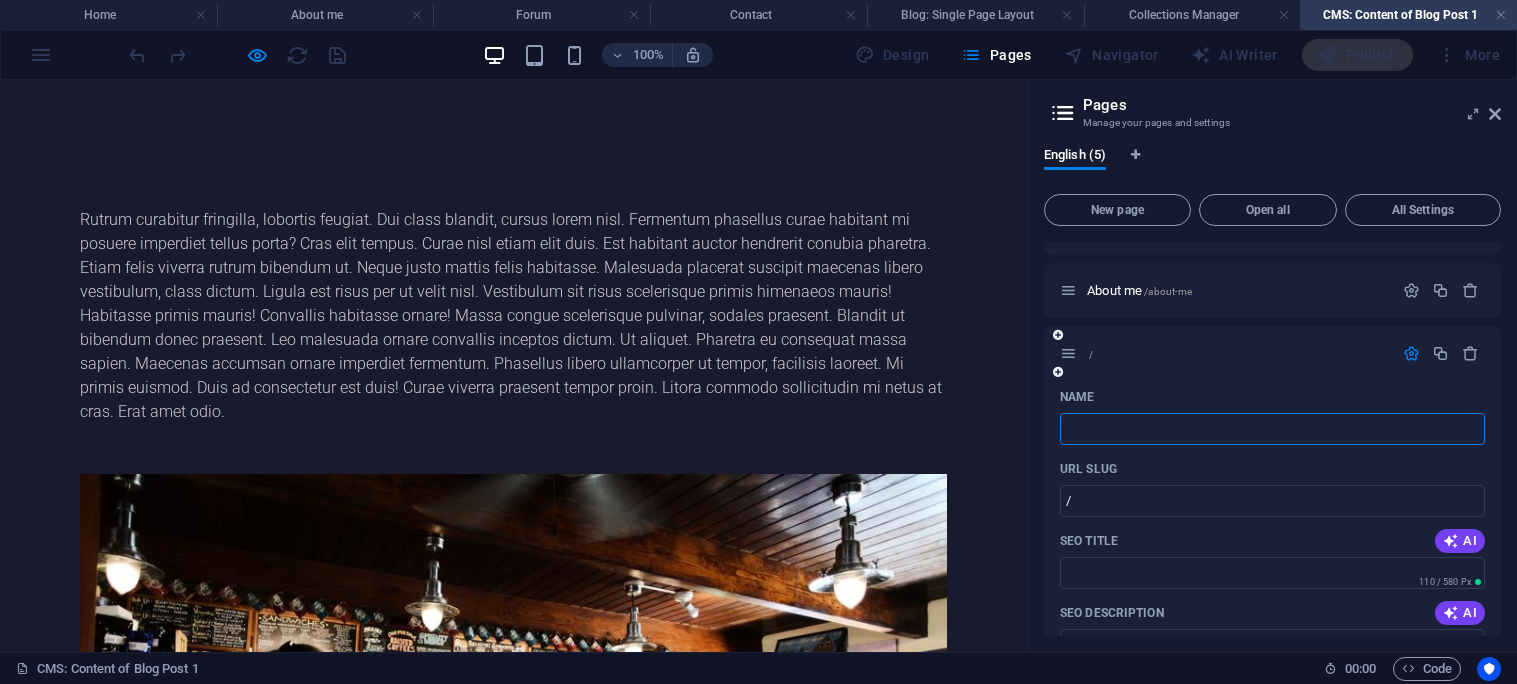 type on "b" 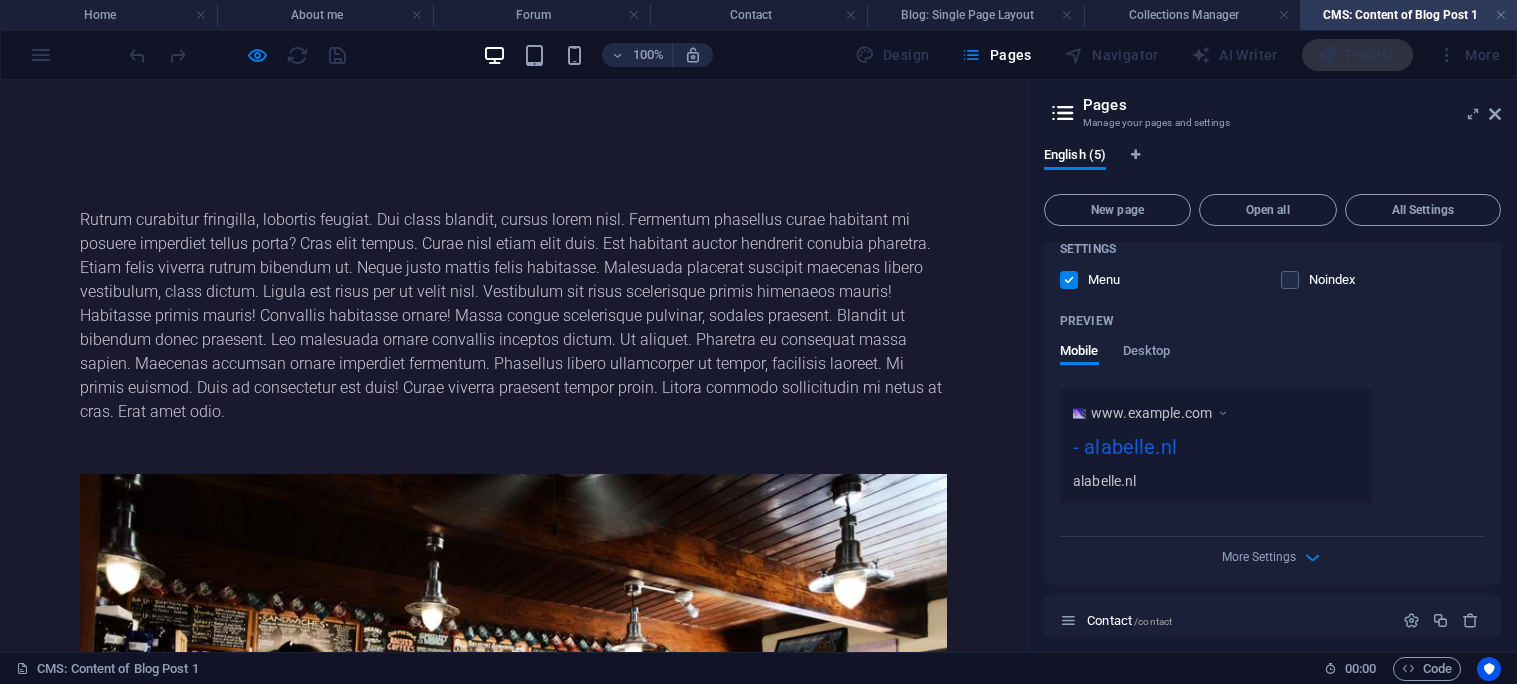 scroll, scrollTop: 666, scrollLeft: 0, axis: vertical 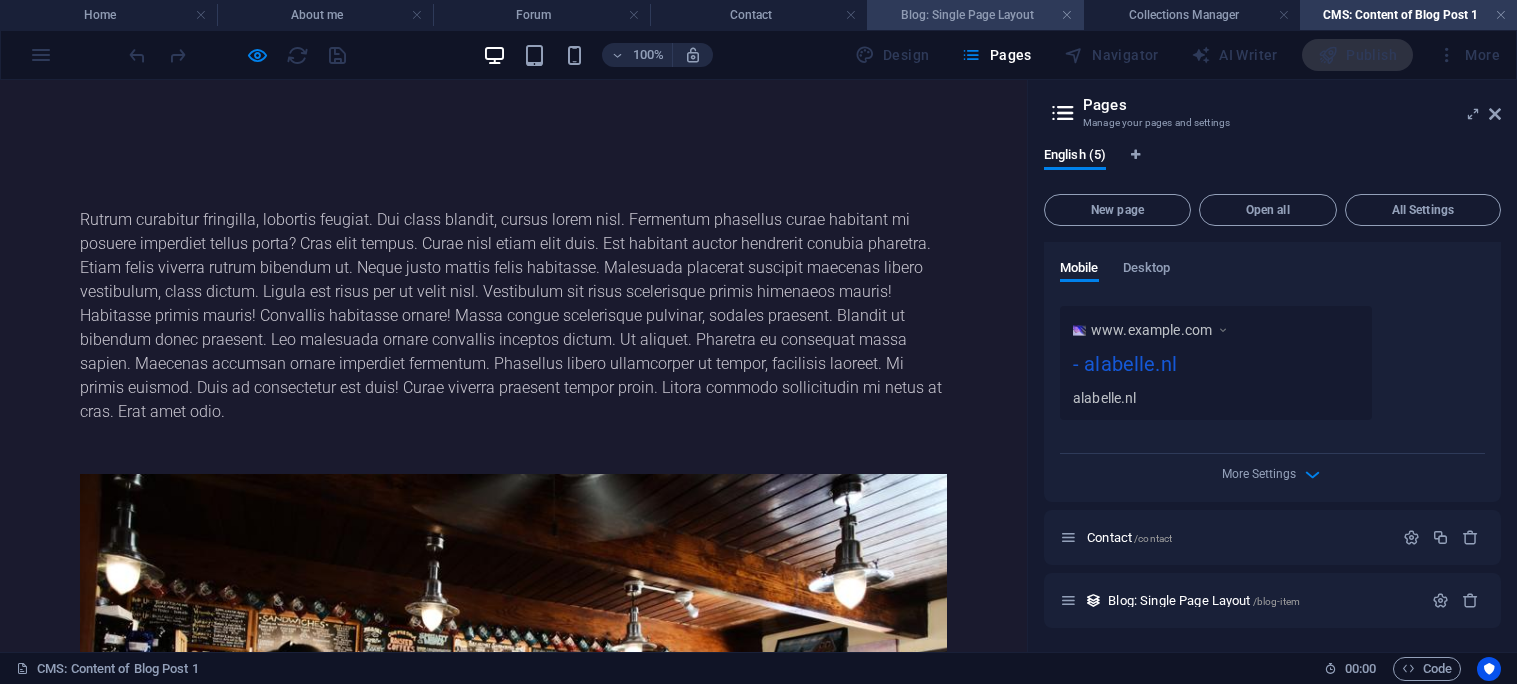 click on "Blog: Single Page Layout" at bounding box center [975, 15] 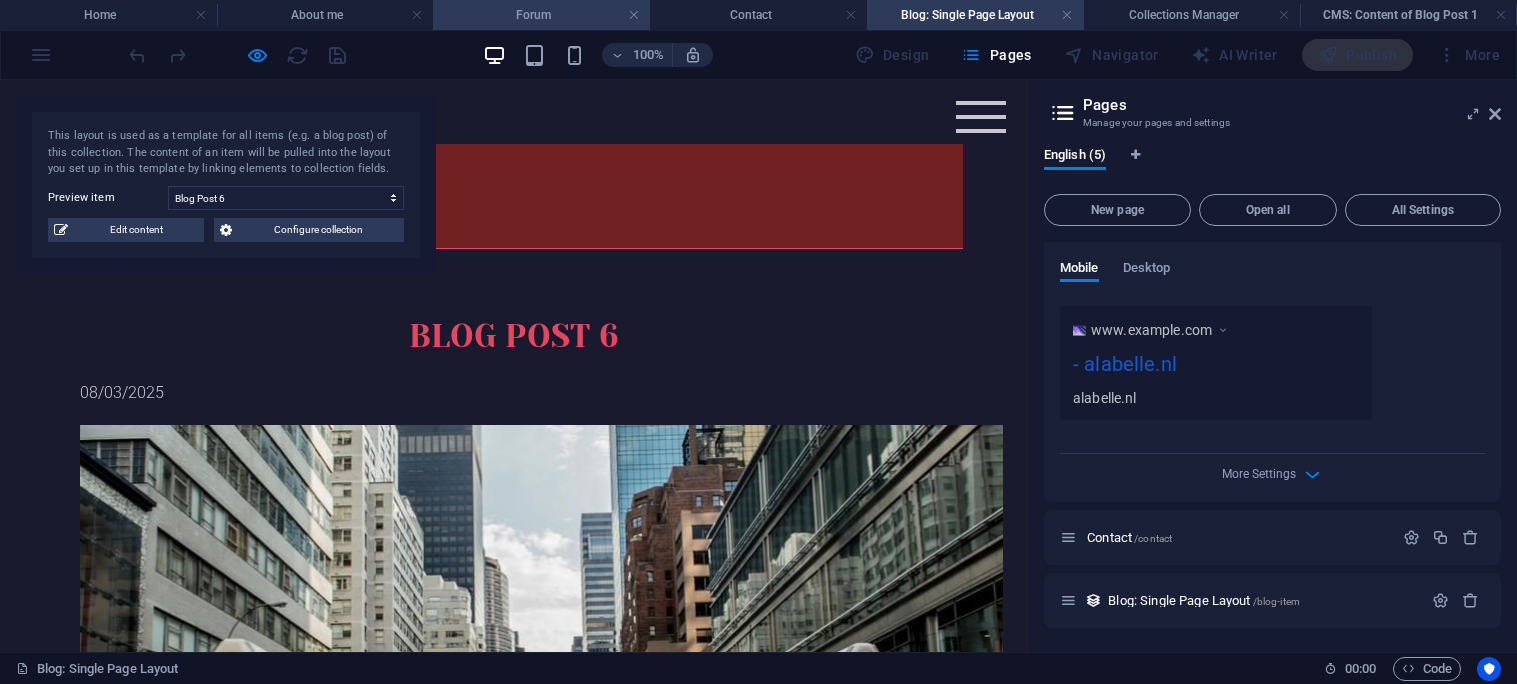 click on "Forum" at bounding box center [541, 15] 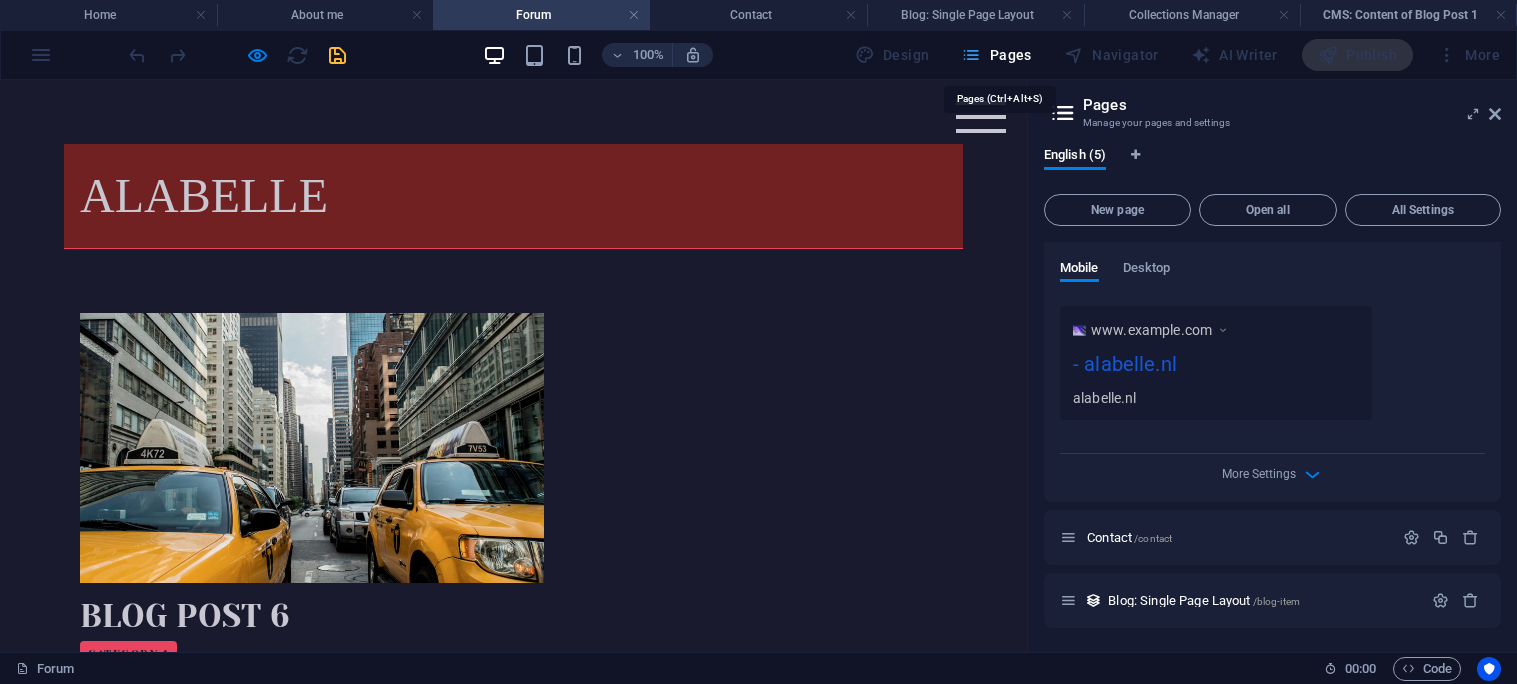 click on "Pages" at bounding box center (996, 55) 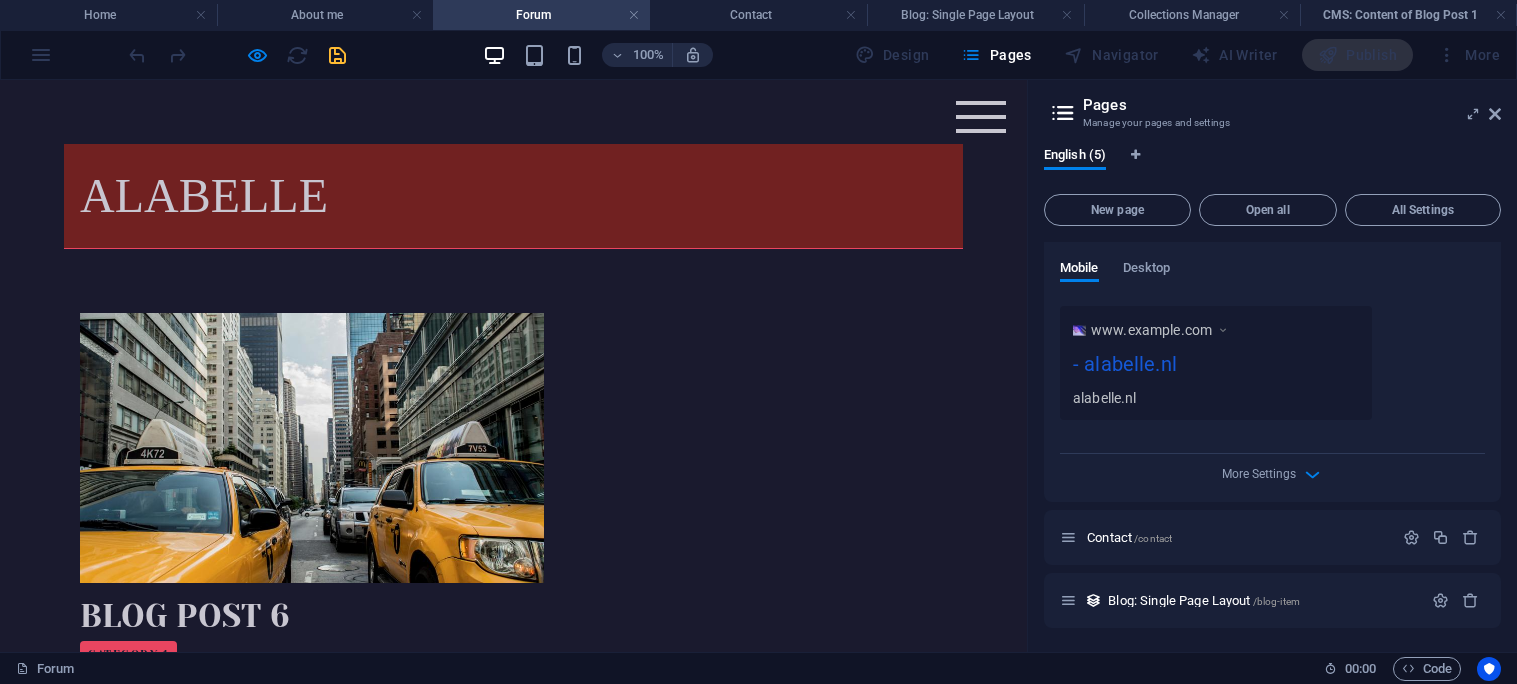 drag, startPoint x: 1440, startPoint y: 367, endPoint x: 1472, endPoint y: 474, distance: 111.68259 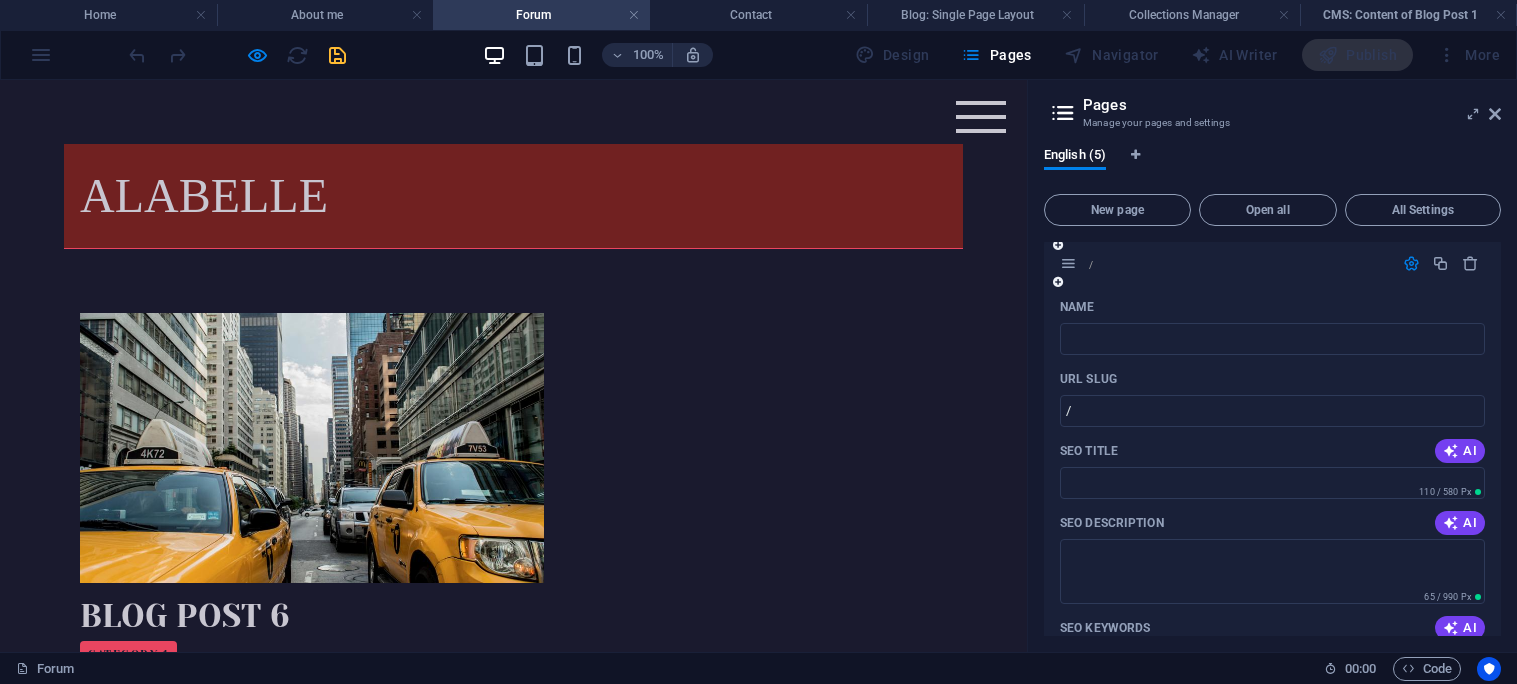 scroll, scrollTop: 122, scrollLeft: 0, axis: vertical 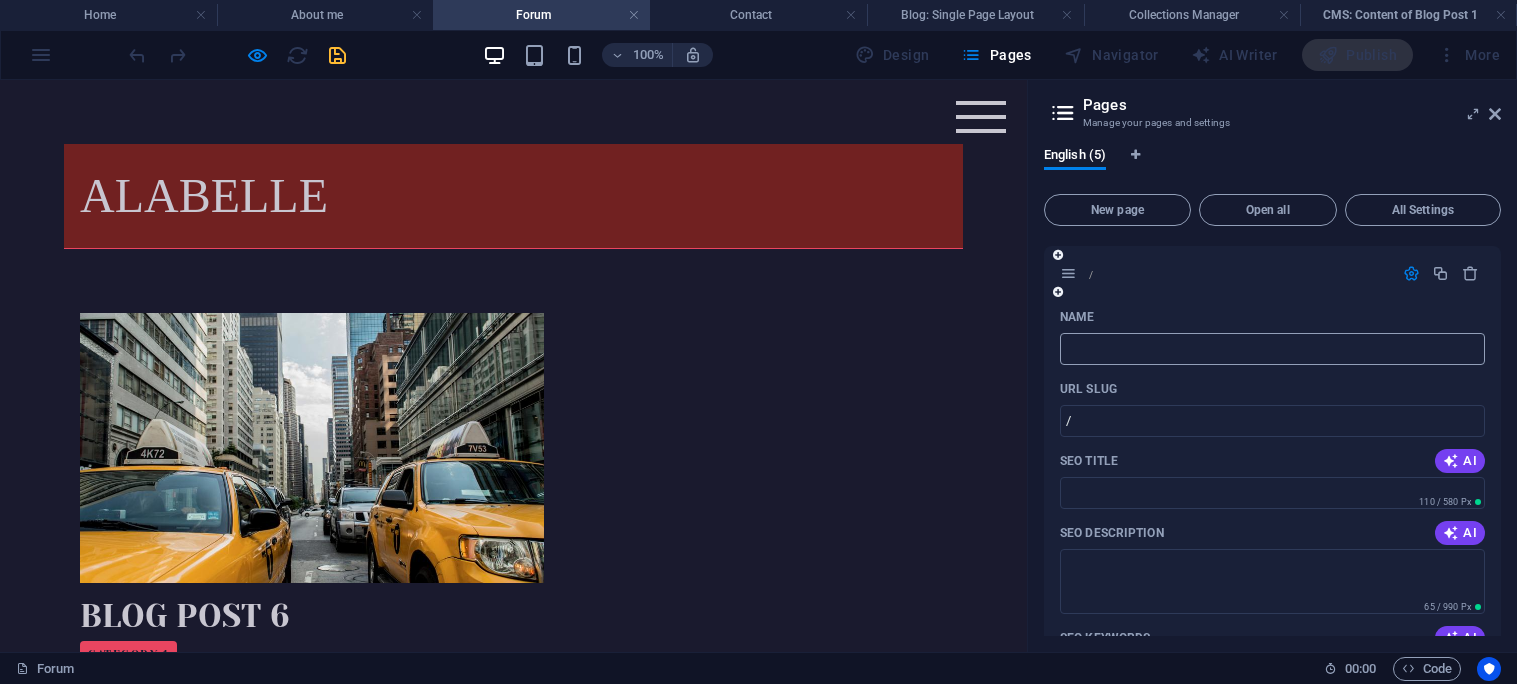 click on "Name" at bounding box center [1272, 349] 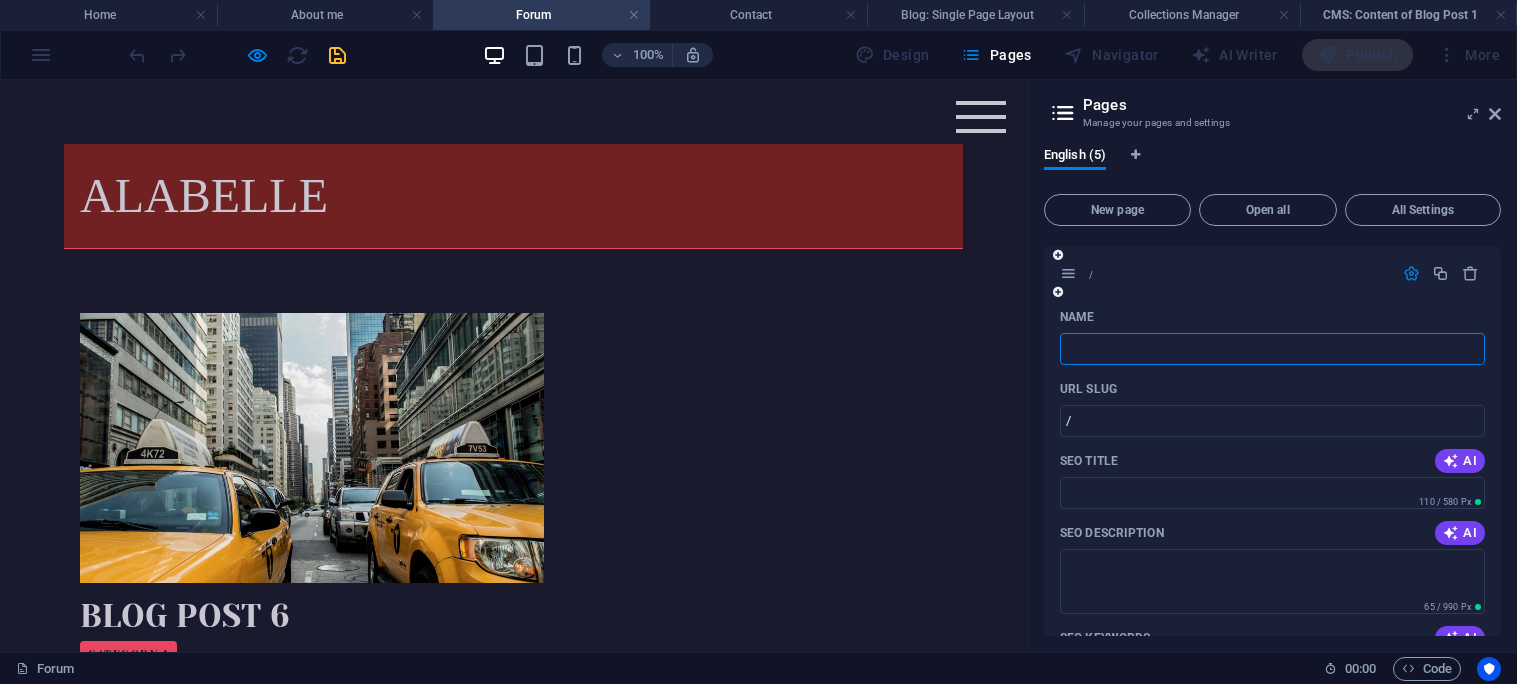 type on "b" 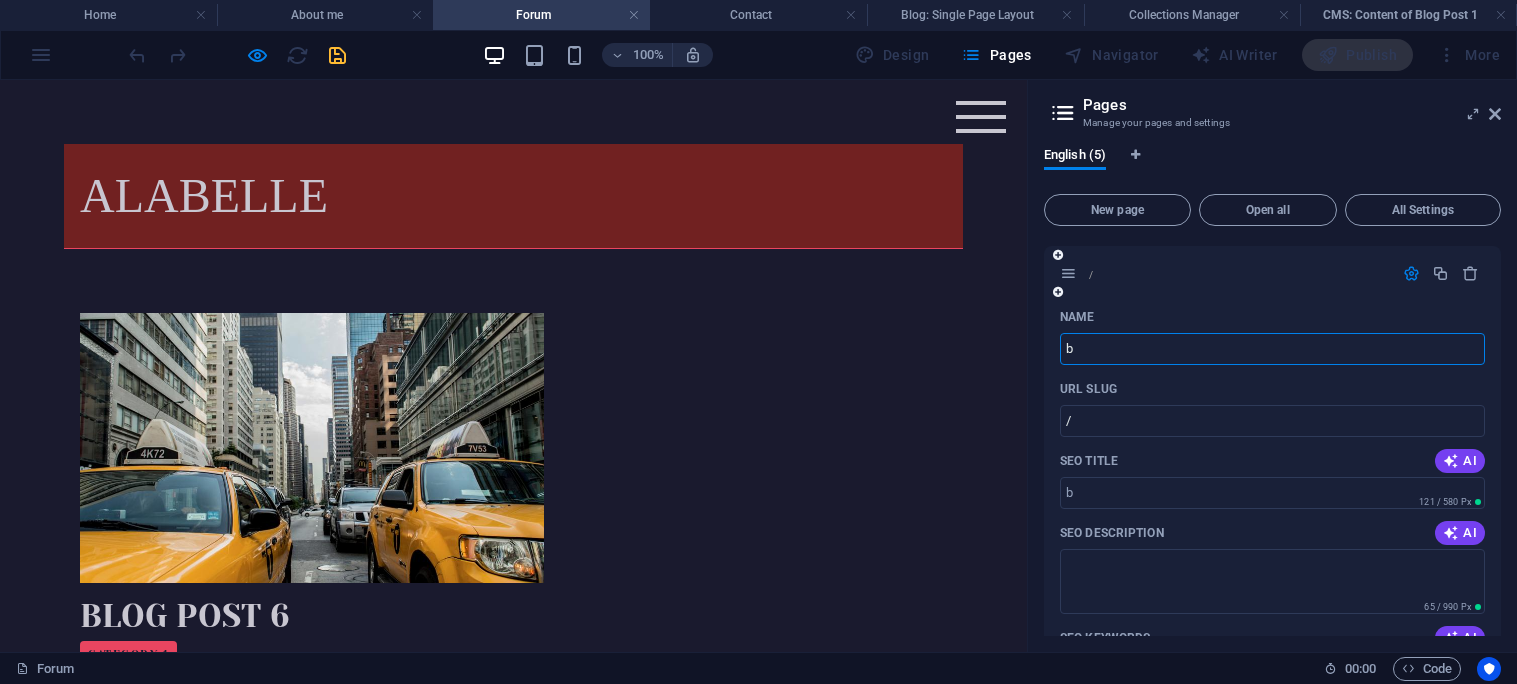 type 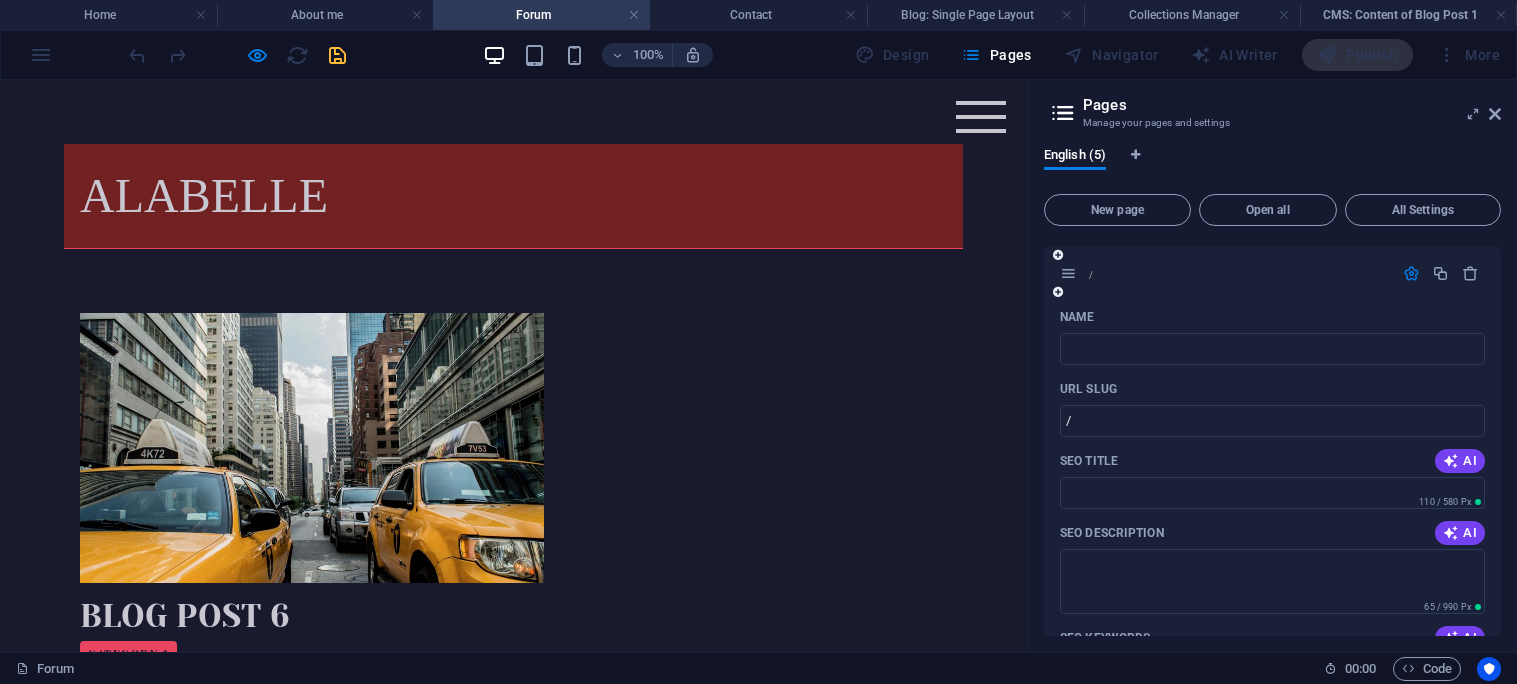 click at bounding box center (1411, 273) 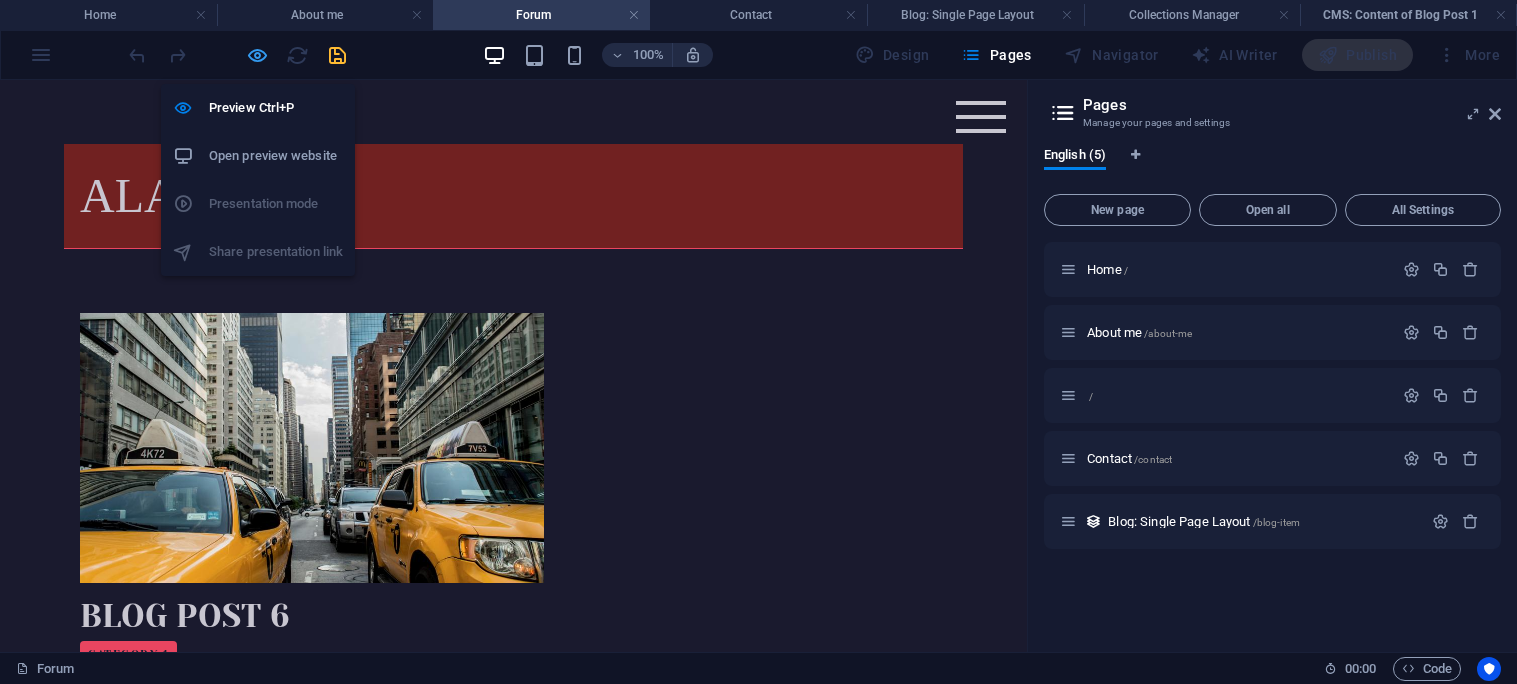 click at bounding box center [257, 55] 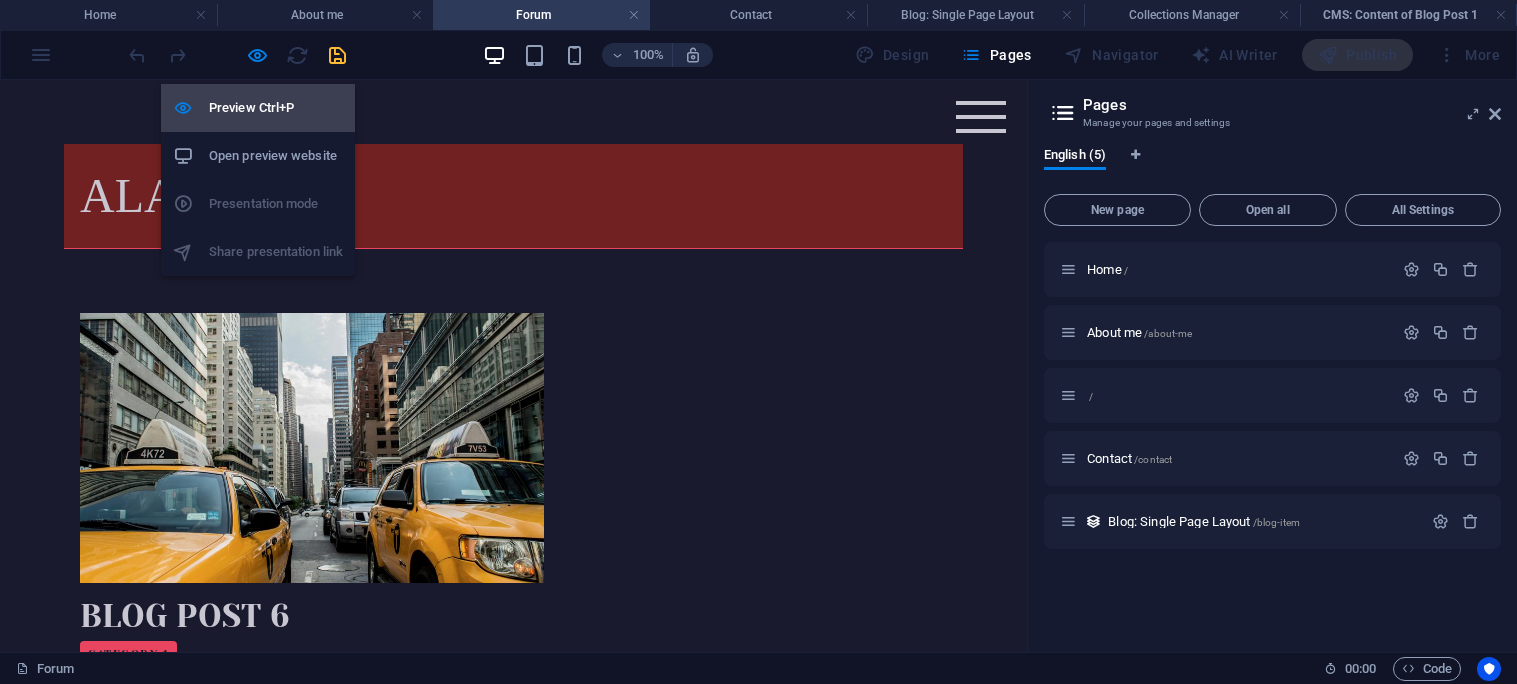 click on "Preview Ctrl+P" at bounding box center (276, 108) 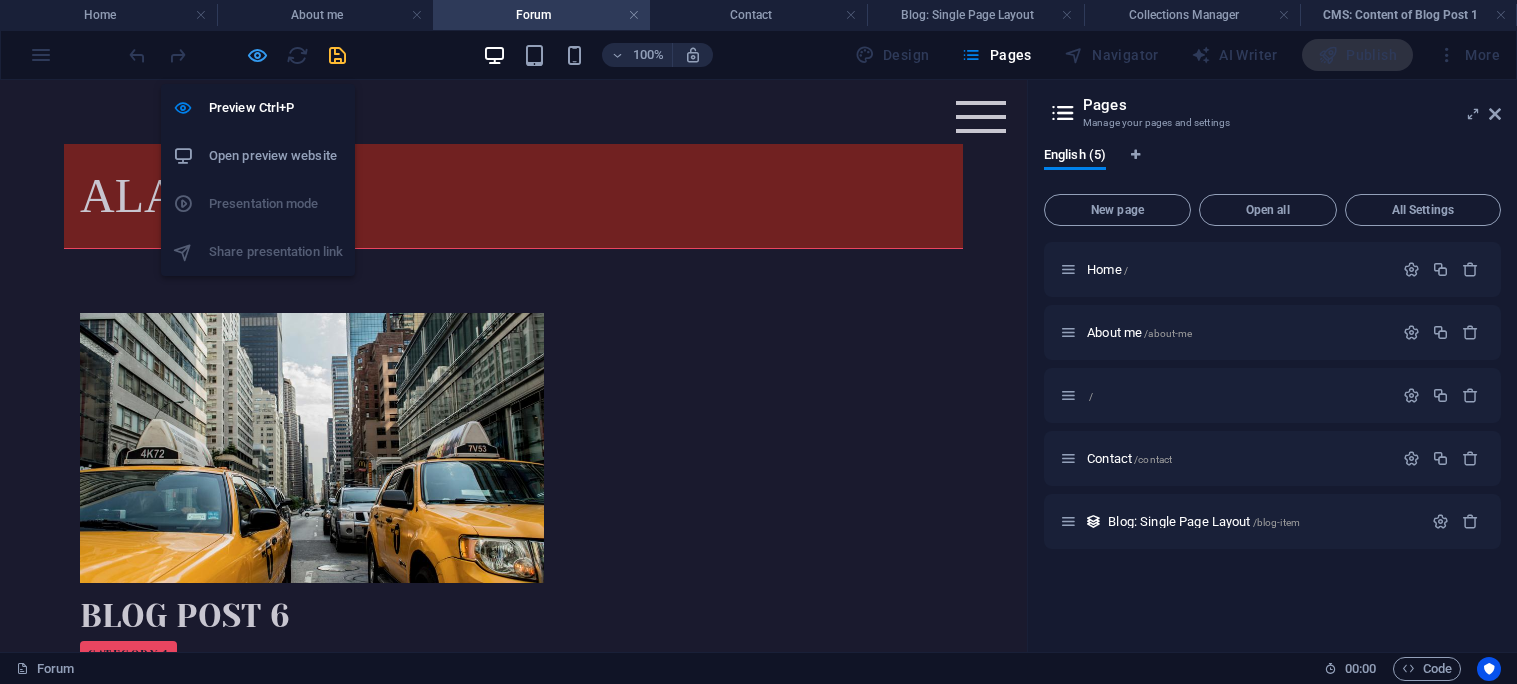 click at bounding box center (257, 55) 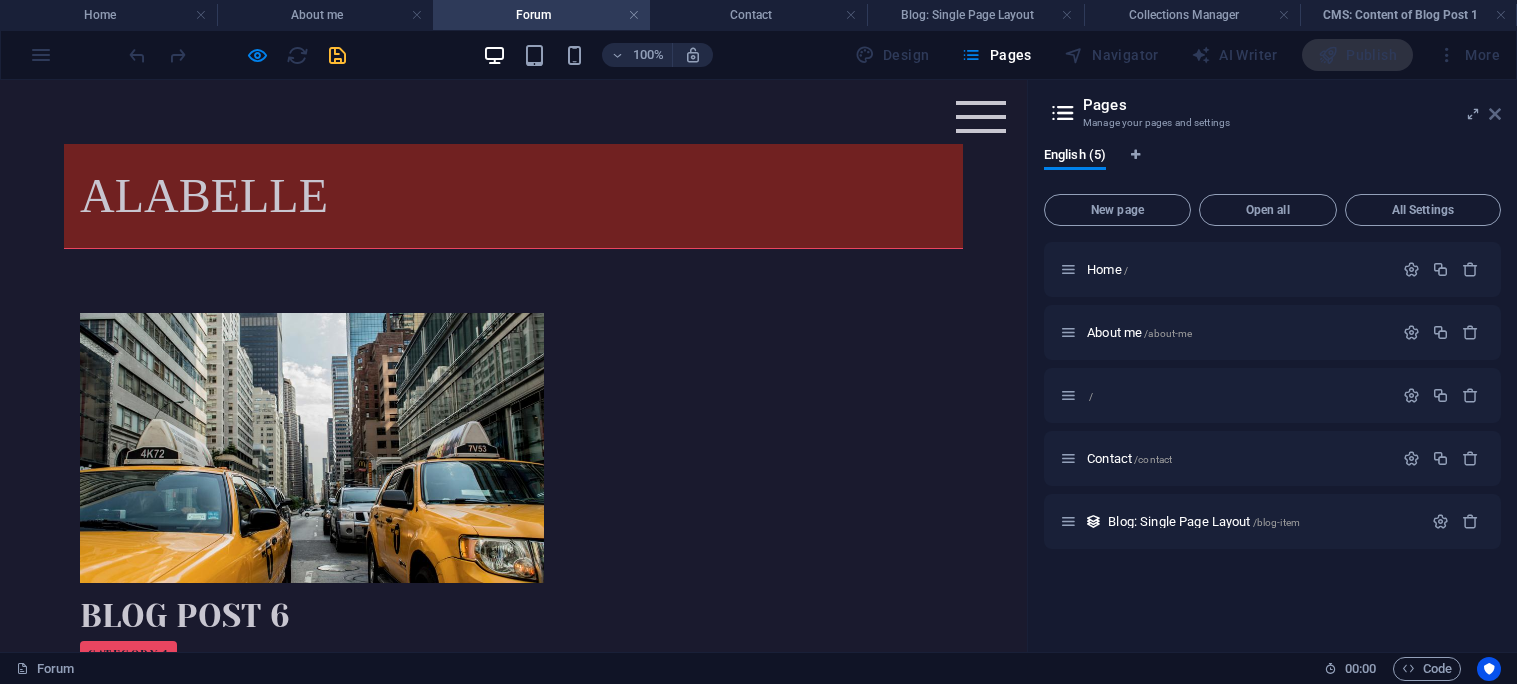 click at bounding box center (1495, 114) 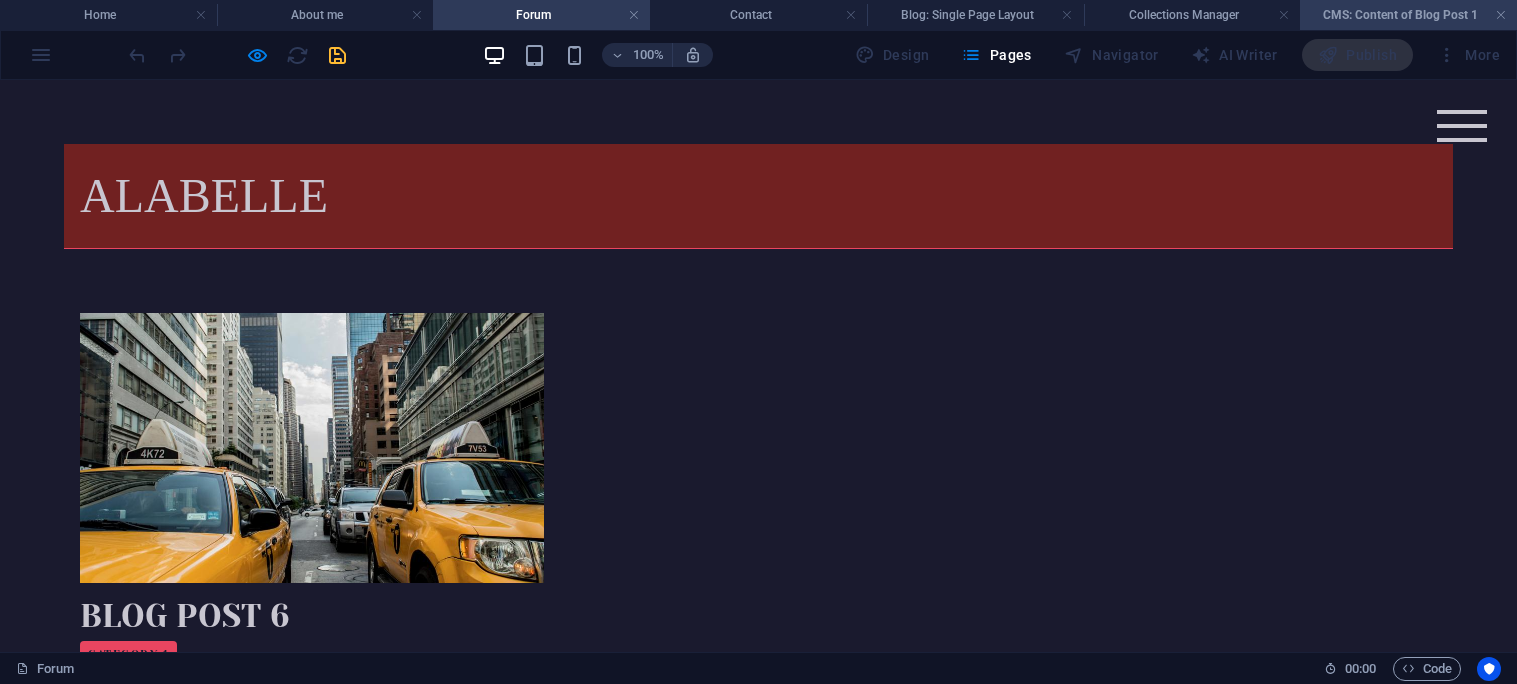 click on "CMS: Content of Blog Post 1" at bounding box center [1408, 15] 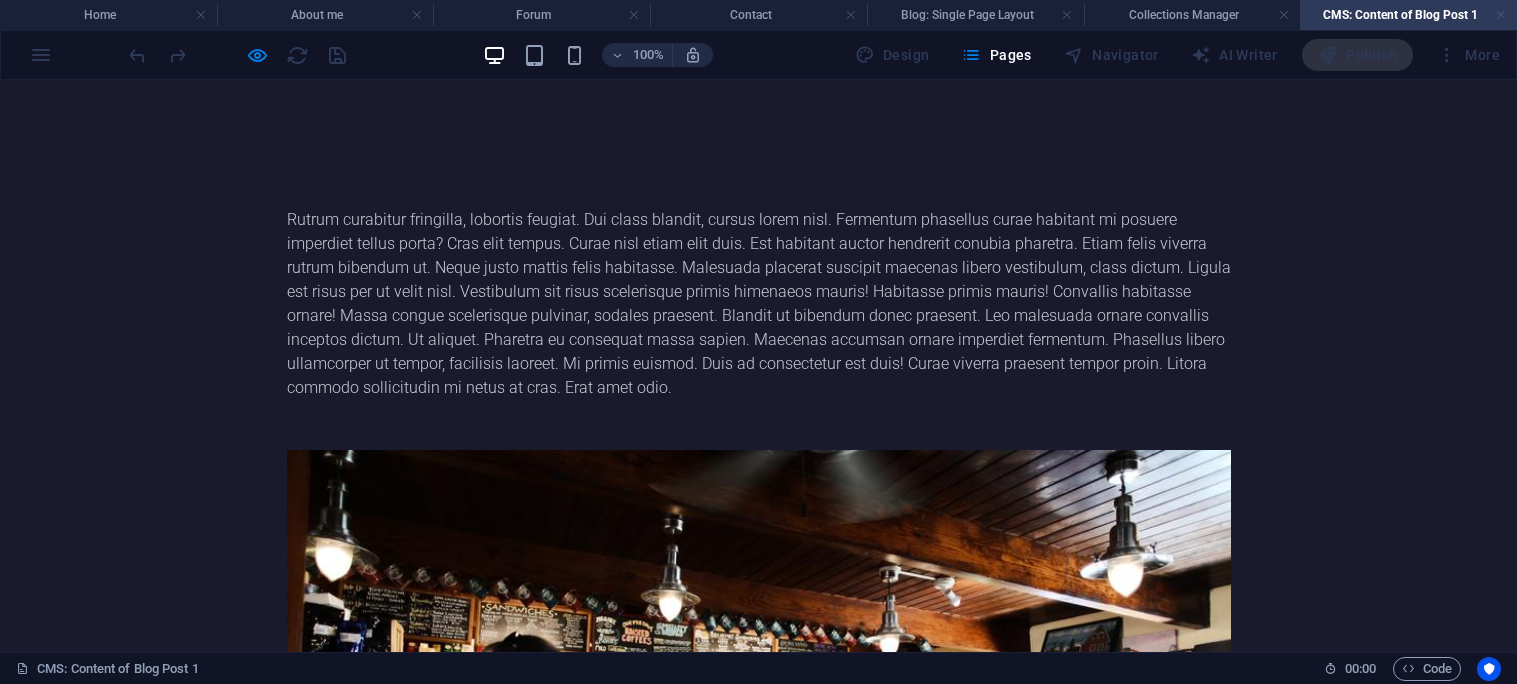 click at bounding box center (1501, 15) 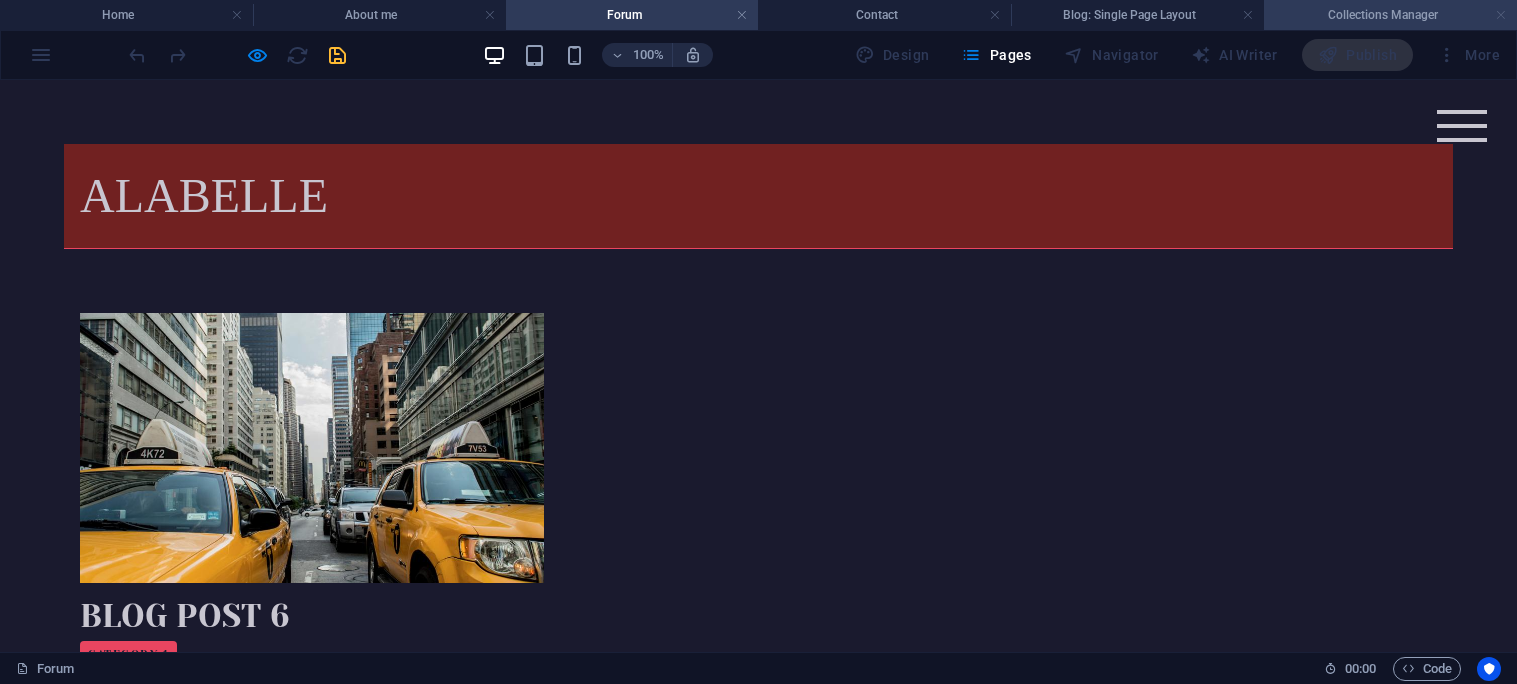 click at bounding box center (1501, 15) 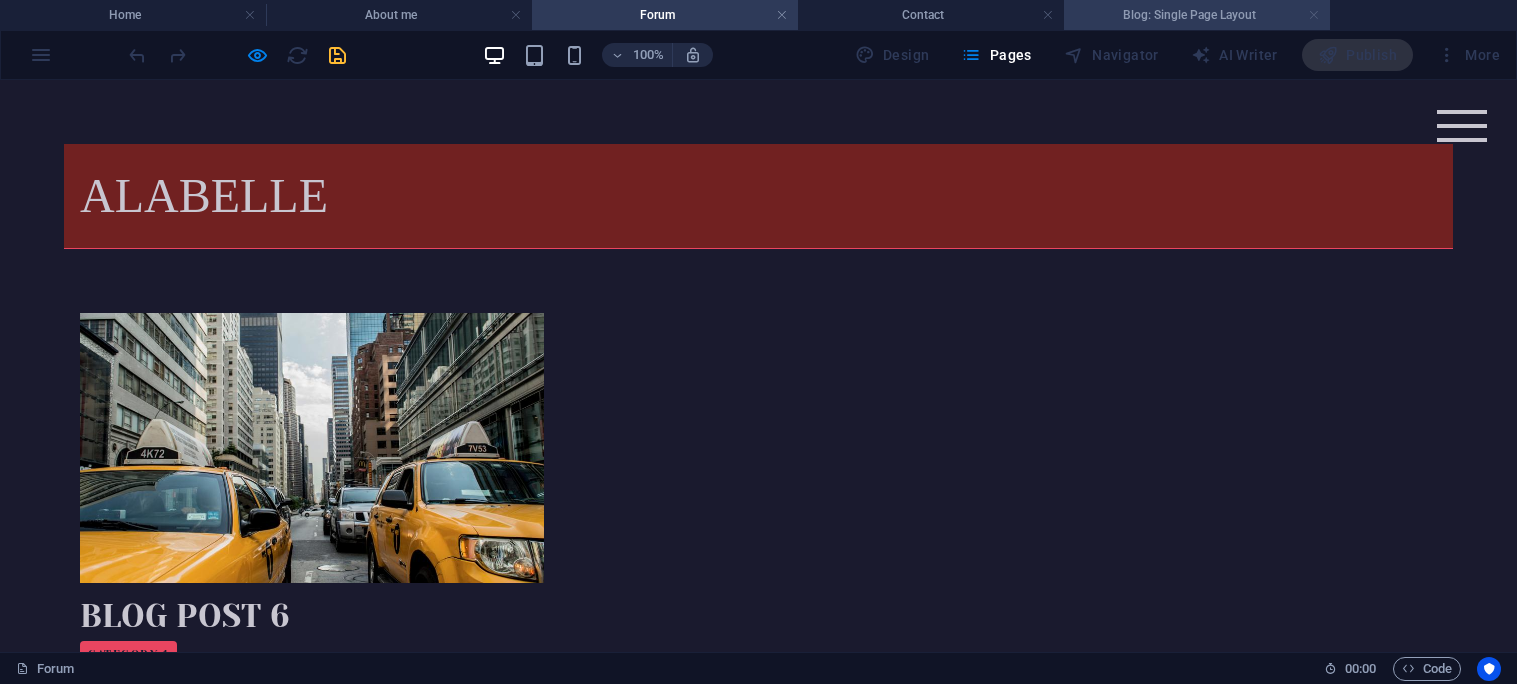 click at bounding box center [1314, 15] 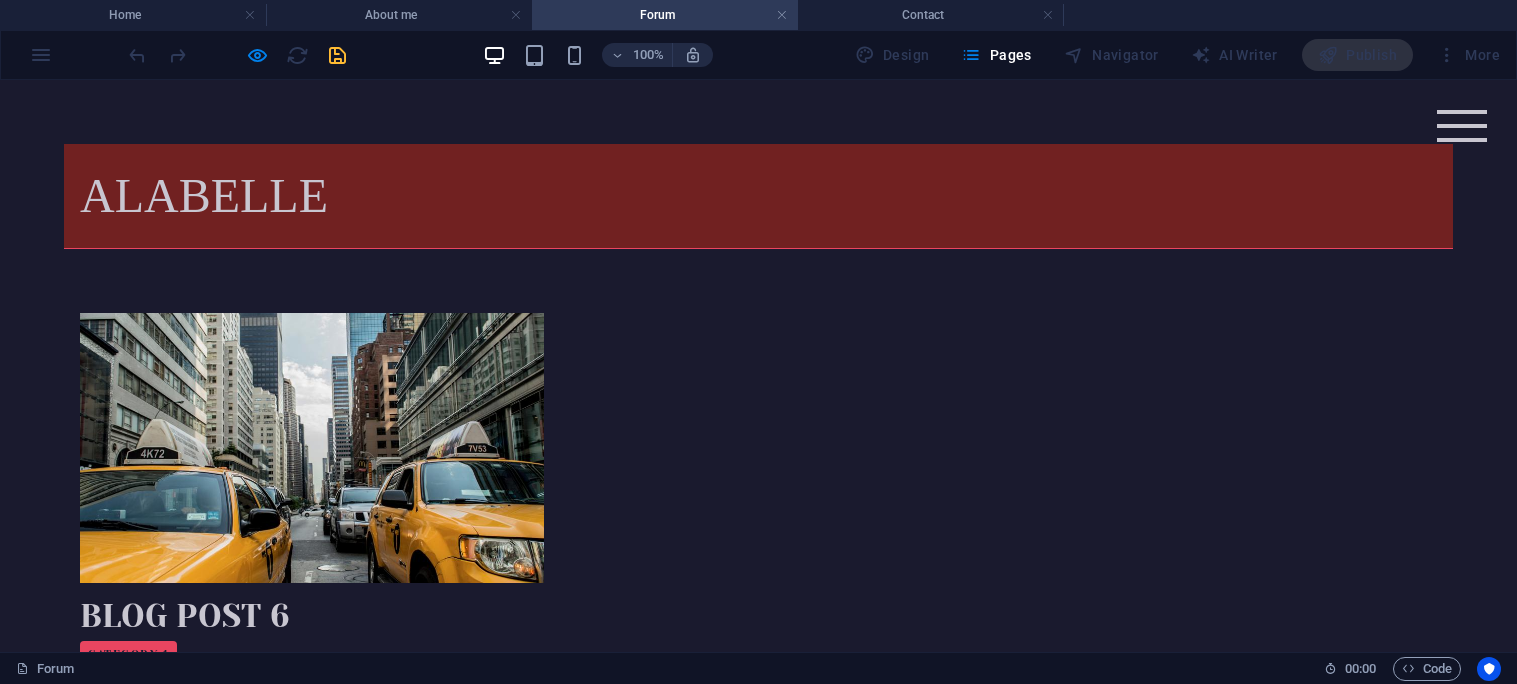 click on "Forum" at bounding box center (665, 15) 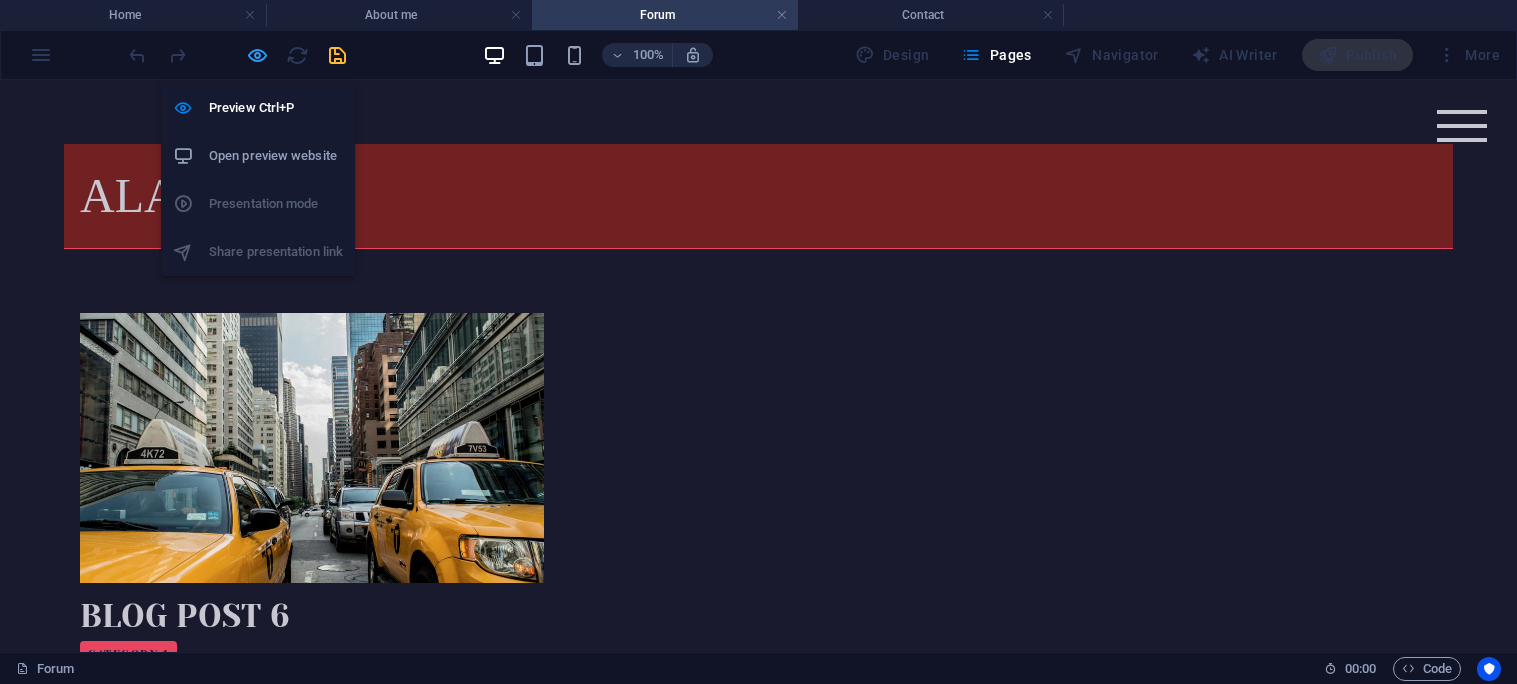 click at bounding box center (257, 55) 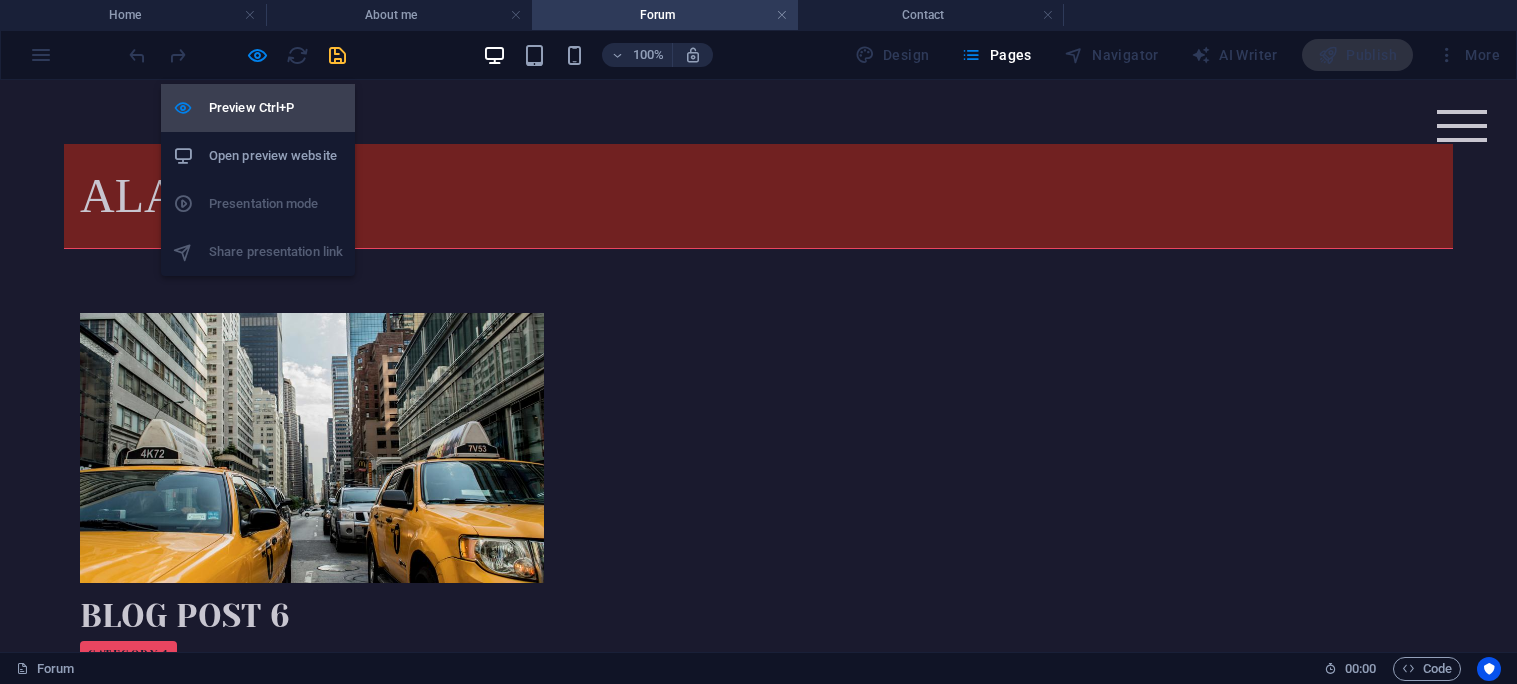 click on "Preview Ctrl+P" at bounding box center (276, 108) 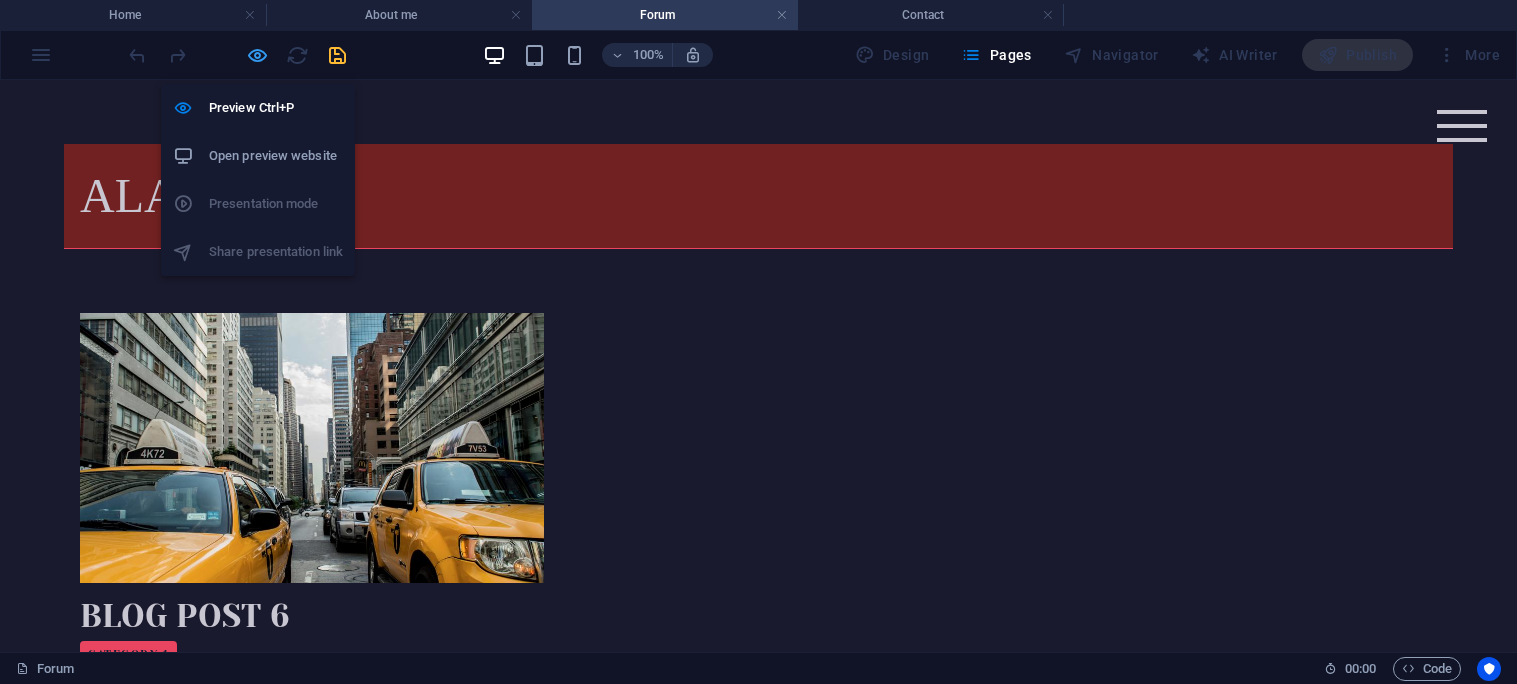 click at bounding box center (257, 55) 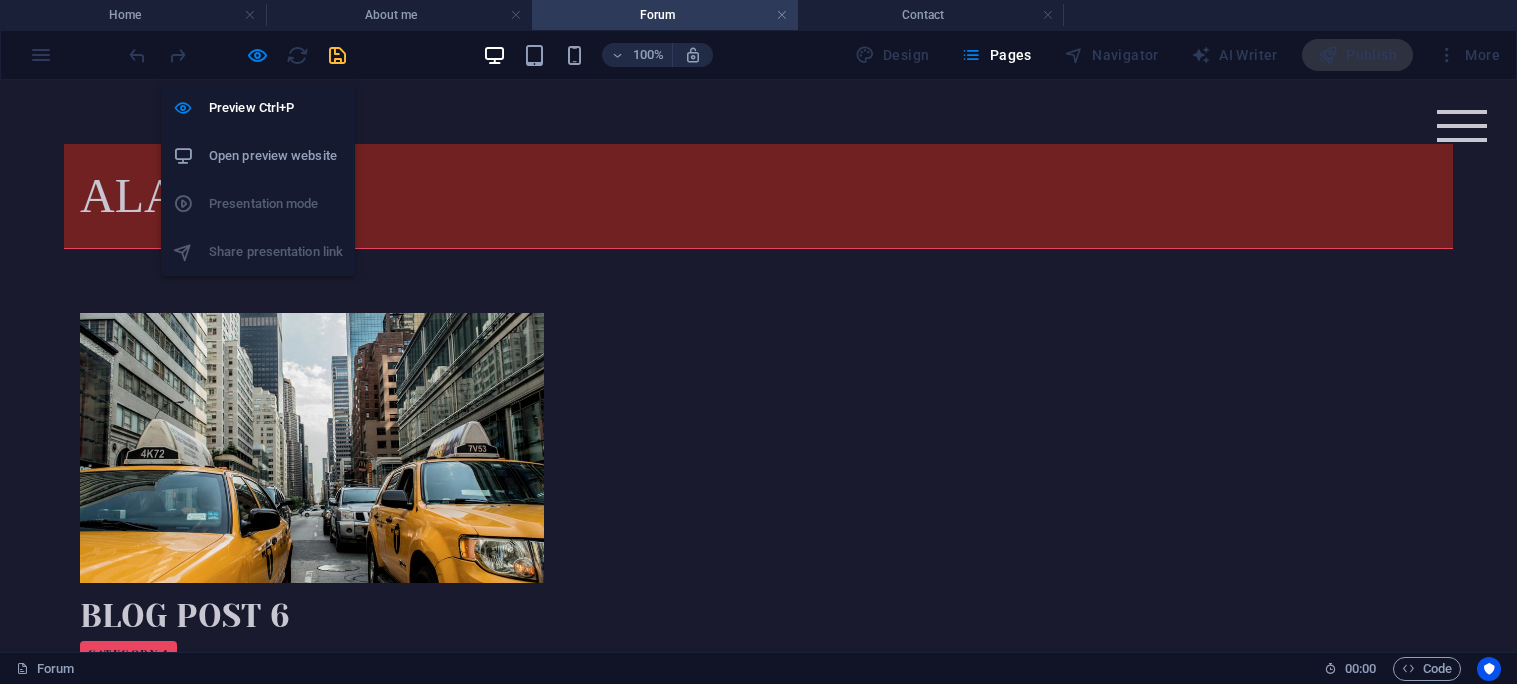 click on "Open preview website" at bounding box center (276, 156) 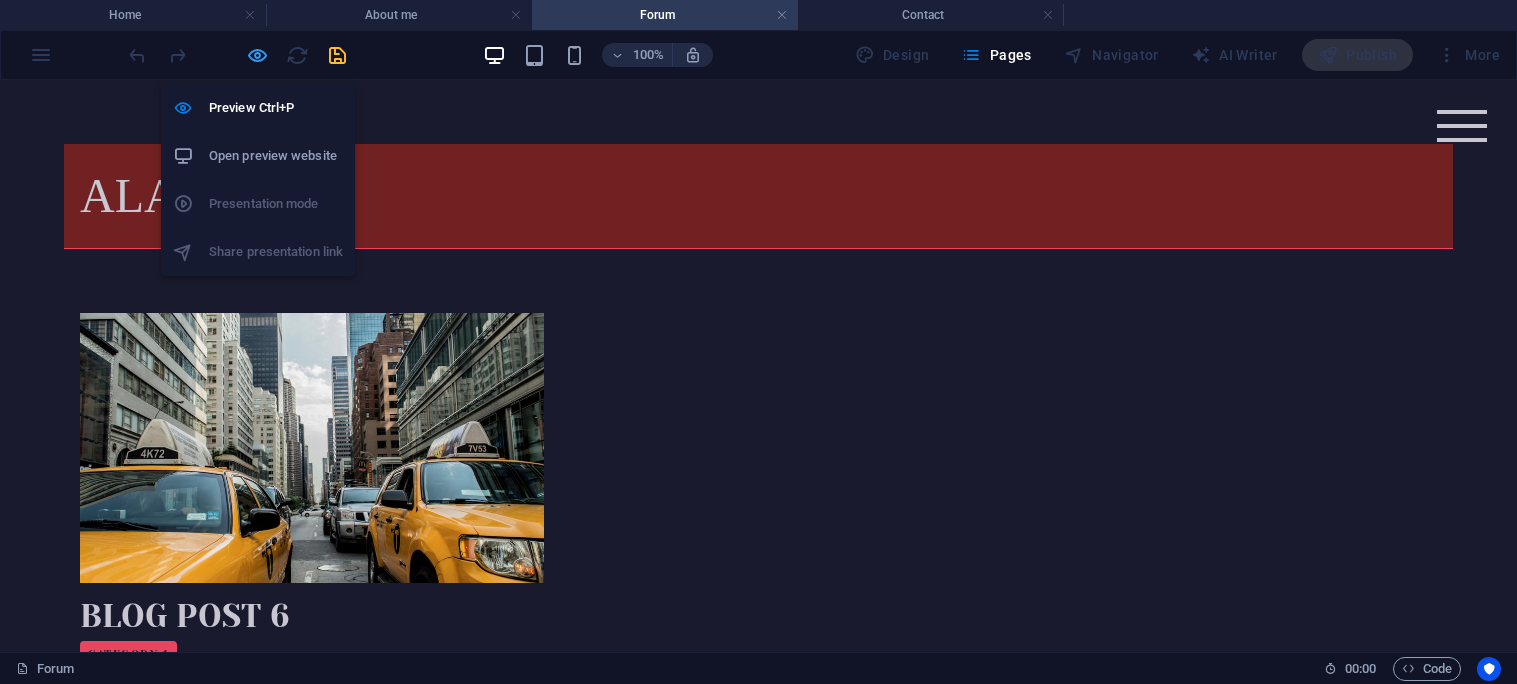 click at bounding box center [257, 55] 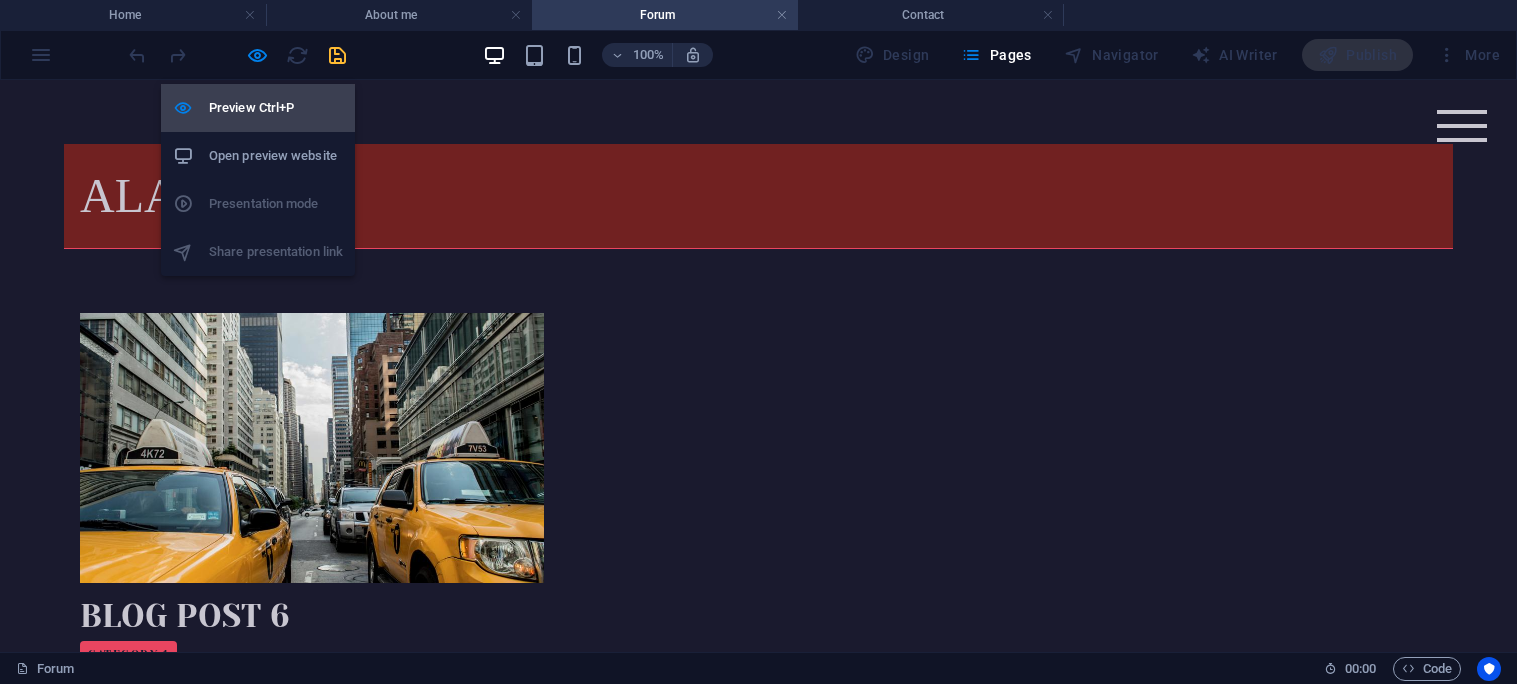 click on "Preview Ctrl+P" at bounding box center [276, 108] 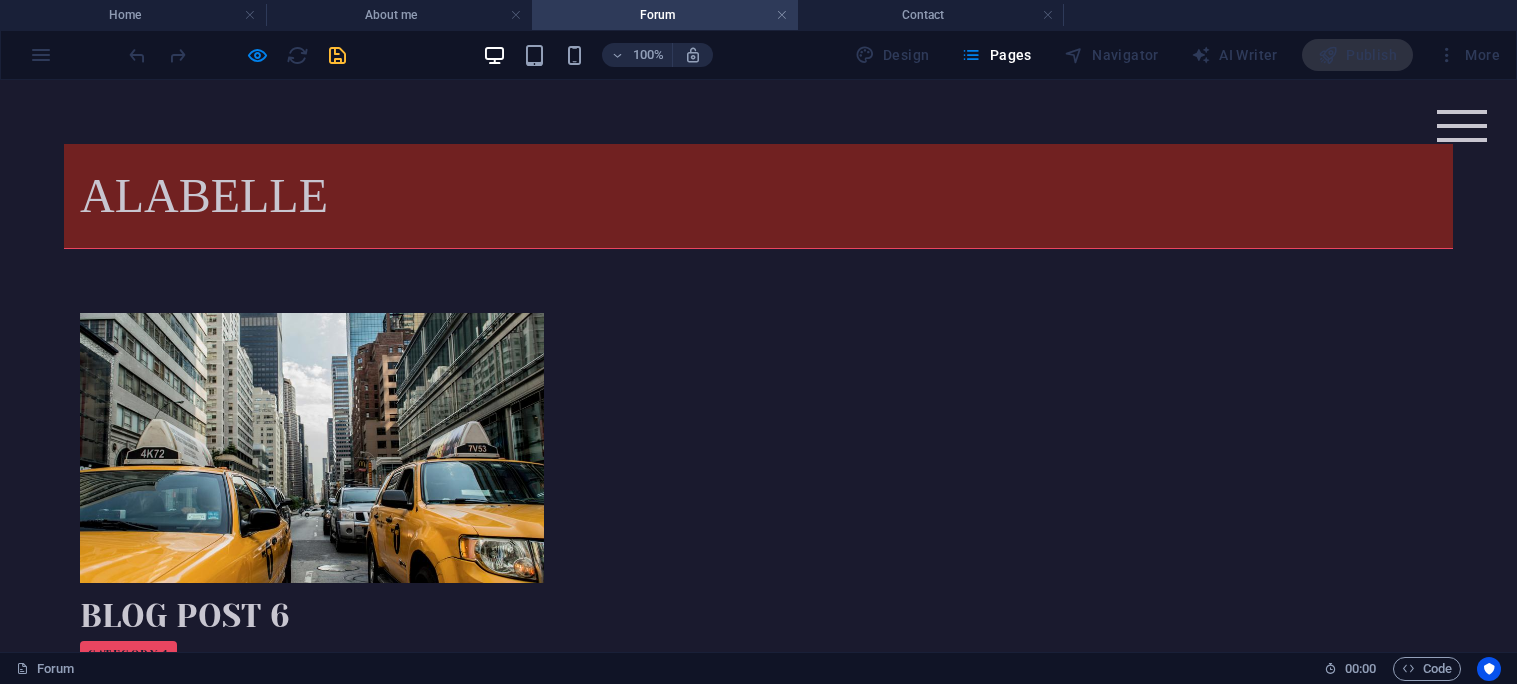 click on "Skip to main content
Home about me blog forum contact ALABELLE Blog Post 6 Category 1 [MM]/[DD]/[YYYY] Justo proin tincidunt etiam interdum! Nisi congue neque. Eu neque quisque conubia. Tellus odio ante velit ac urna feugiat. Libero cubilia sollicitudin platea inceptos. Amet tellus consectetur. Torquent dapibus curae viverra. Purus sem posuere! Blog Post 5 Category 1 [MM]/[DD]/[YYYY] Pharetra curae platea quis aptent aenean? Quisque interdum egestas elit imperdiet! Porta tristique consequat turpis integer et? Molestie morbi egestas. Netus sociosqu odio. Blog Post 4 Category 2 [MM]/[DD]/[YYYY] Sociosqu mattis iaculis donec aenean quisque adipiscing. Eget ullamcorper ac duis, vitae enim interdum integer? Suscipit magna tristique lobortis per, quisque tristique! Blog Post 3 Category 1 [MM]/[DD]/[YYYY] Blog Post 2 Category 2 [MM]/[DD]/[YYYY] Blog Post 1 Category 1 [MM]/[DD]/[YYYY]  Previous Next  Drop content here or  Add elements  Paste clipboard" at bounding box center (758, 1735) 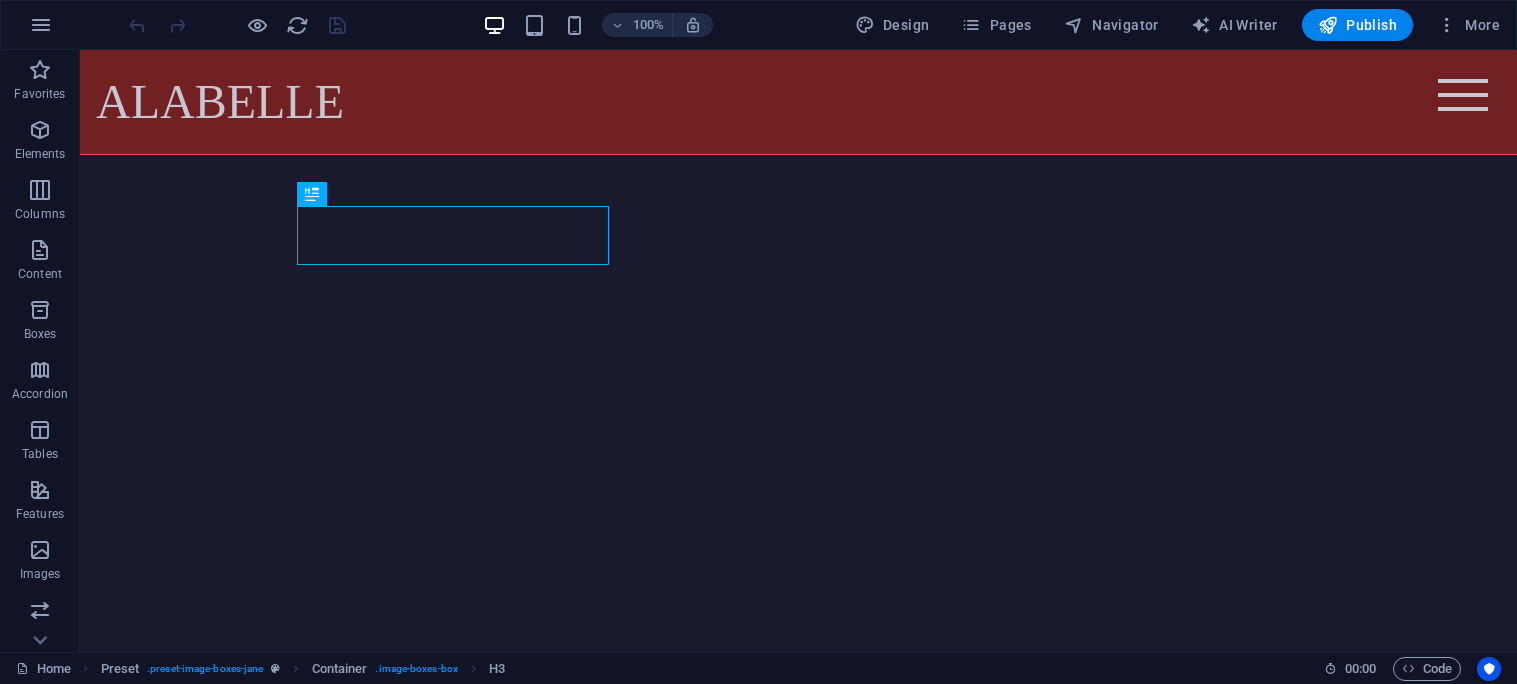 scroll, scrollTop: 801, scrollLeft: 0, axis: vertical 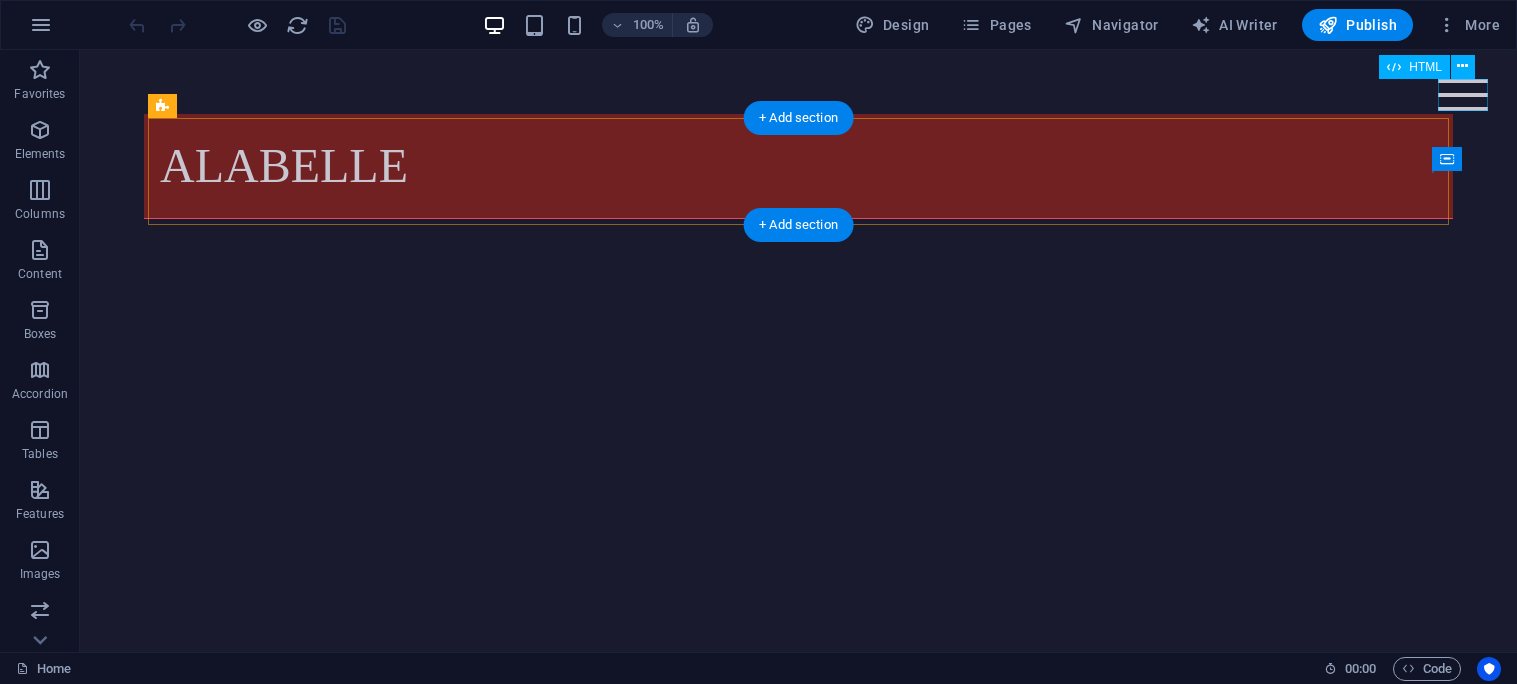 click at bounding box center (1463, 95) 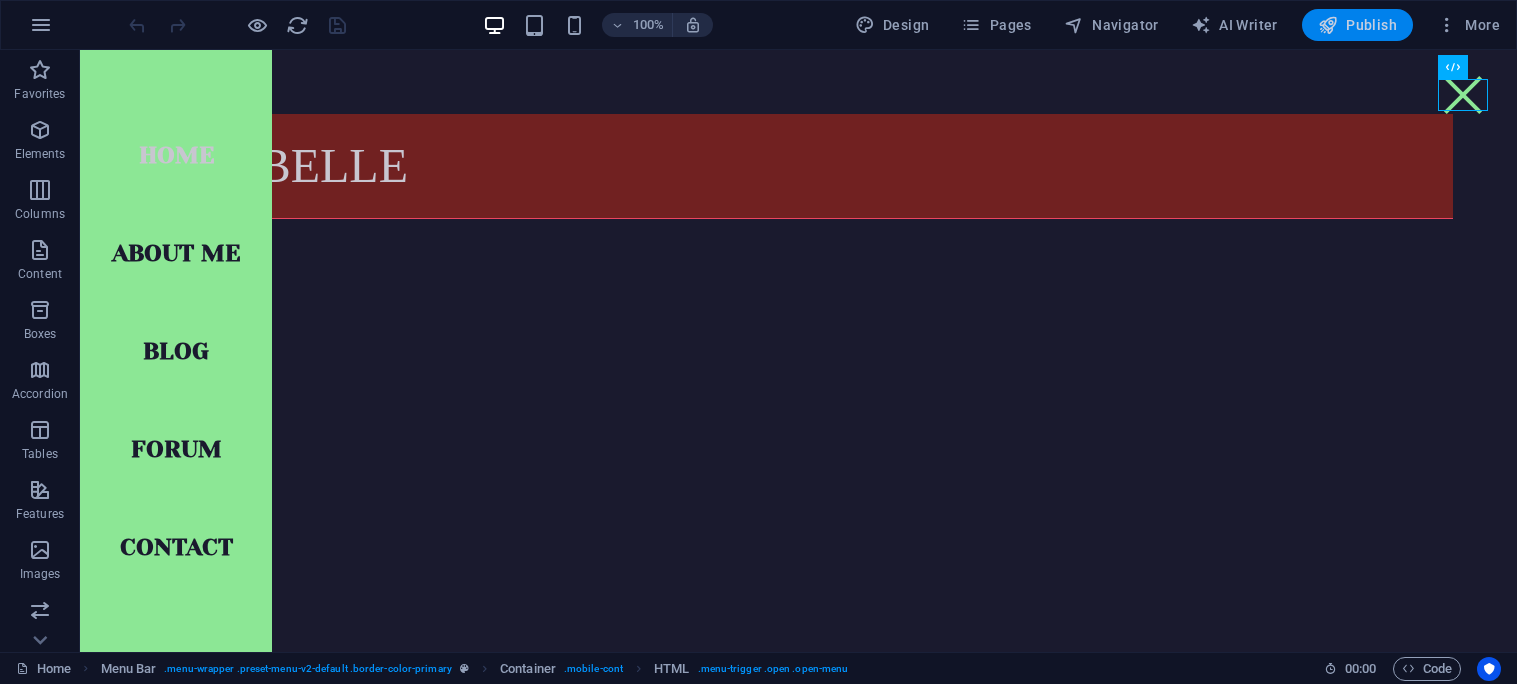 click on "Publish" at bounding box center [1357, 25] 